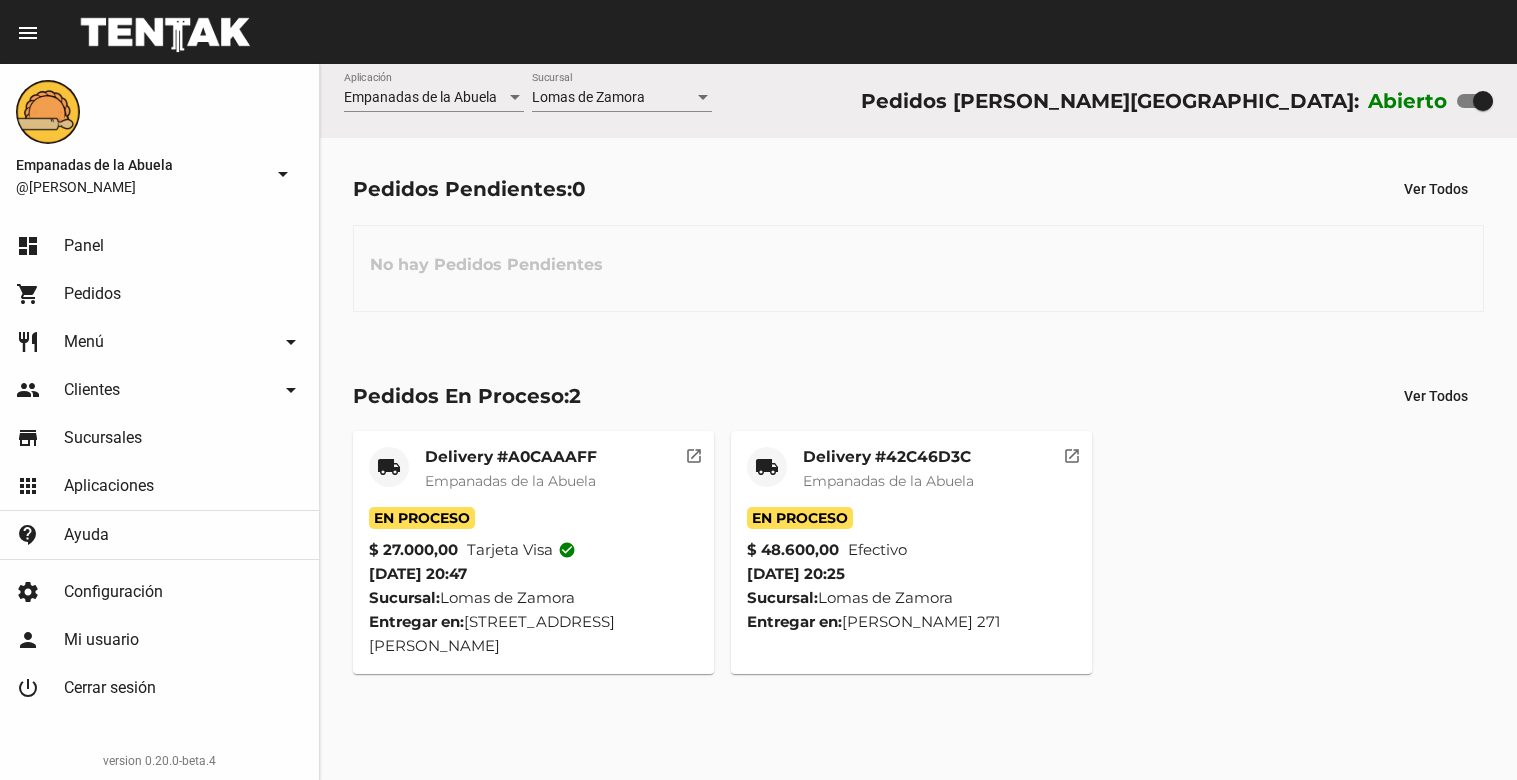 scroll, scrollTop: 0, scrollLeft: 0, axis: both 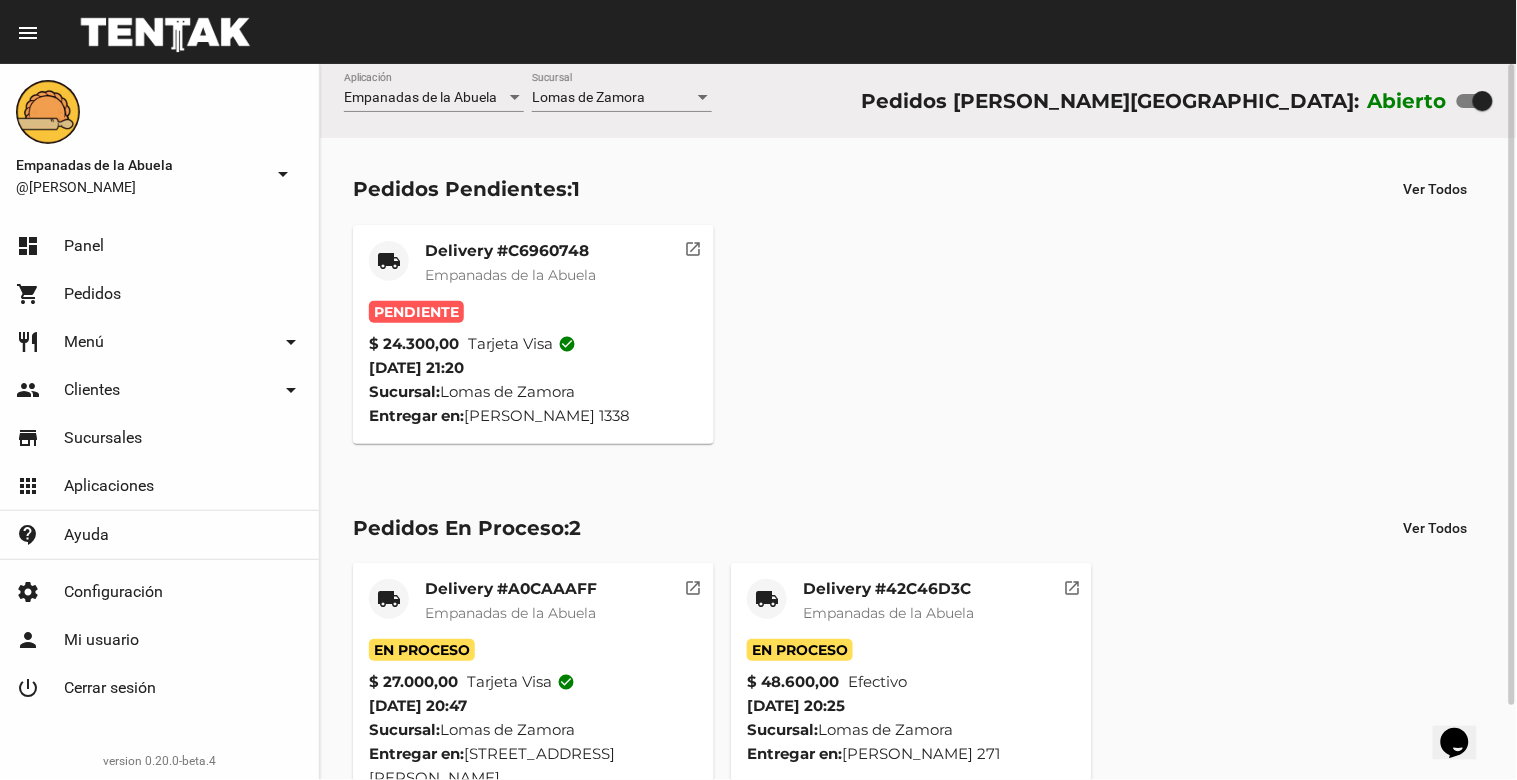 click on "Delivery #C6960748" 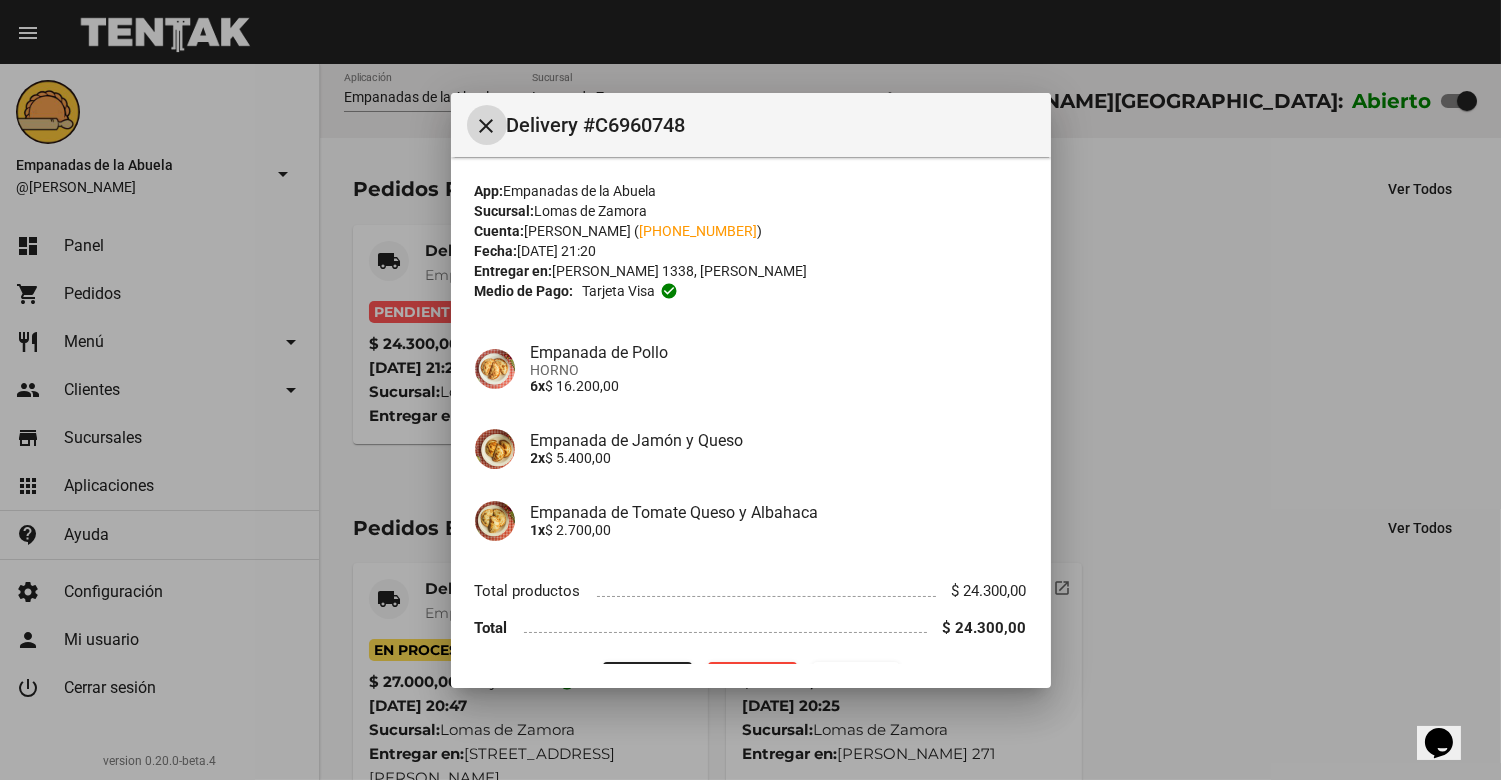 scroll, scrollTop: 51, scrollLeft: 0, axis: vertical 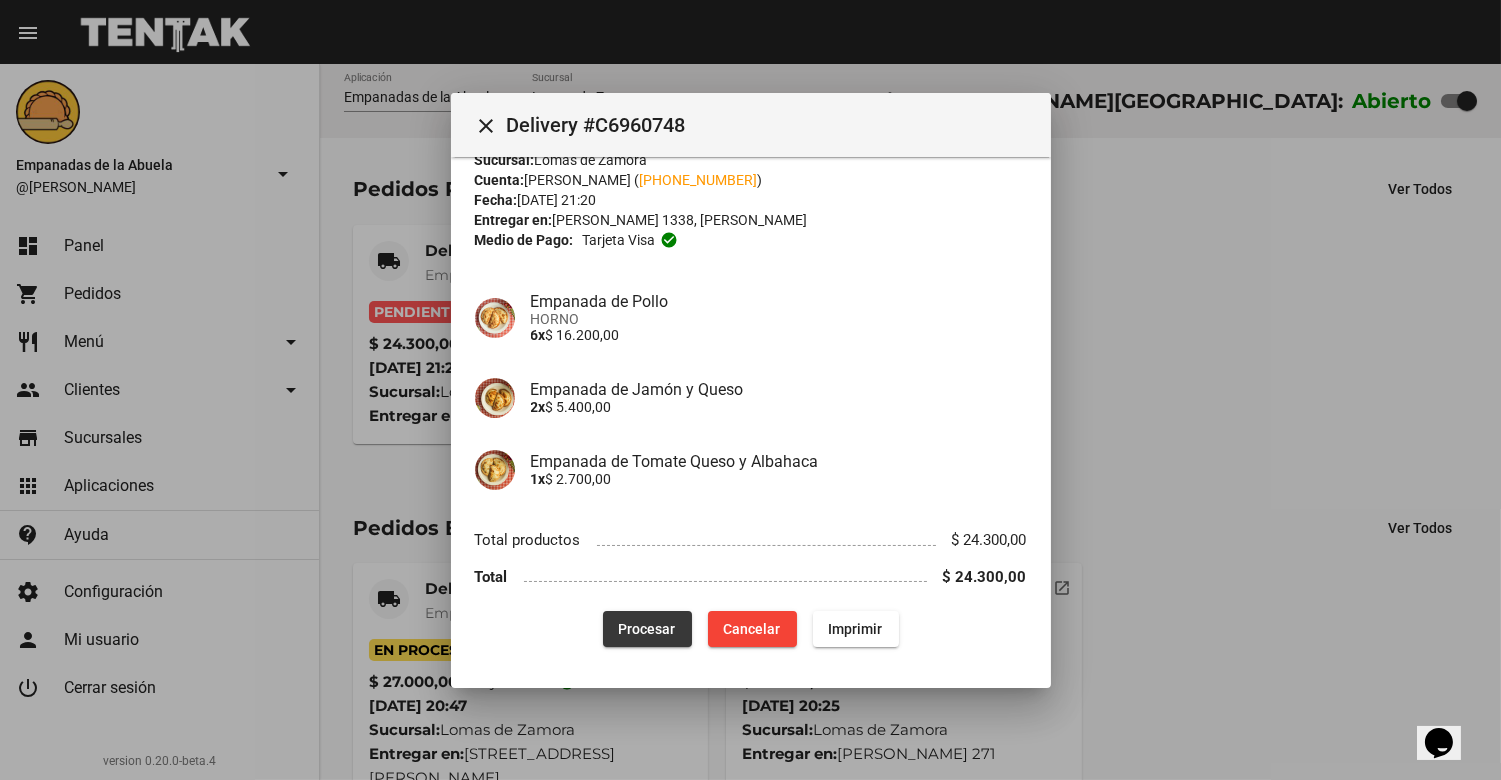 click on "Procesar" 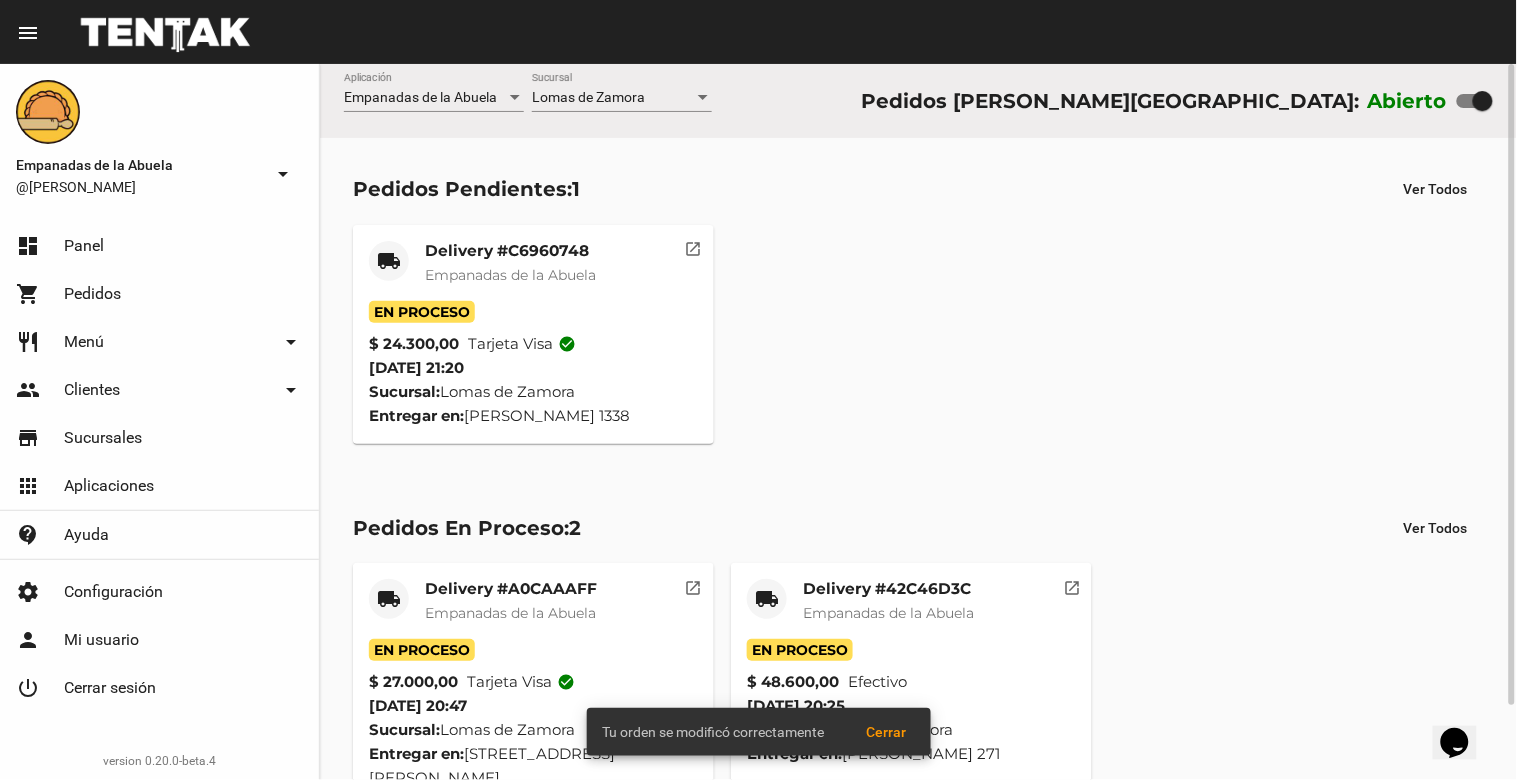 click on "Delivery #C6960748" 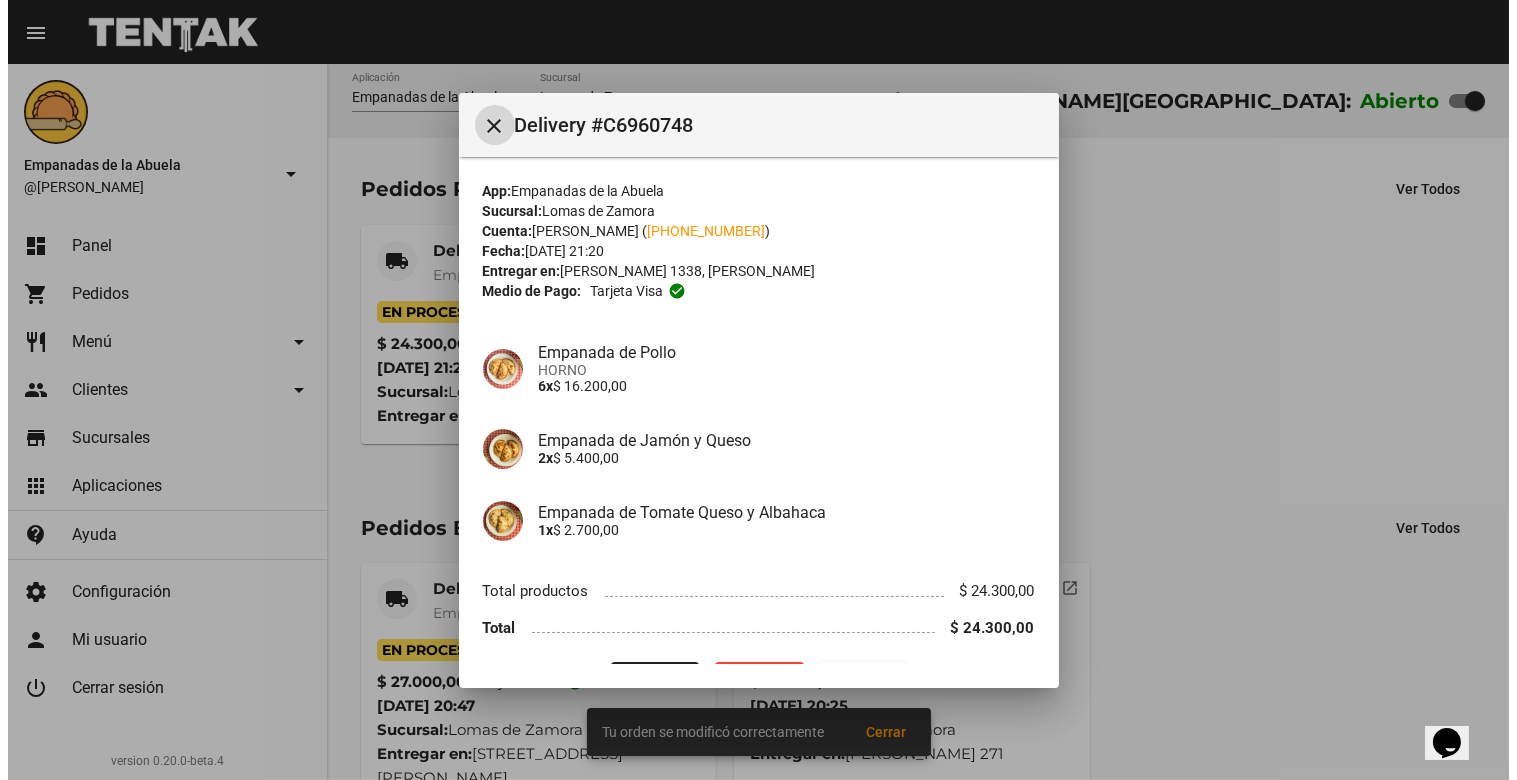 scroll, scrollTop: 51, scrollLeft: 0, axis: vertical 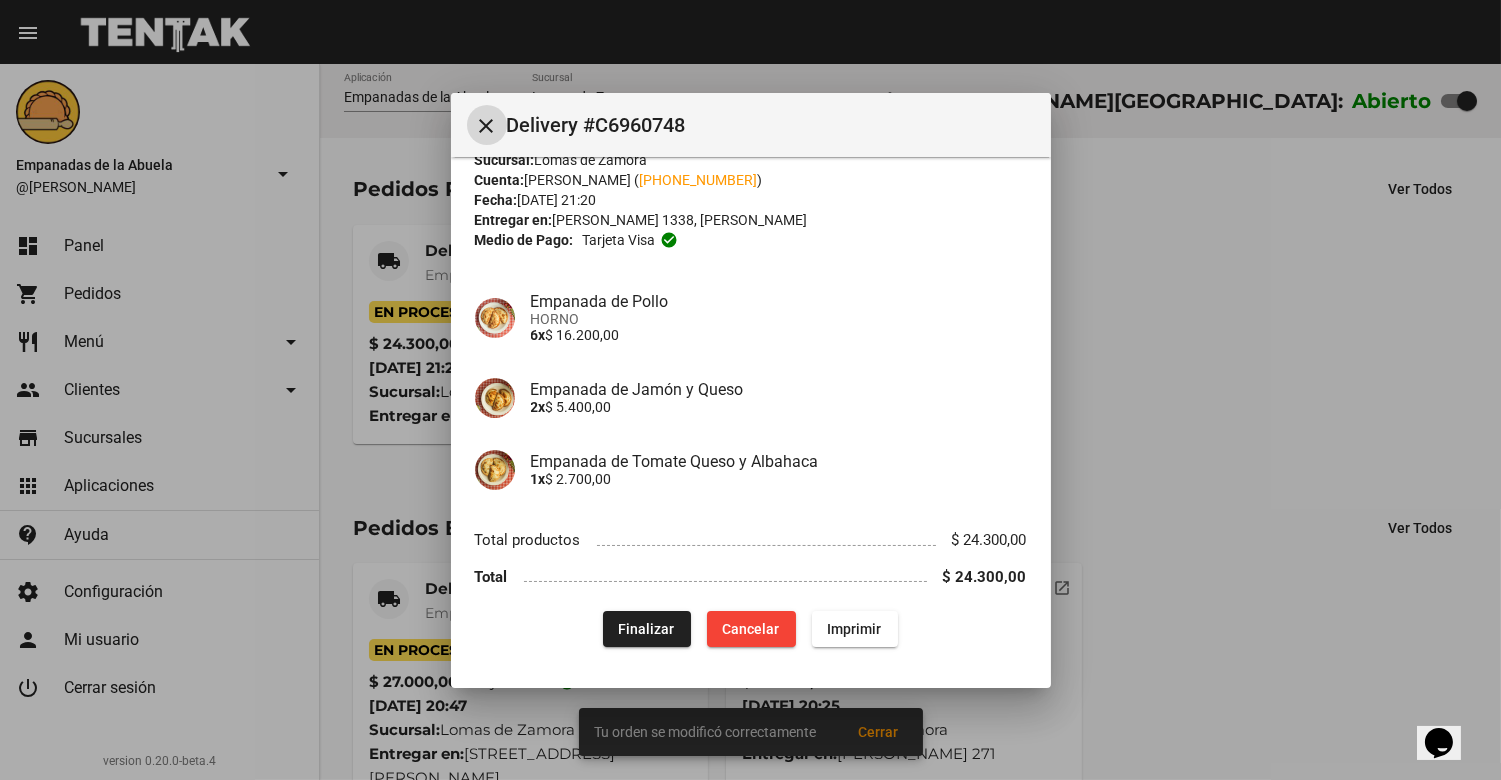 click on "Imprimir" 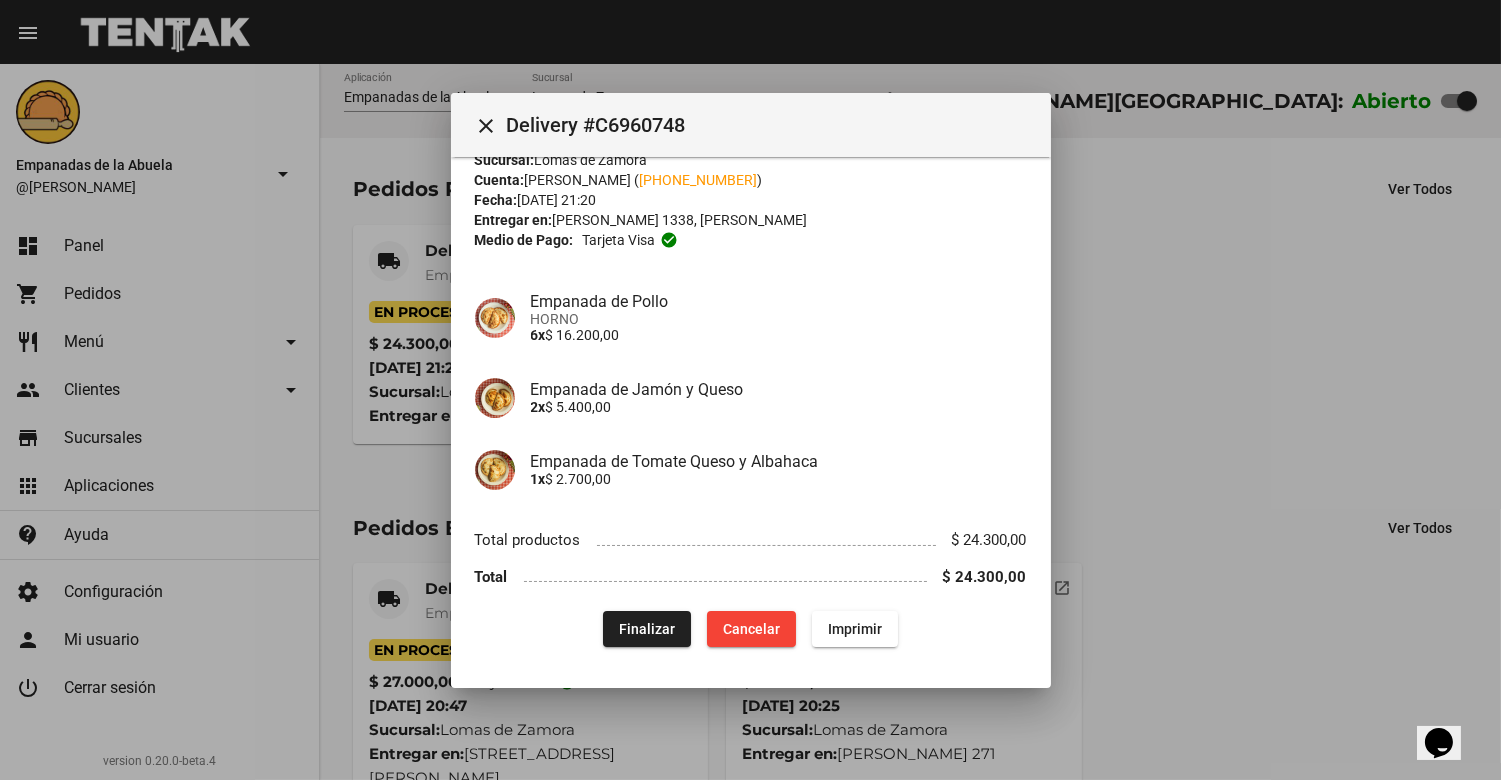 click on "close" at bounding box center (487, 126) 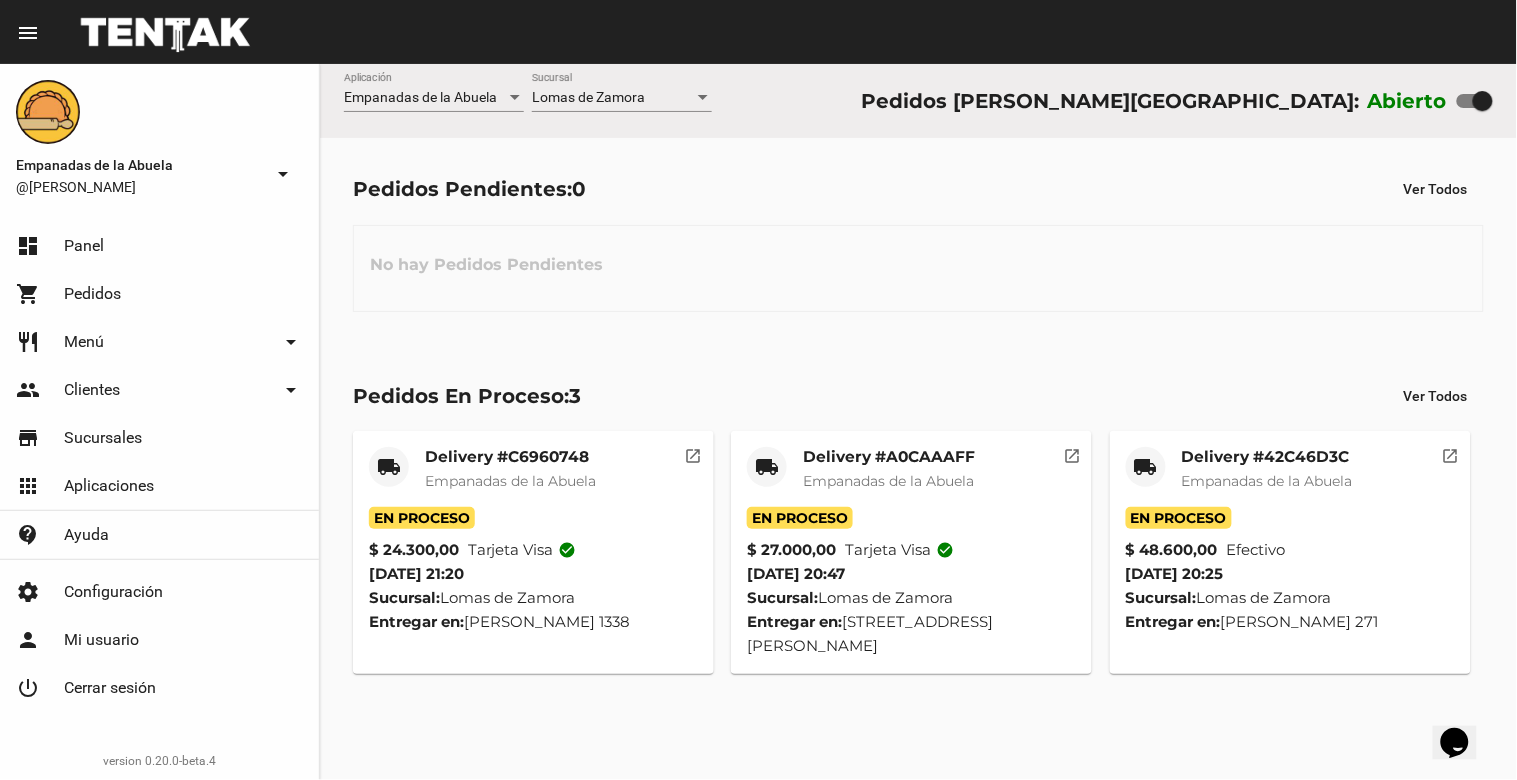 click on "restaurant Menú arrow_drop_down" 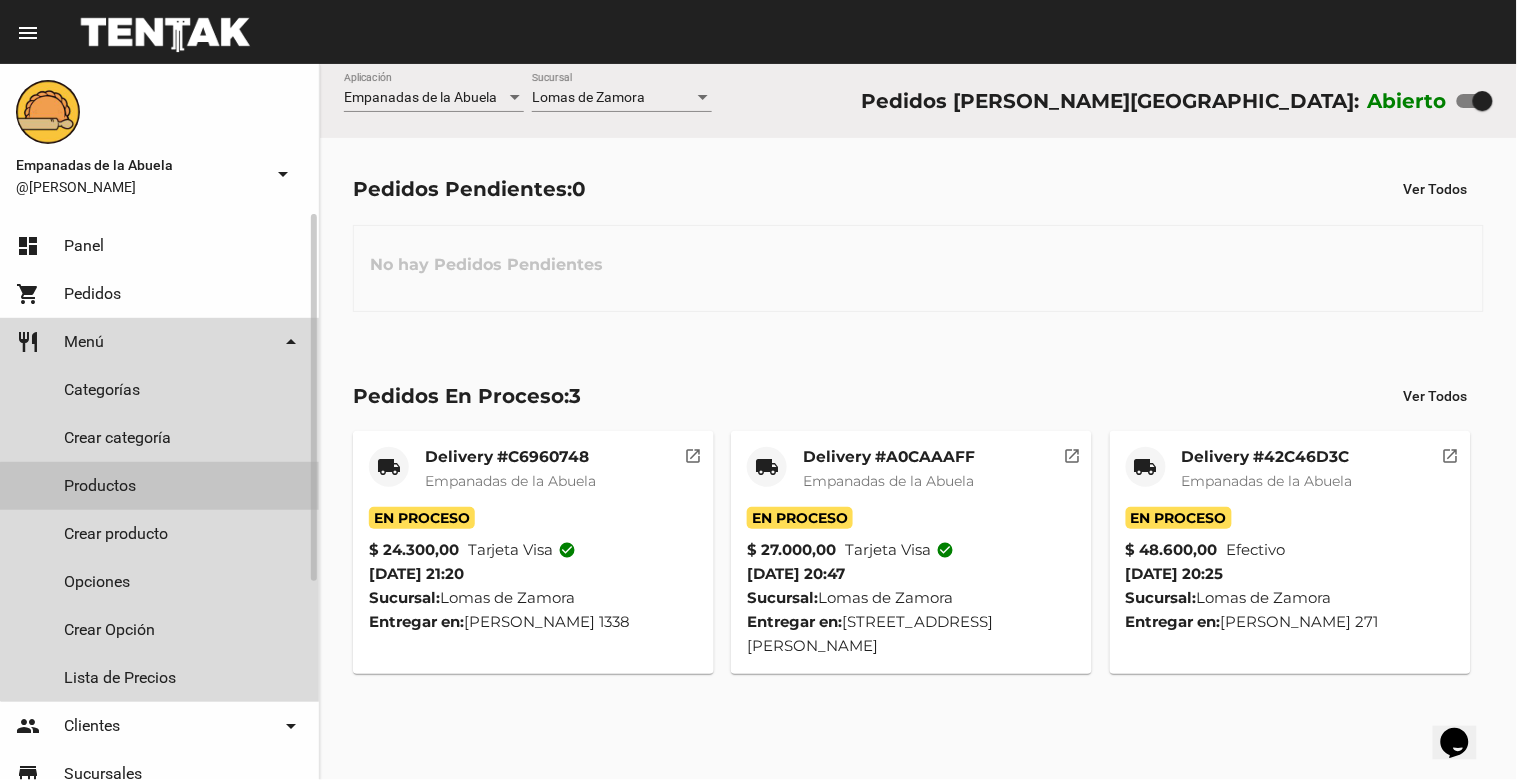 click on "Productos" 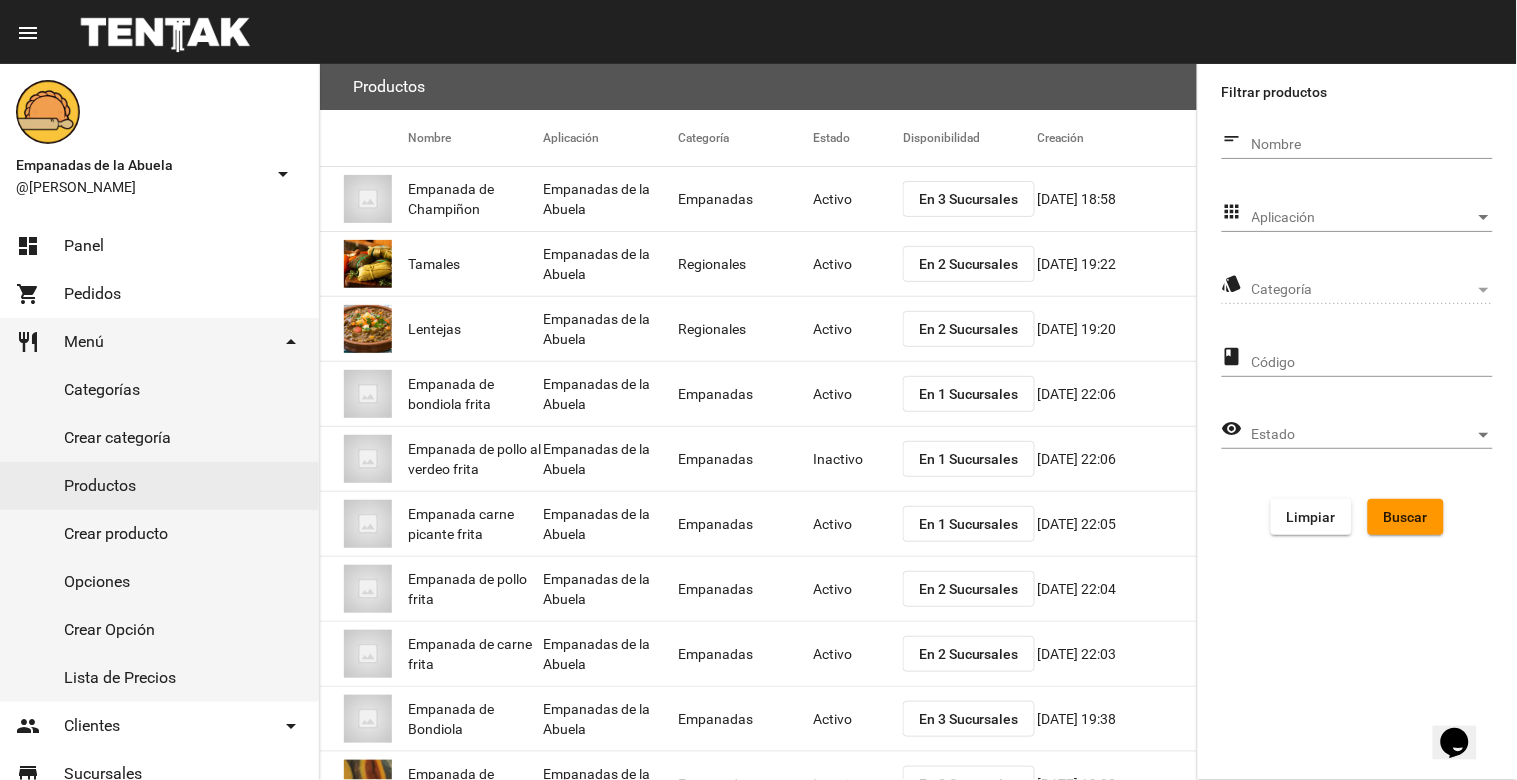 click on "Aplicación Aplicación" 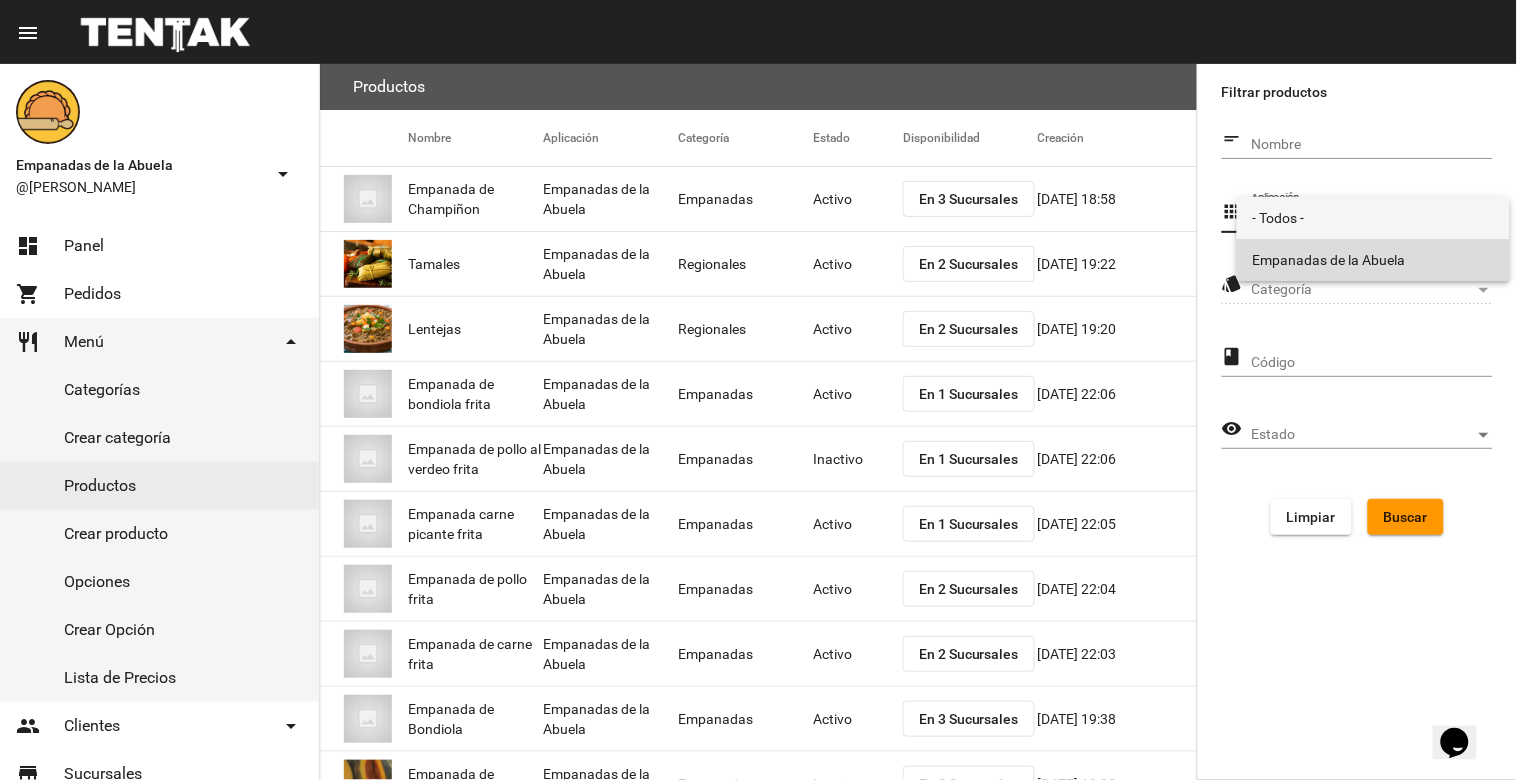 click on "Empanadas de la Abuela" at bounding box center [1373, 260] 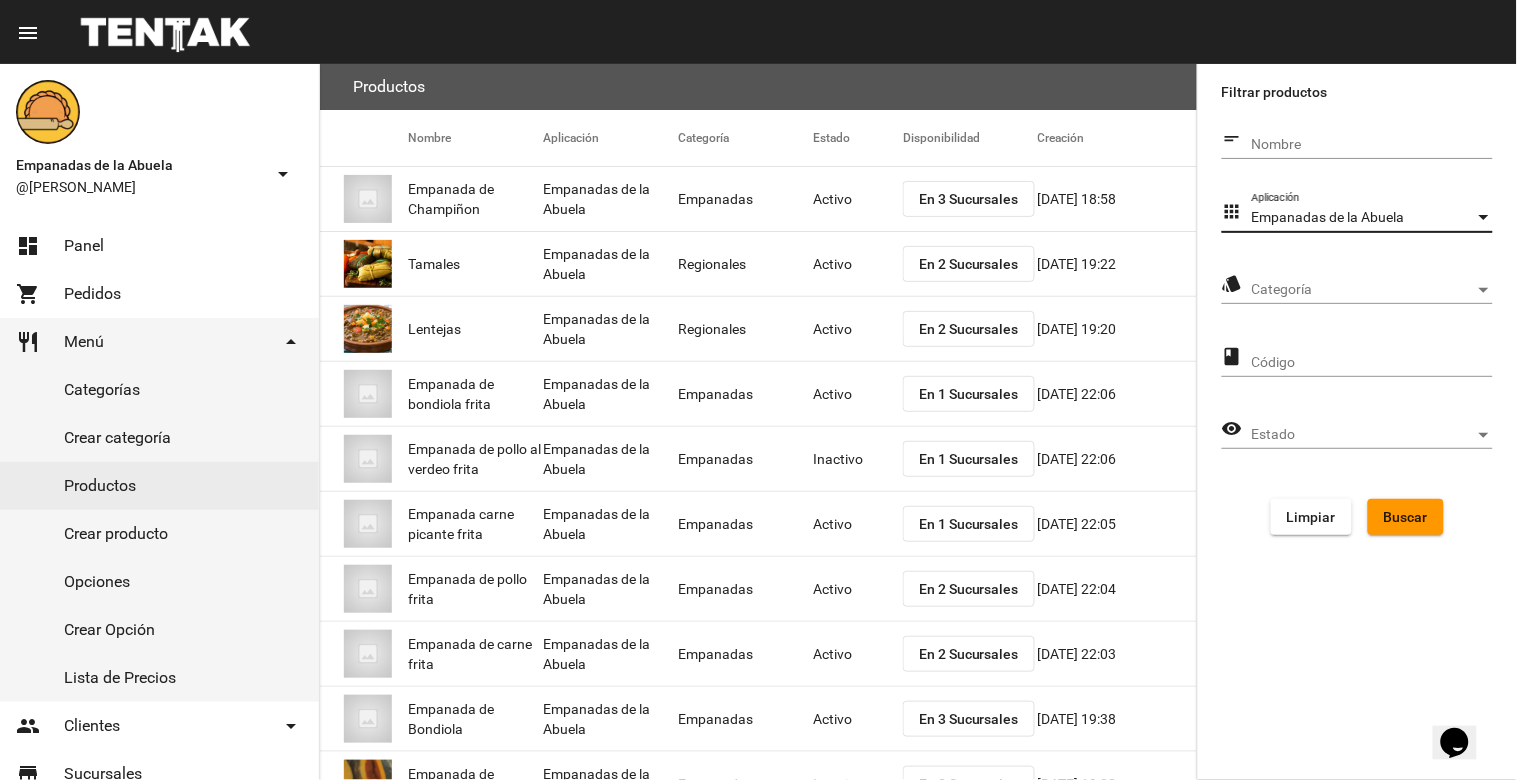 click on "Categoría" at bounding box center (1363, 290) 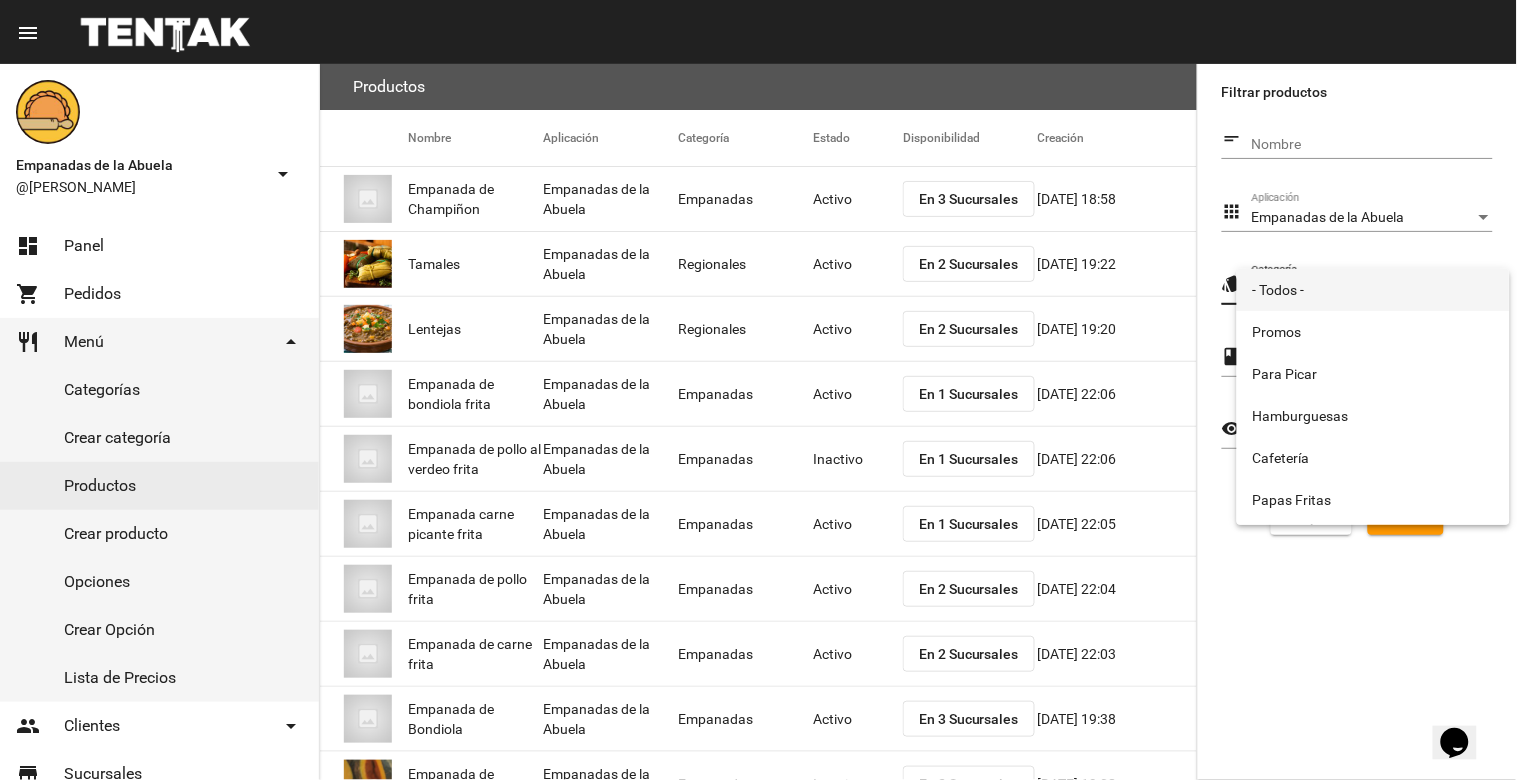 scroll, scrollTop: 332, scrollLeft: 0, axis: vertical 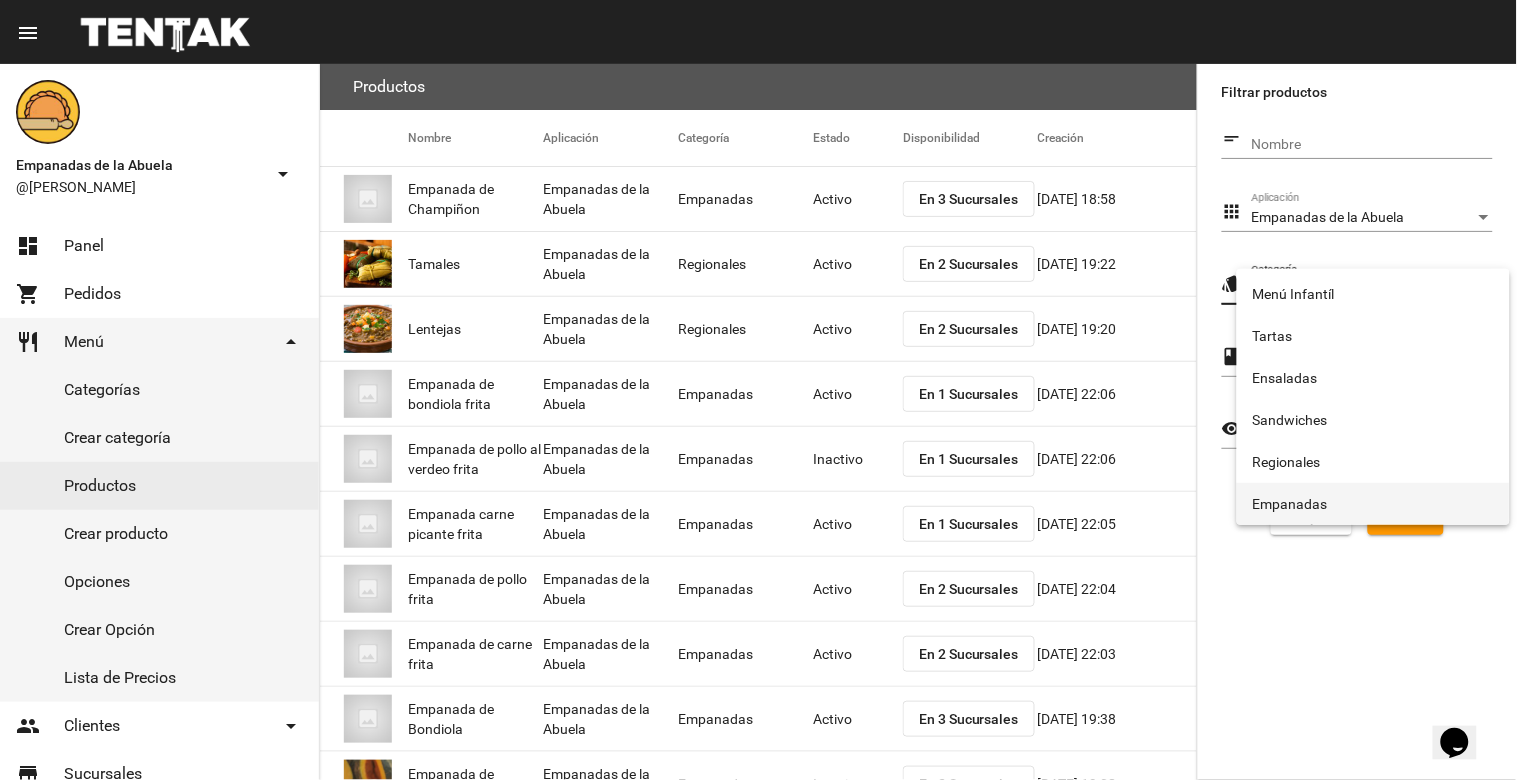 click on "Empanadas" at bounding box center [1373, 504] 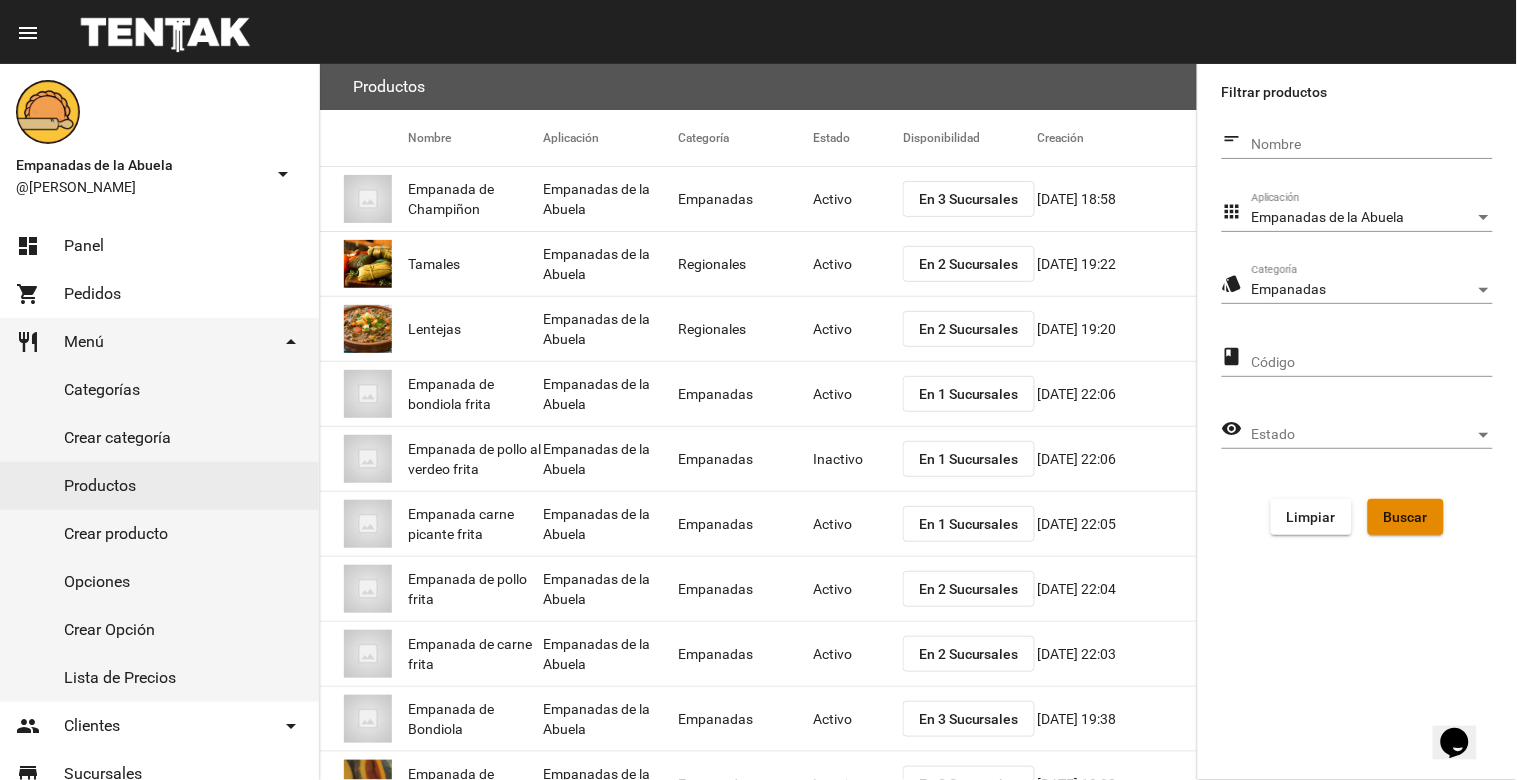 click on "Buscar" 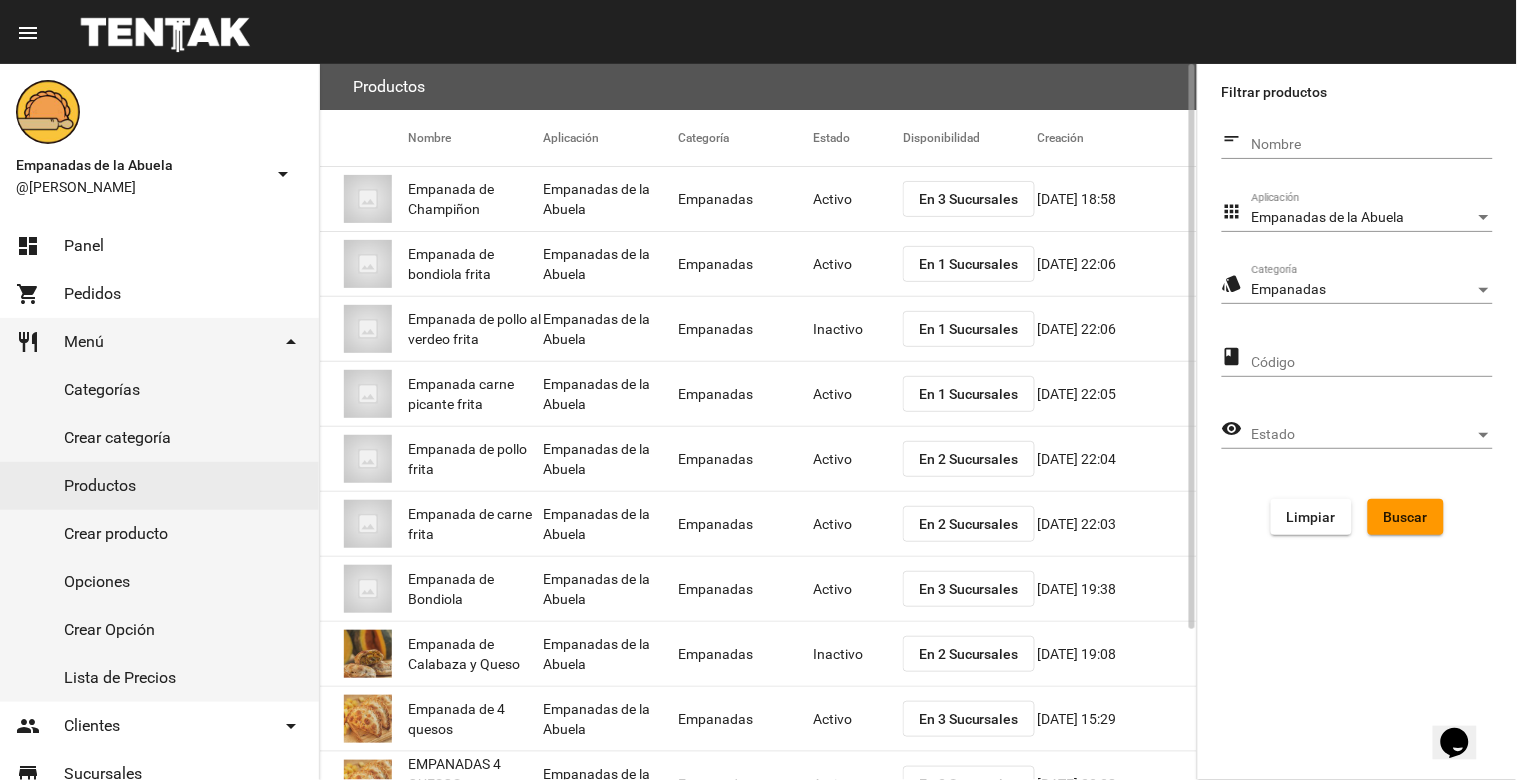 click on "Inactivo" 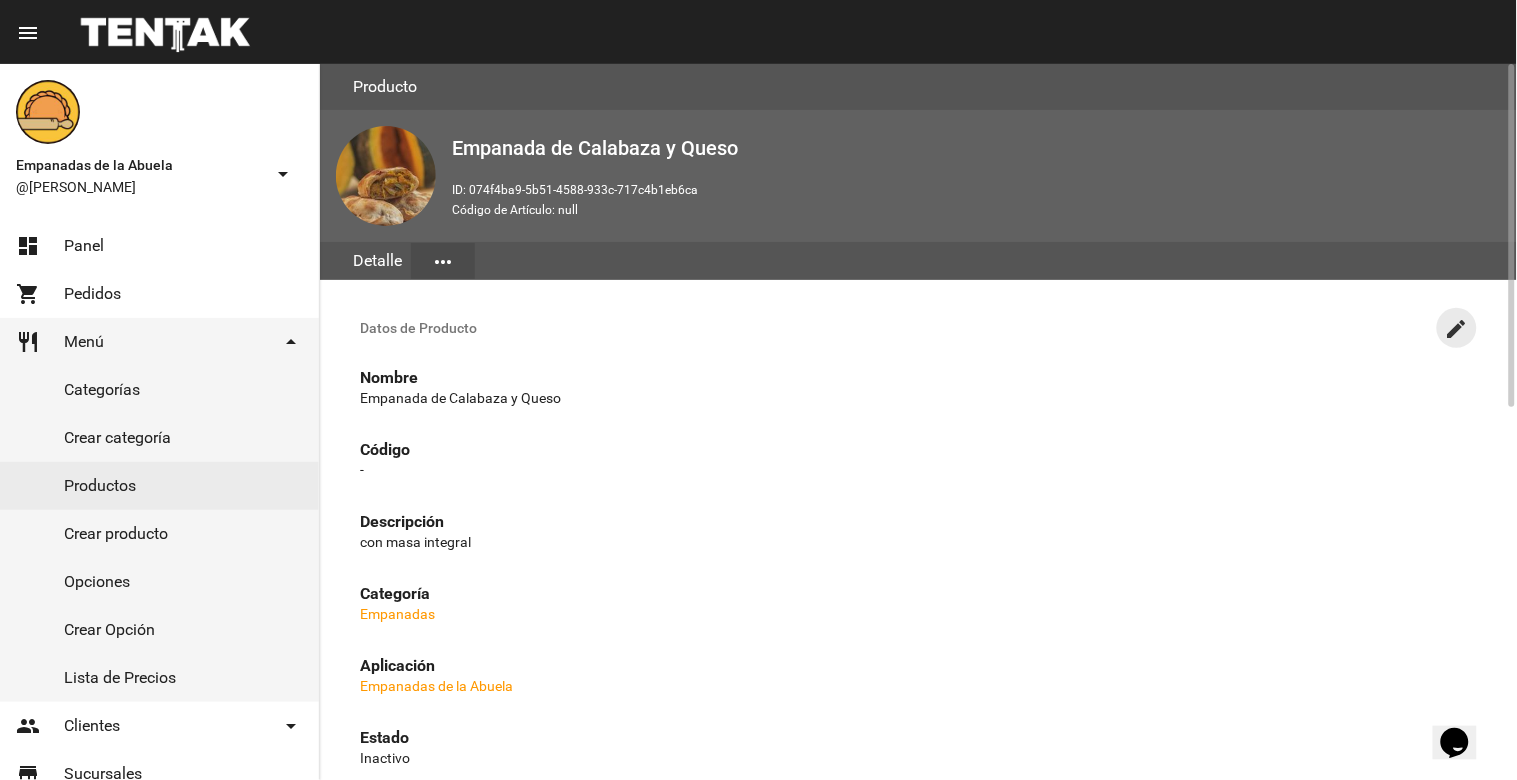 click on "create" 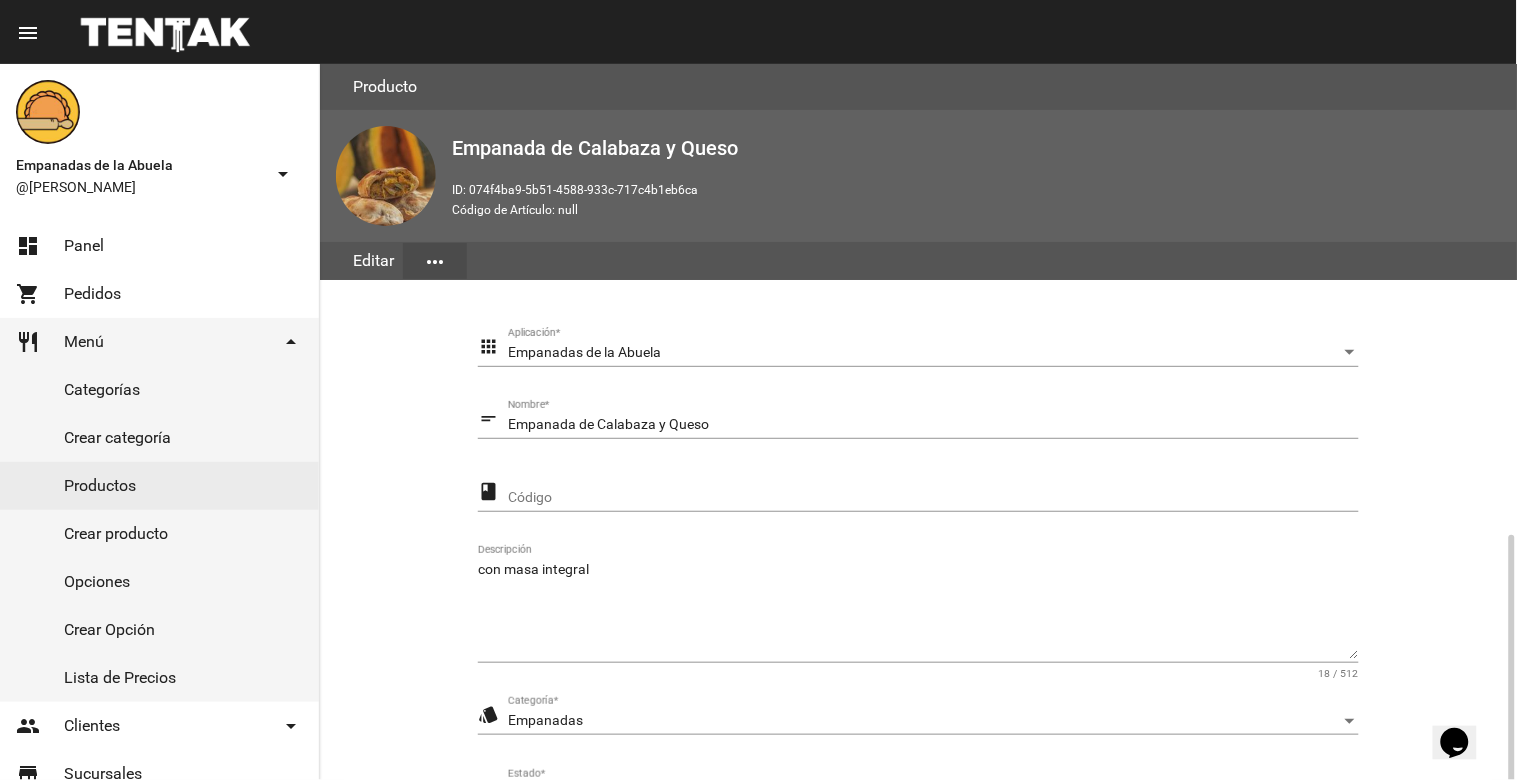 scroll, scrollTop: 273, scrollLeft: 0, axis: vertical 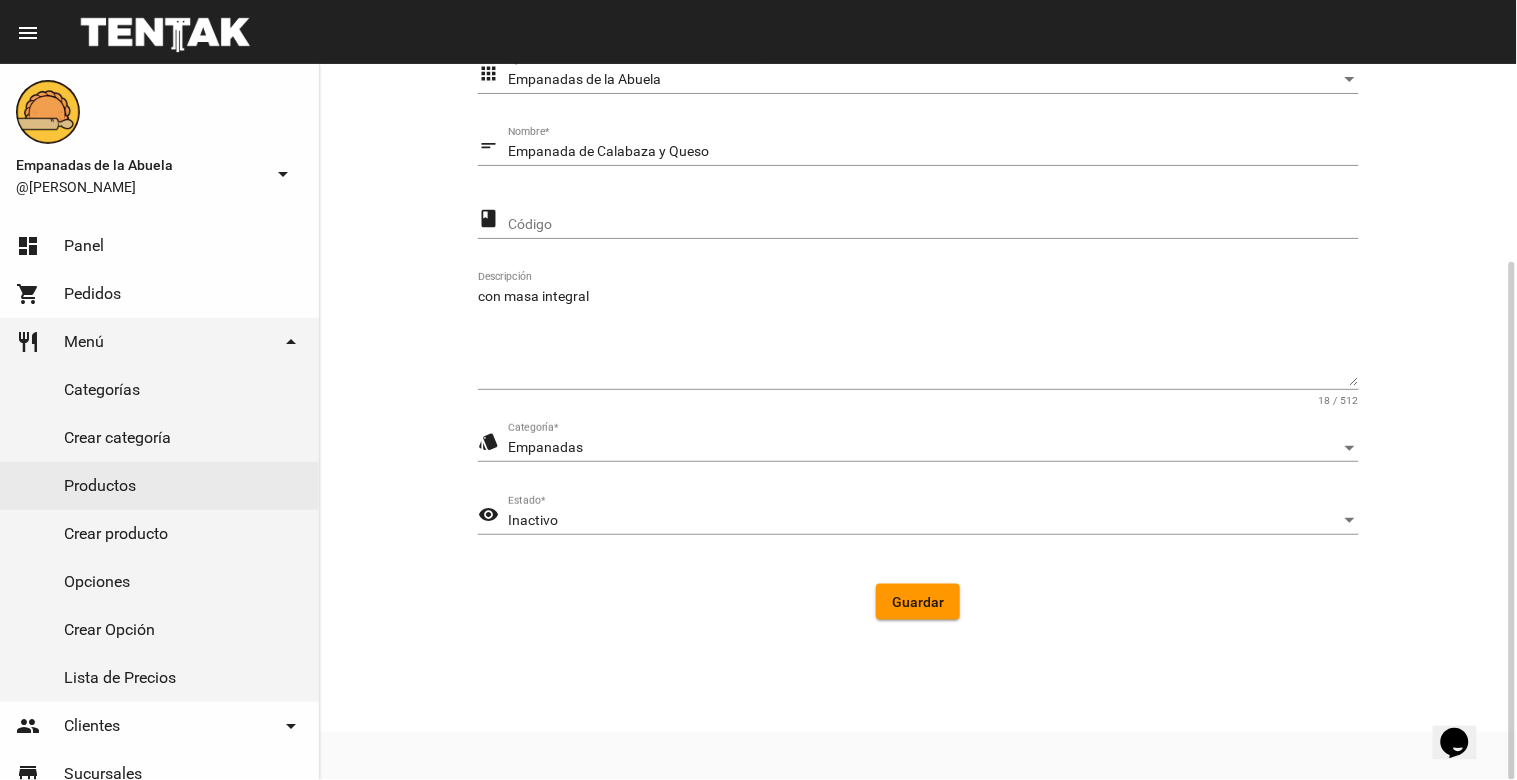 click on "Inactivo" at bounding box center [924, 521] 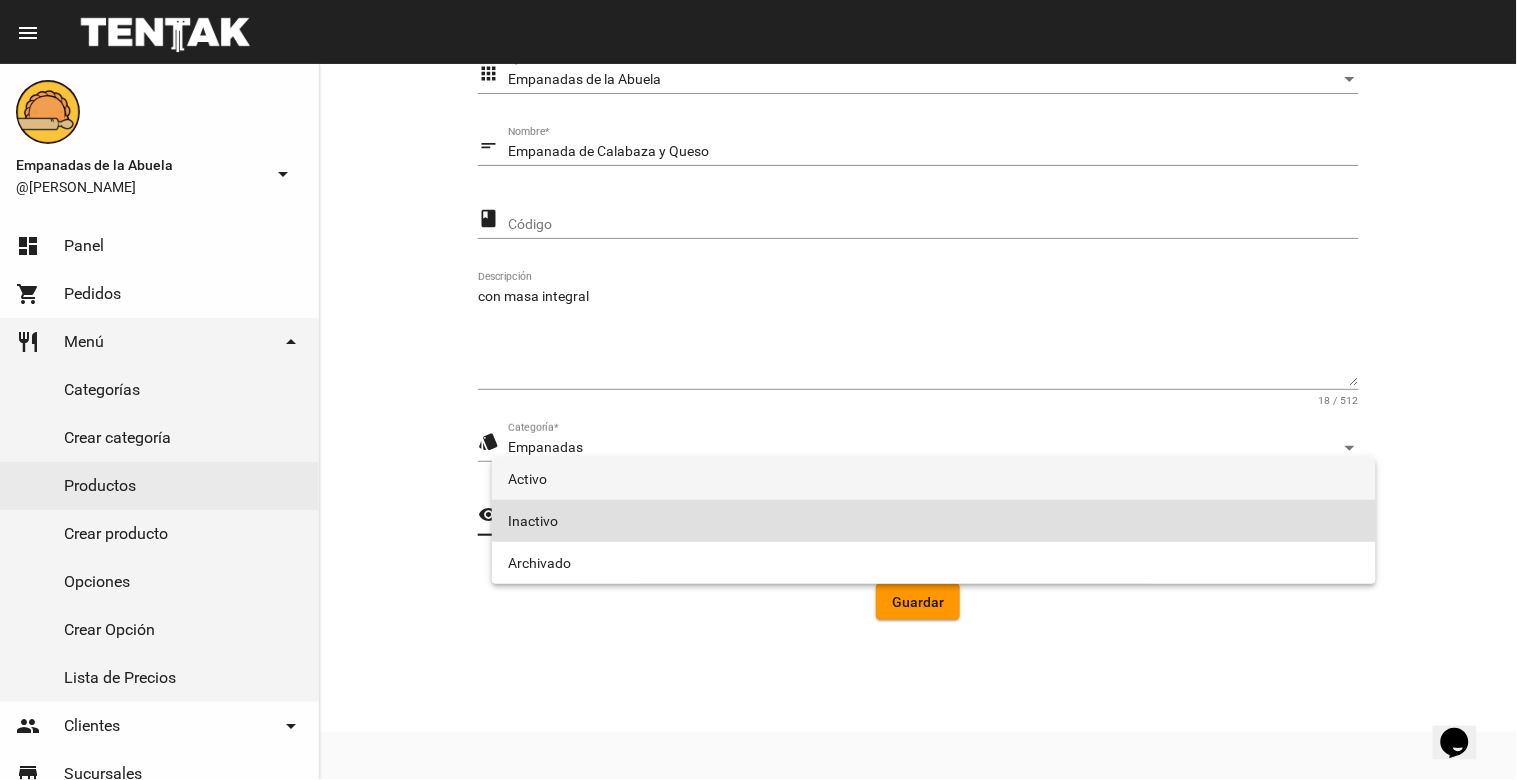 click on "Activo" at bounding box center (934, 479) 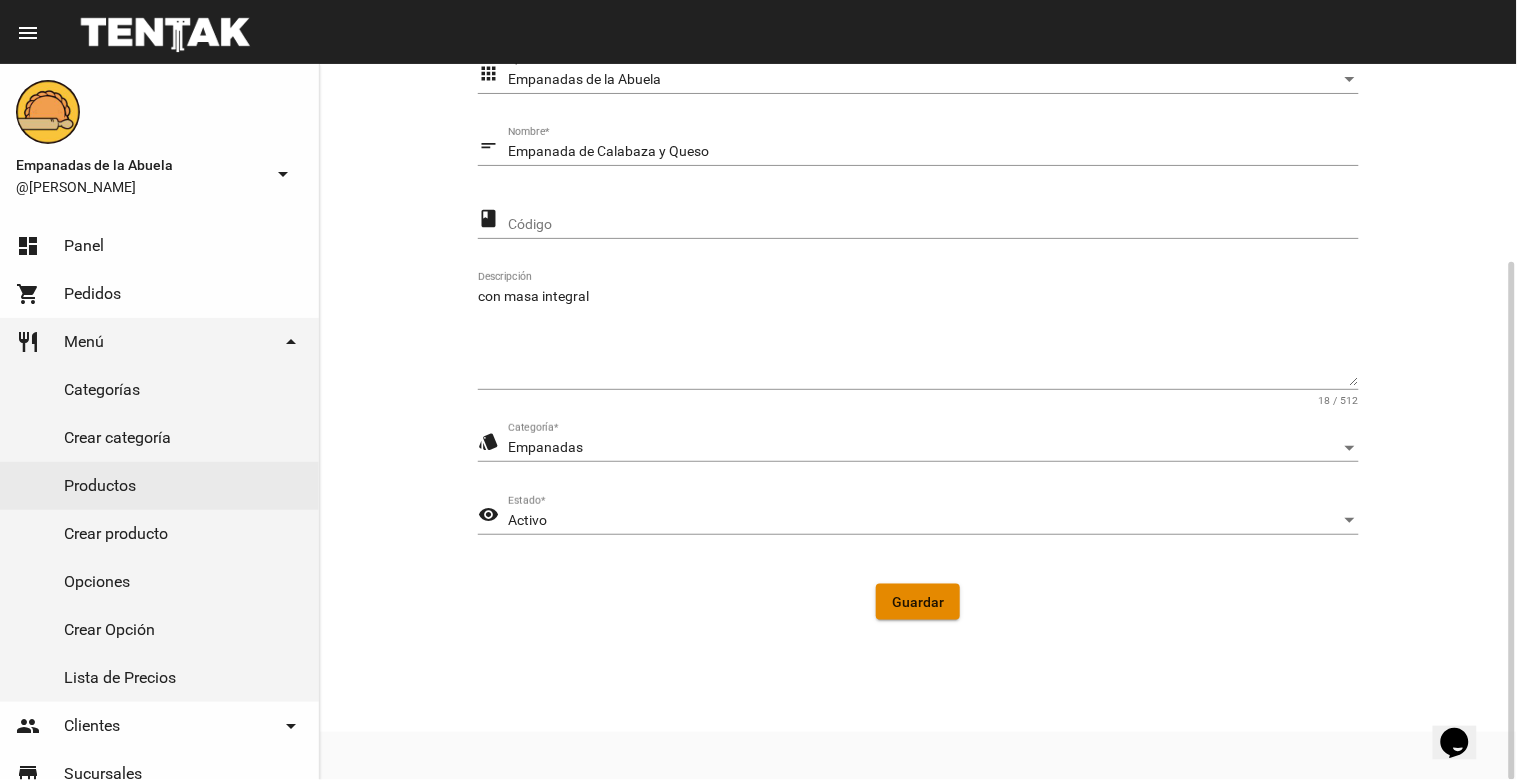 click on "Guardar" 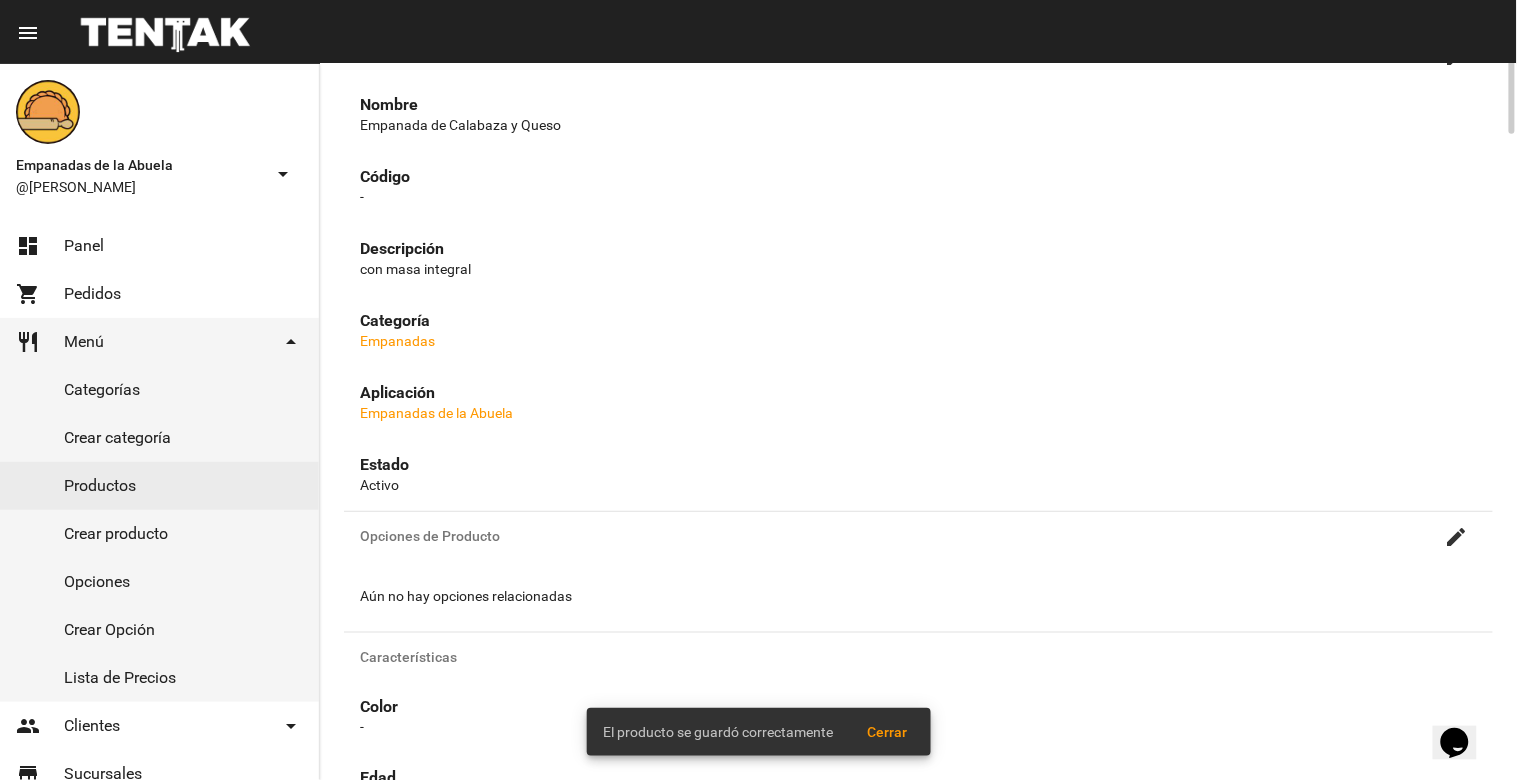 scroll, scrollTop: 0, scrollLeft: 0, axis: both 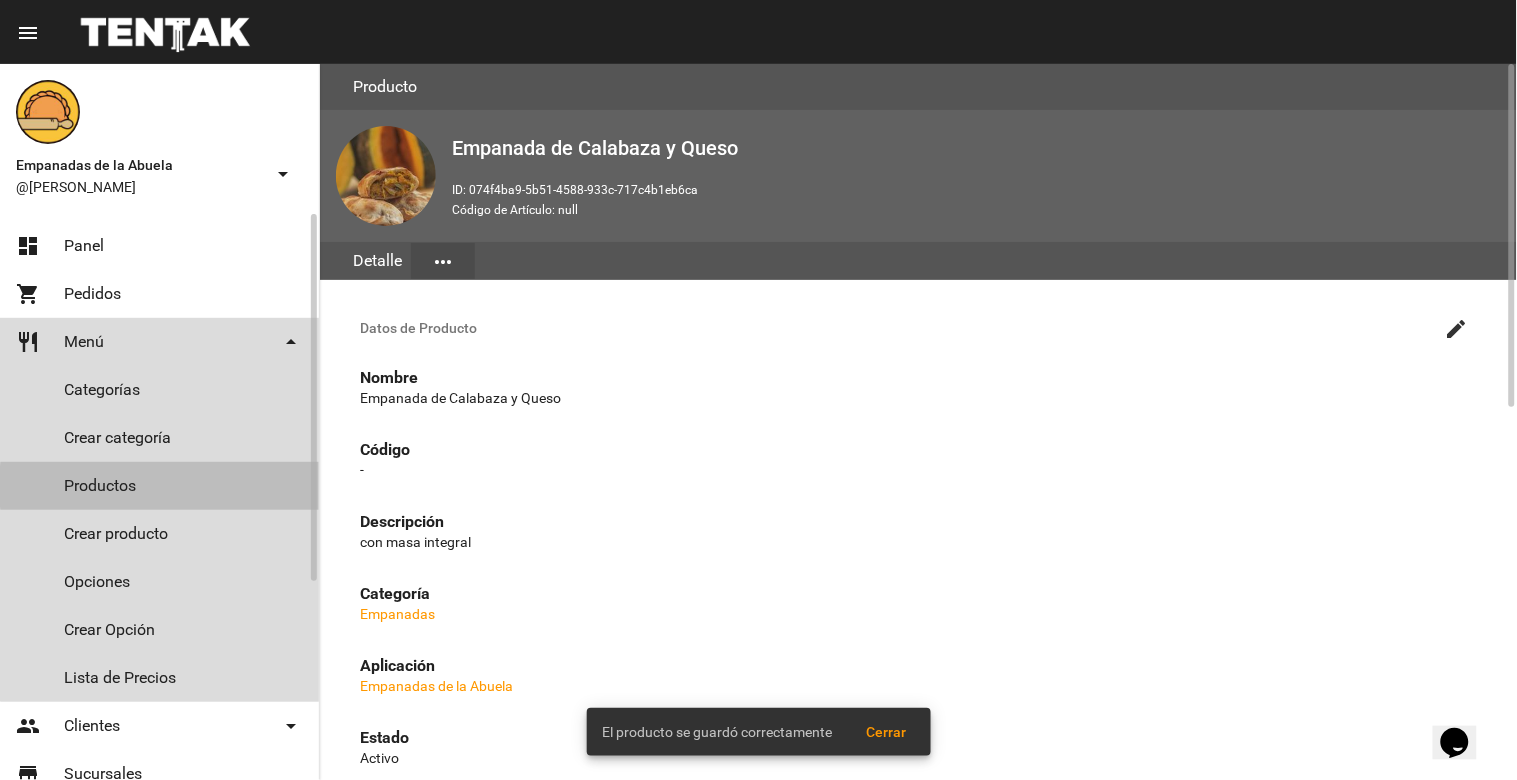 click on "Productos" 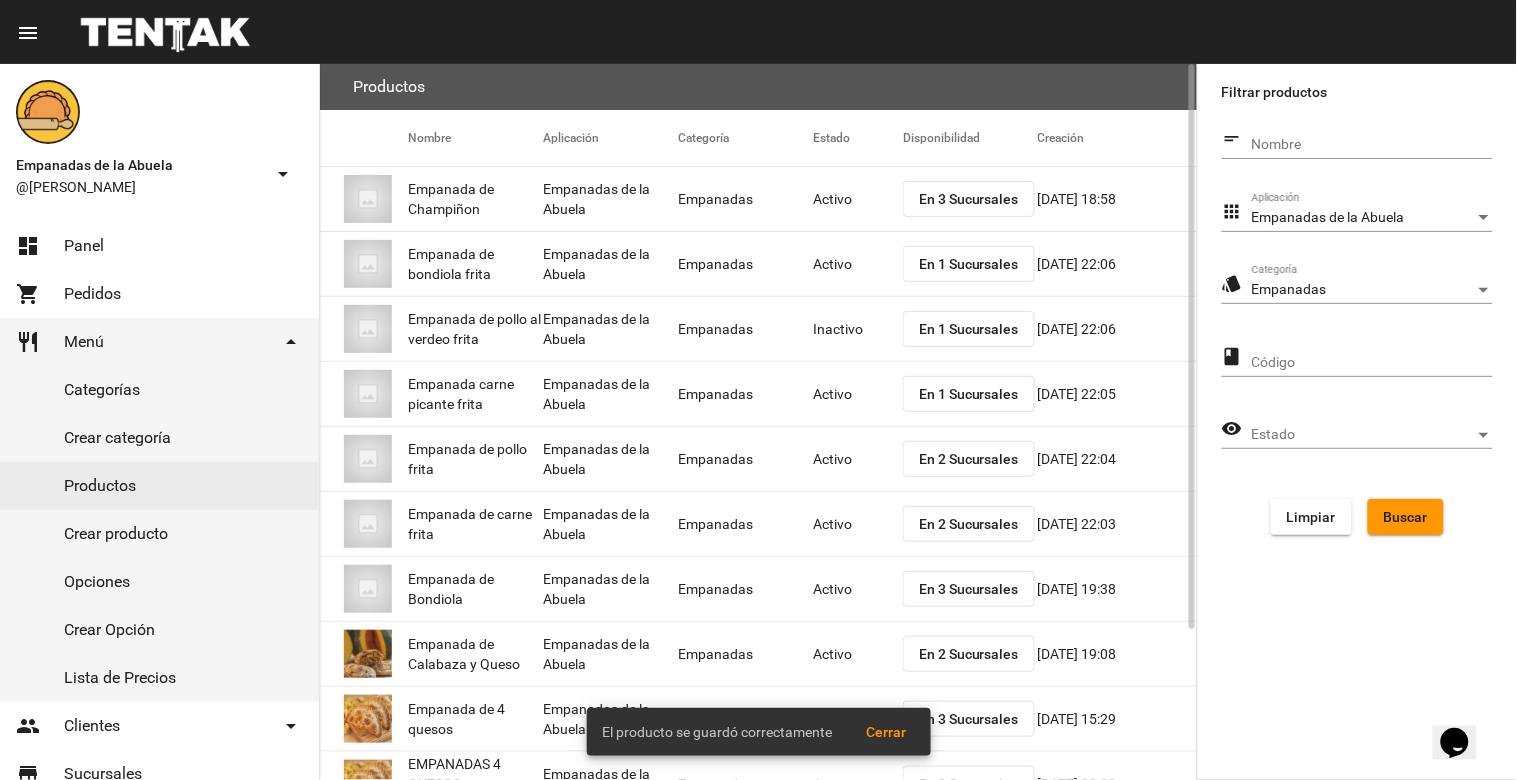 scroll, scrollTop: 190, scrollLeft: 0, axis: vertical 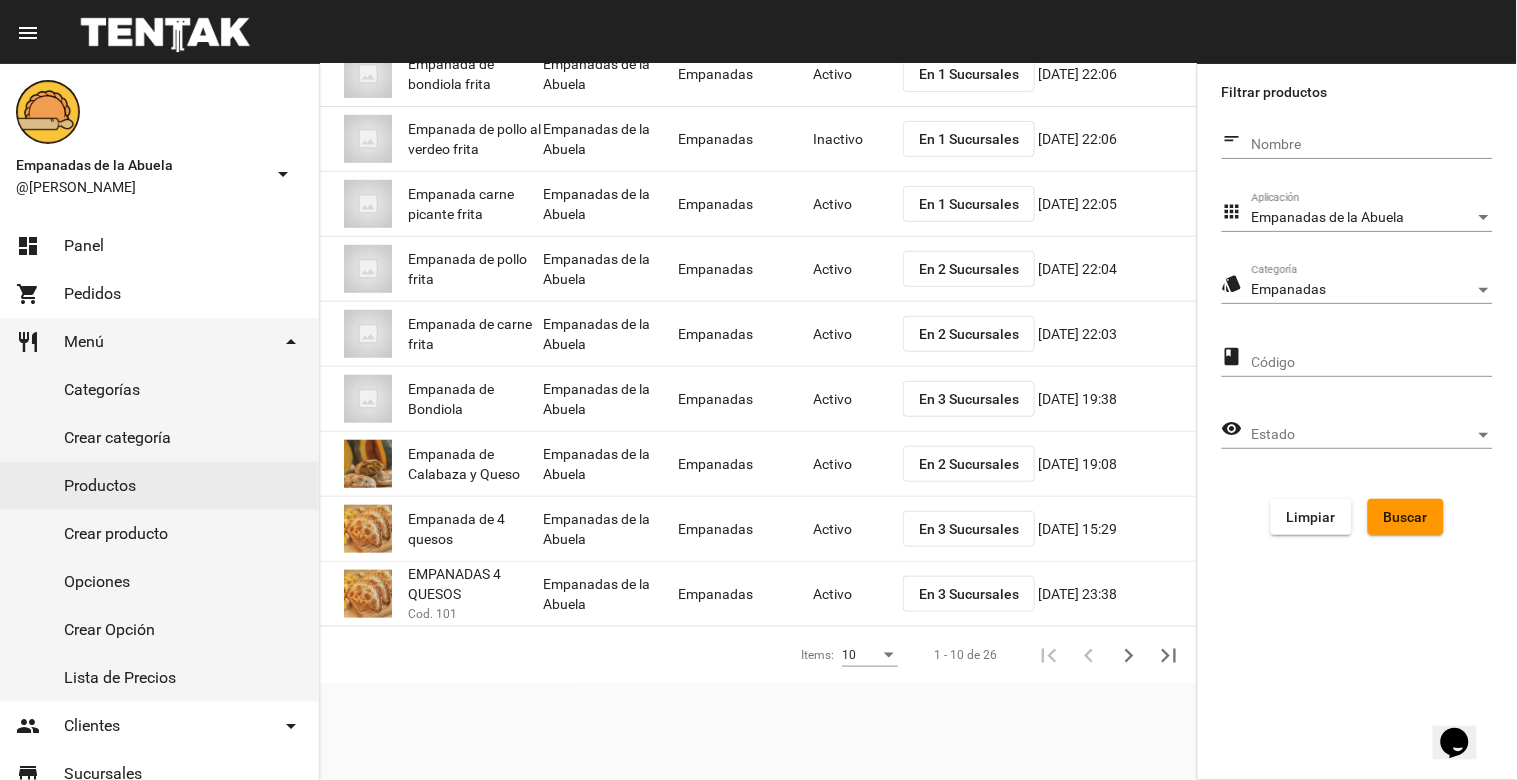 click on "Estado" at bounding box center (1363, 435) 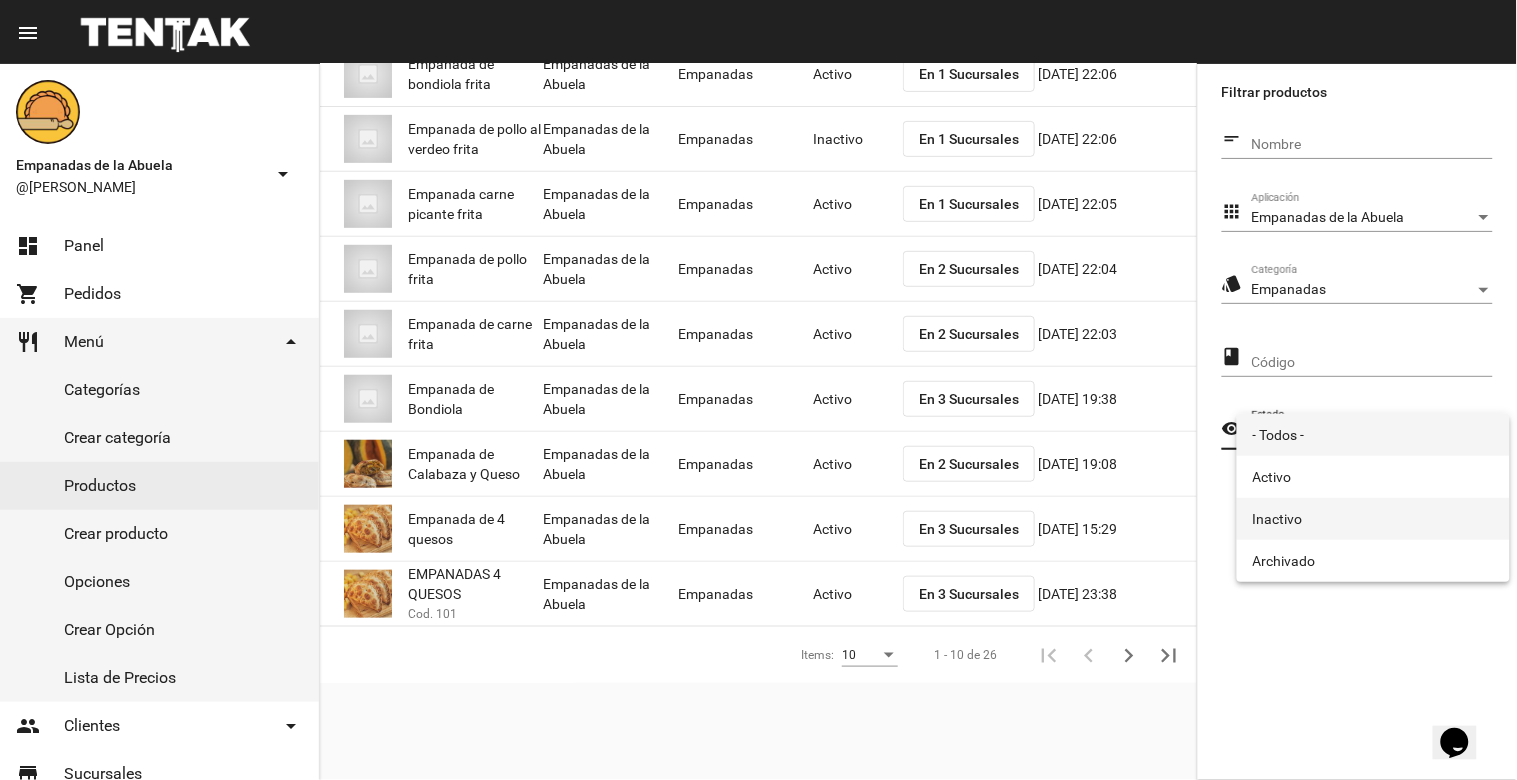 click on "Inactivo" at bounding box center (1373, 519) 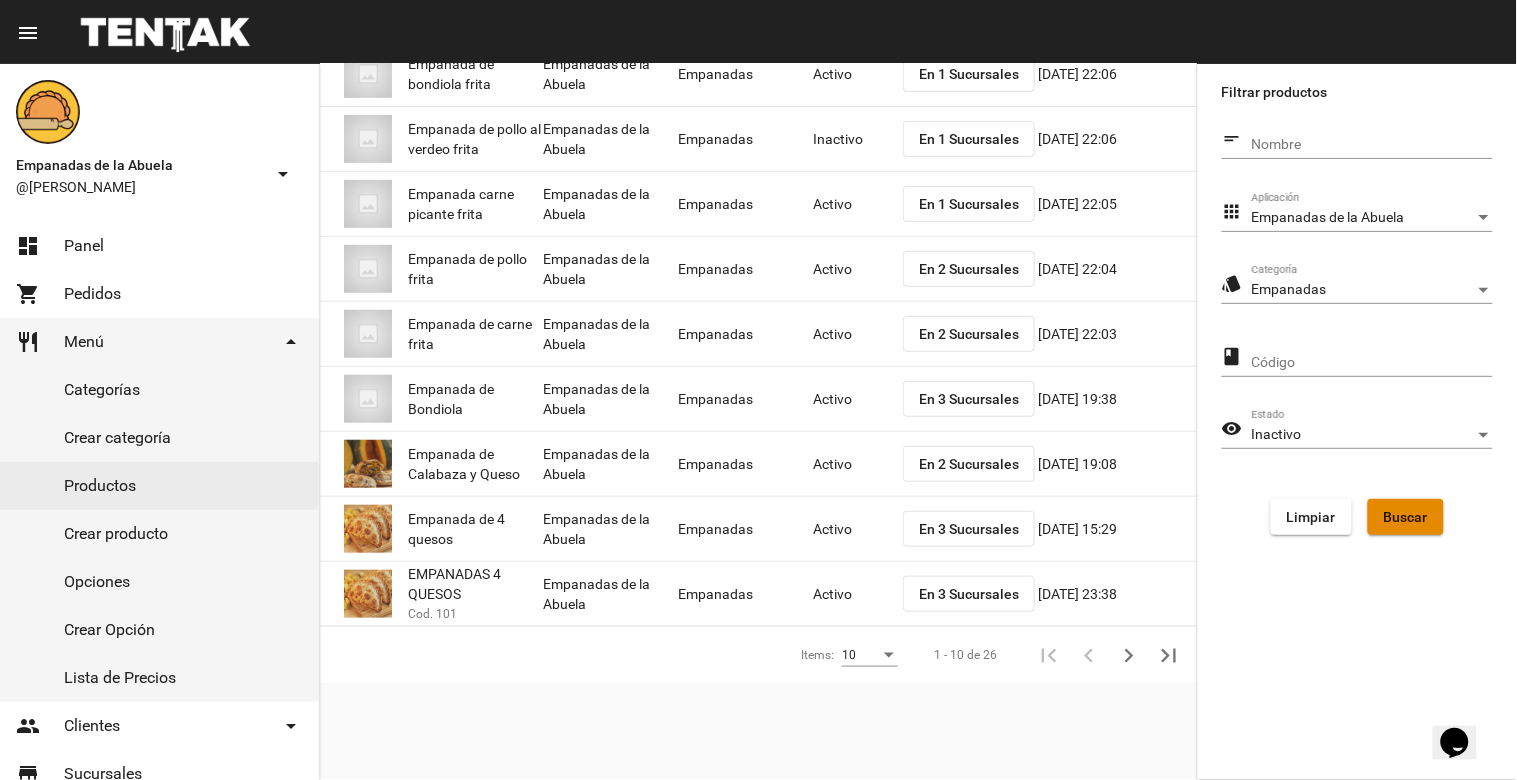 click on "Buscar" 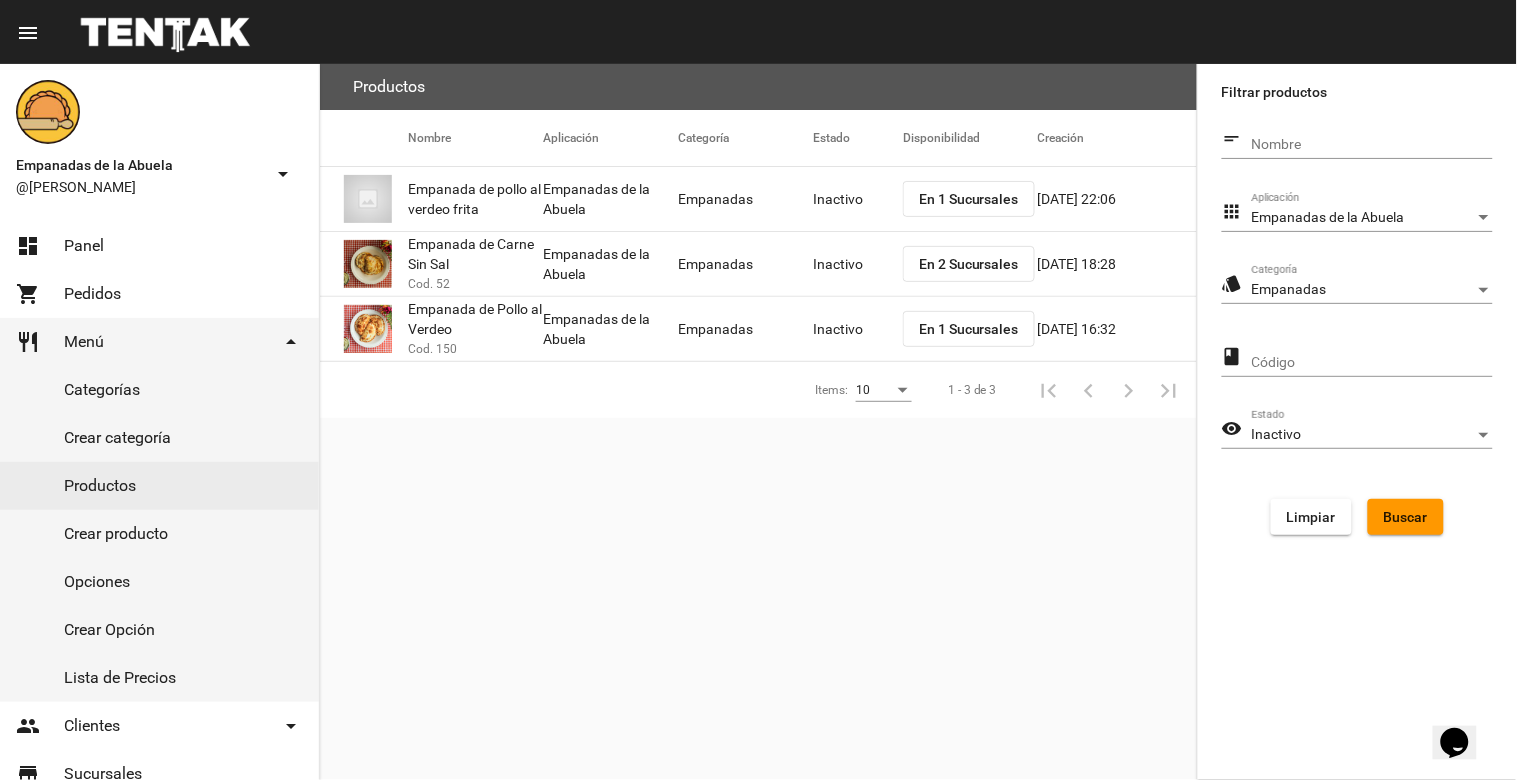 scroll, scrollTop: 0, scrollLeft: 0, axis: both 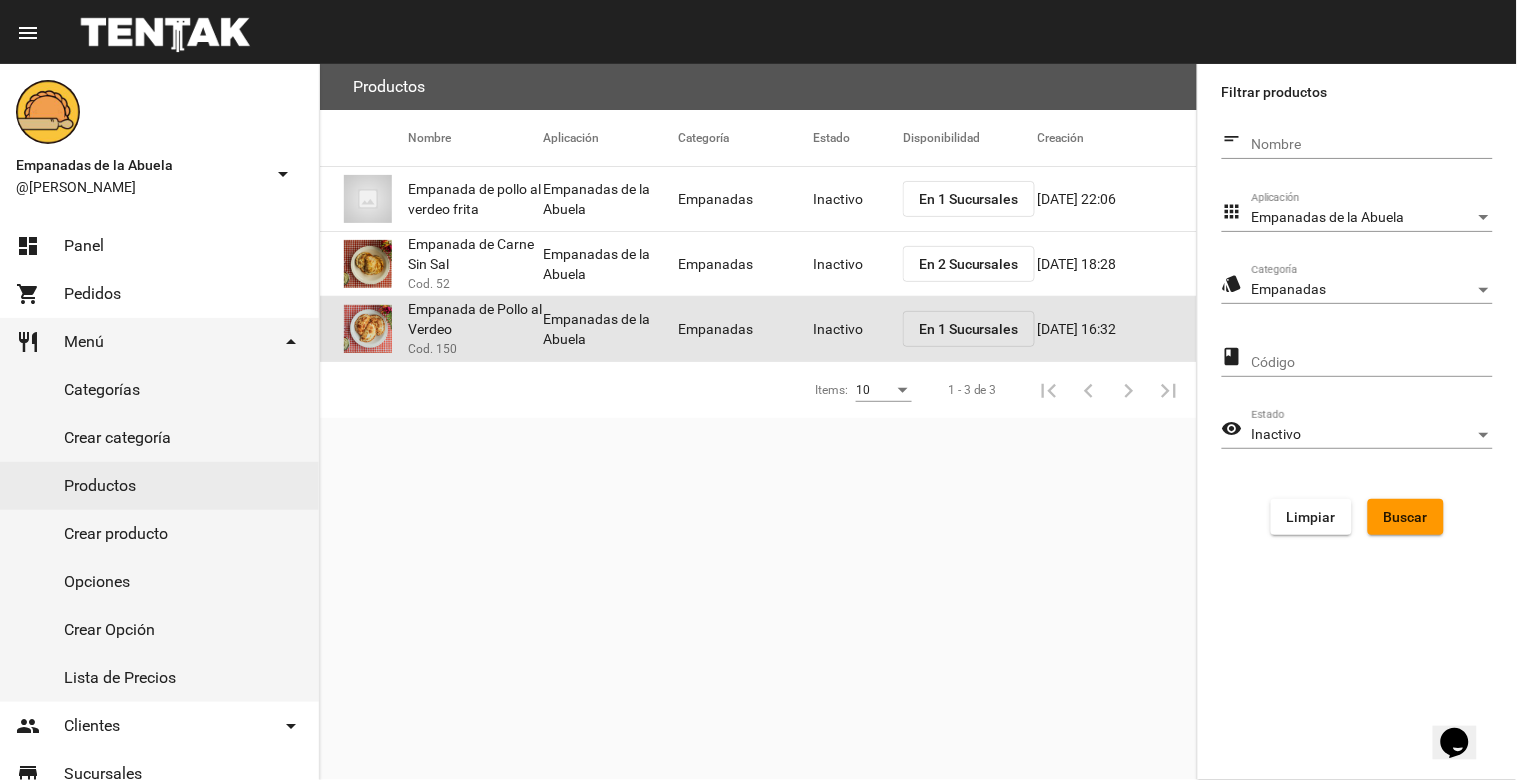 click on "Inactivo" 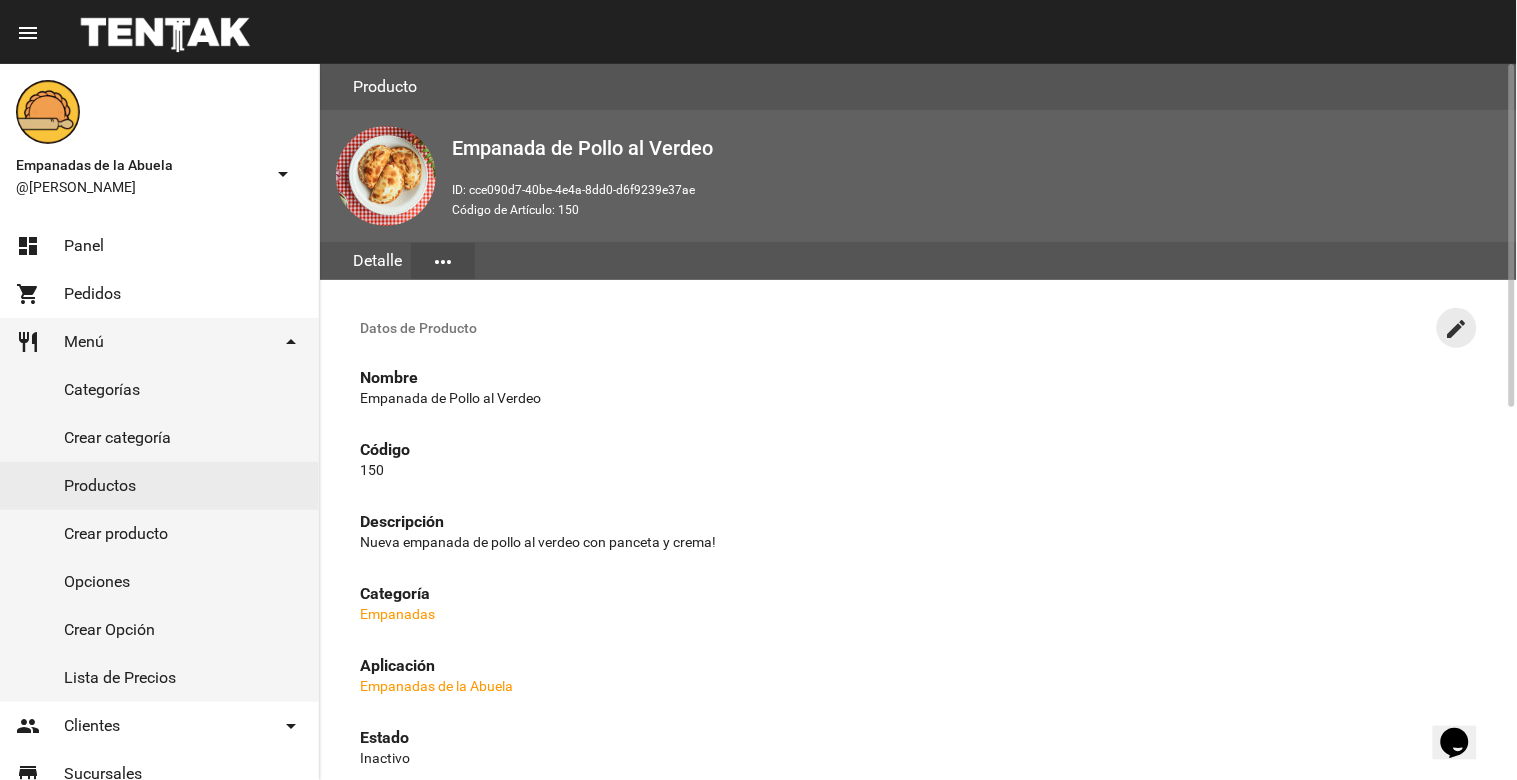 click on "create" 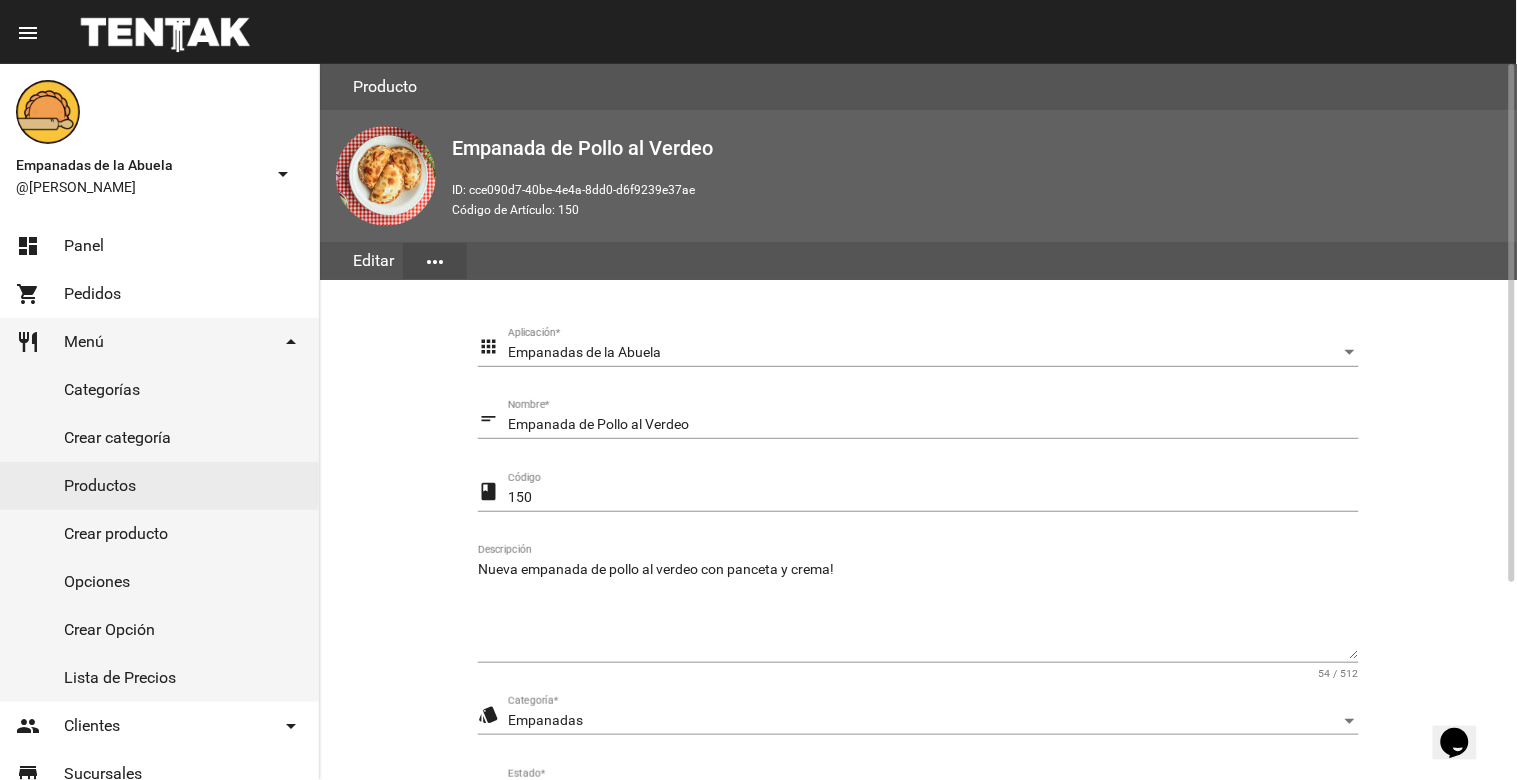 scroll, scrollTop: 273, scrollLeft: 0, axis: vertical 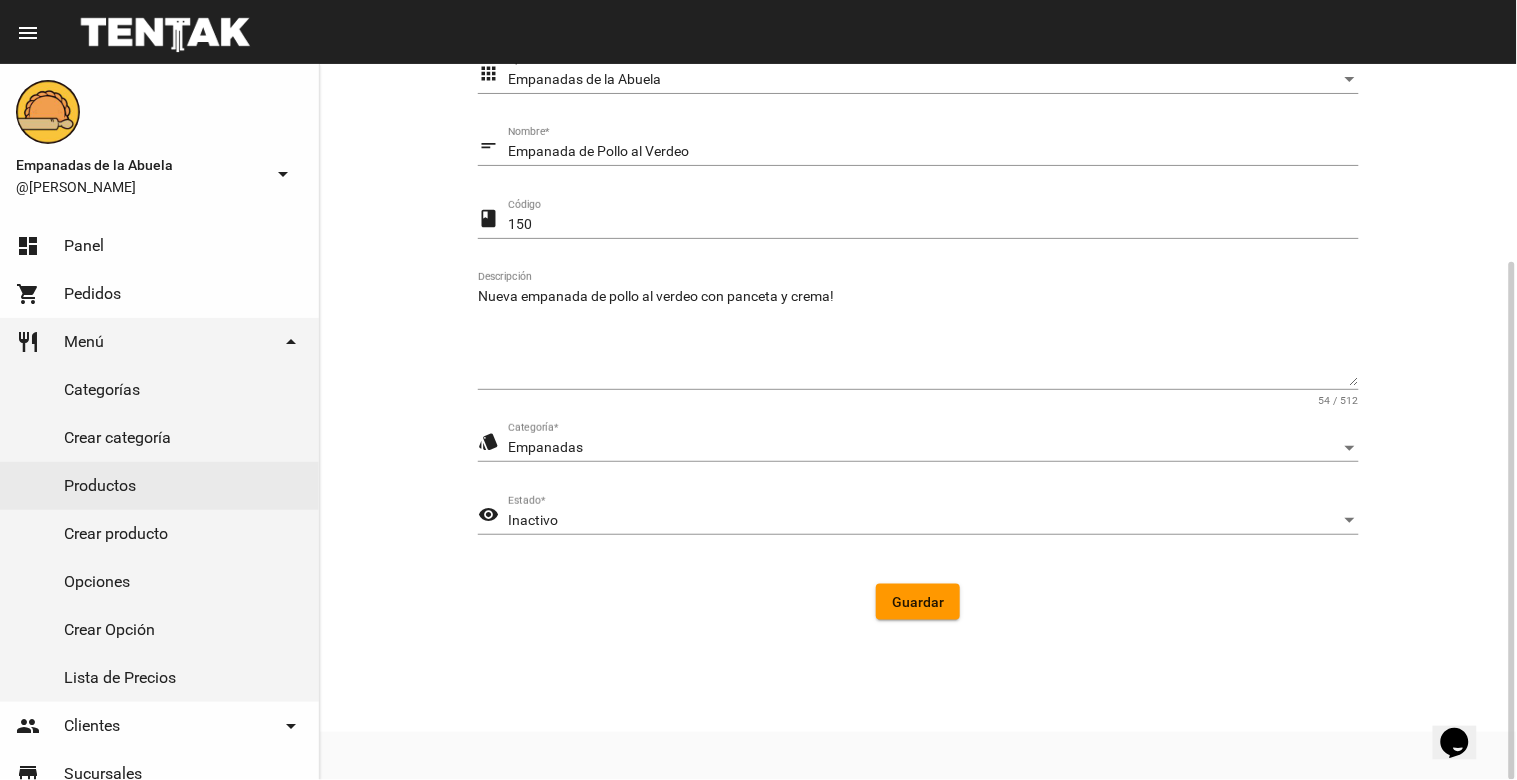 click on "Inactivo" at bounding box center (533, 520) 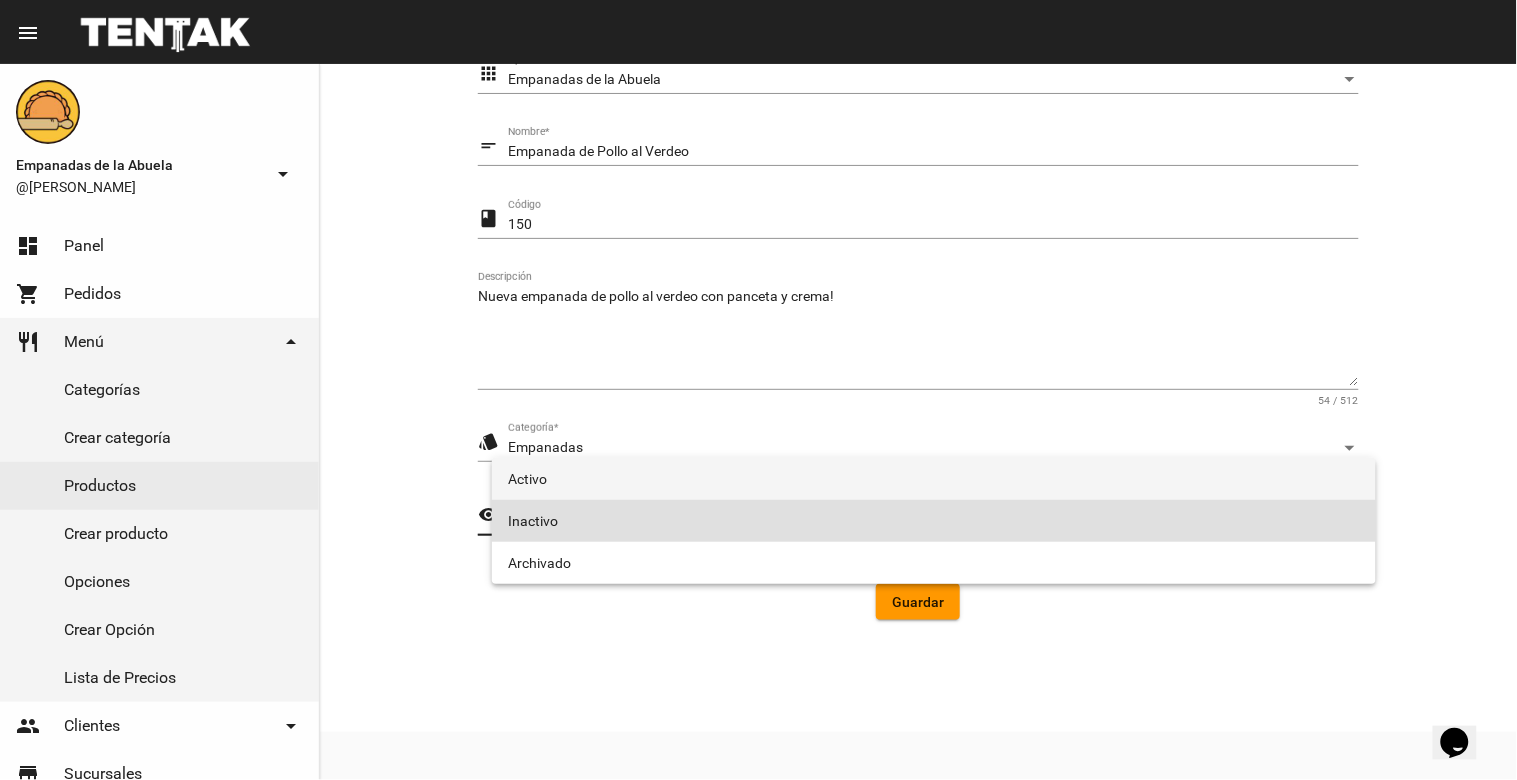 click on "Activo" at bounding box center [934, 479] 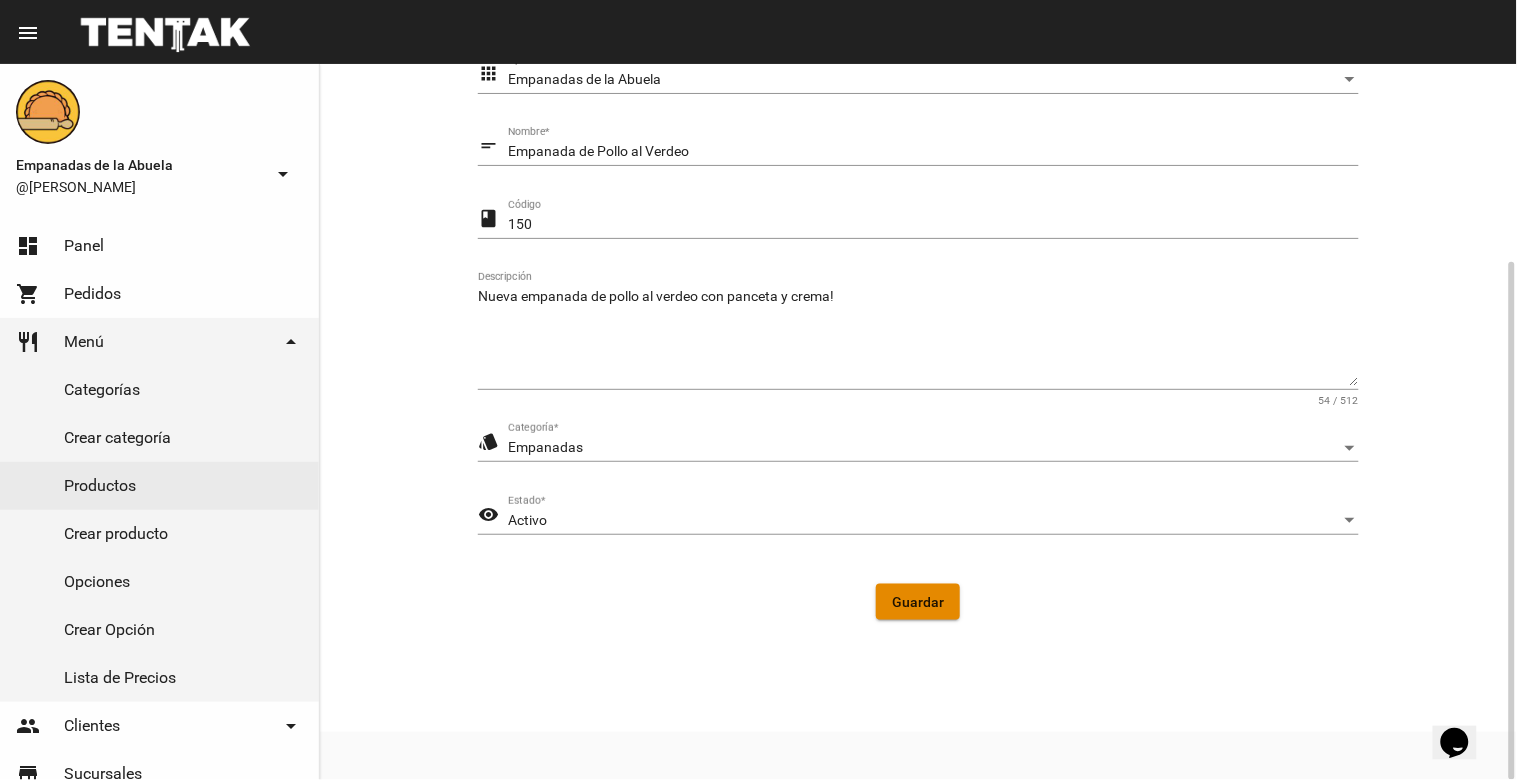 click on "Guardar" 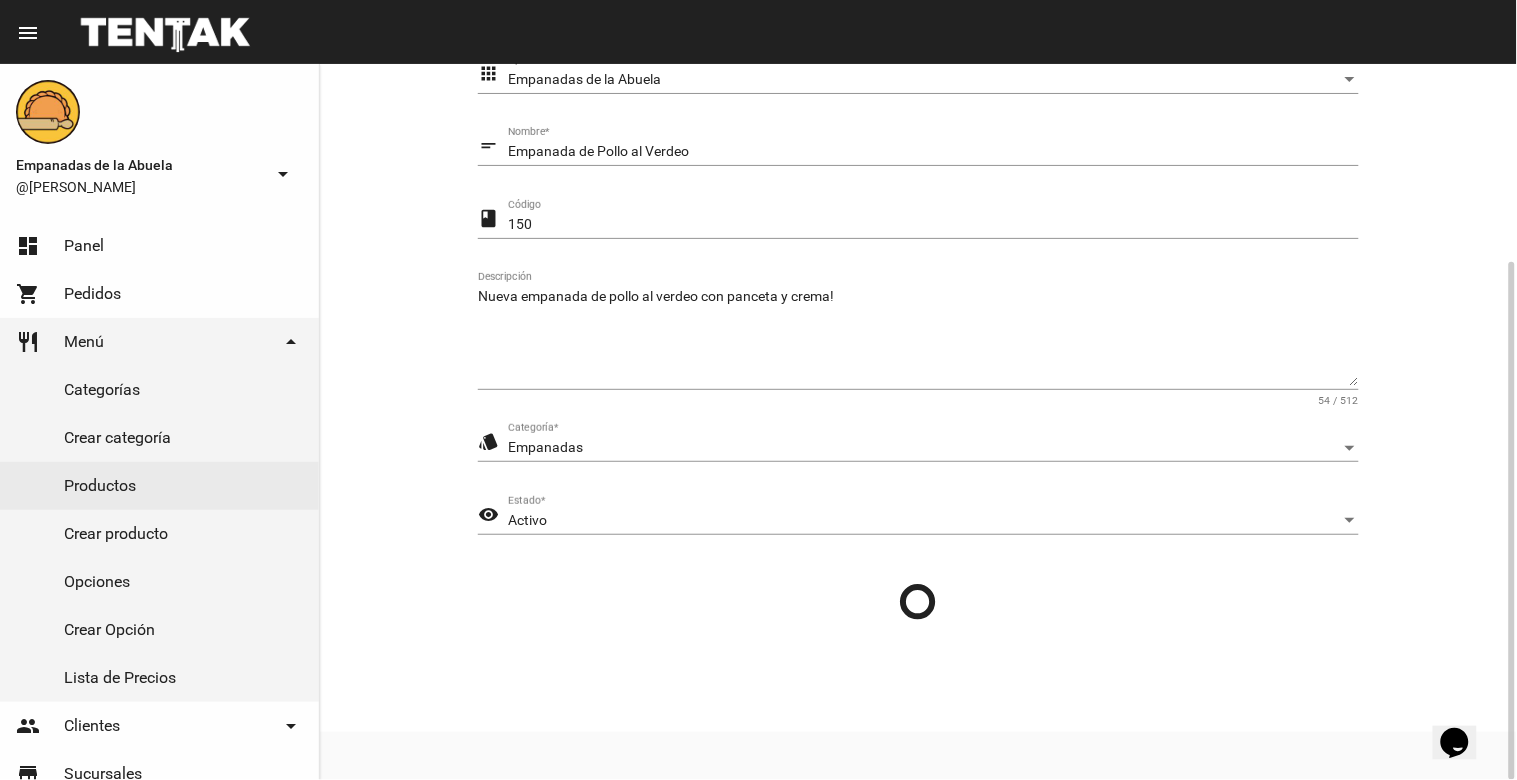 scroll, scrollTop: 0, scrollLeft: 0, axis: both 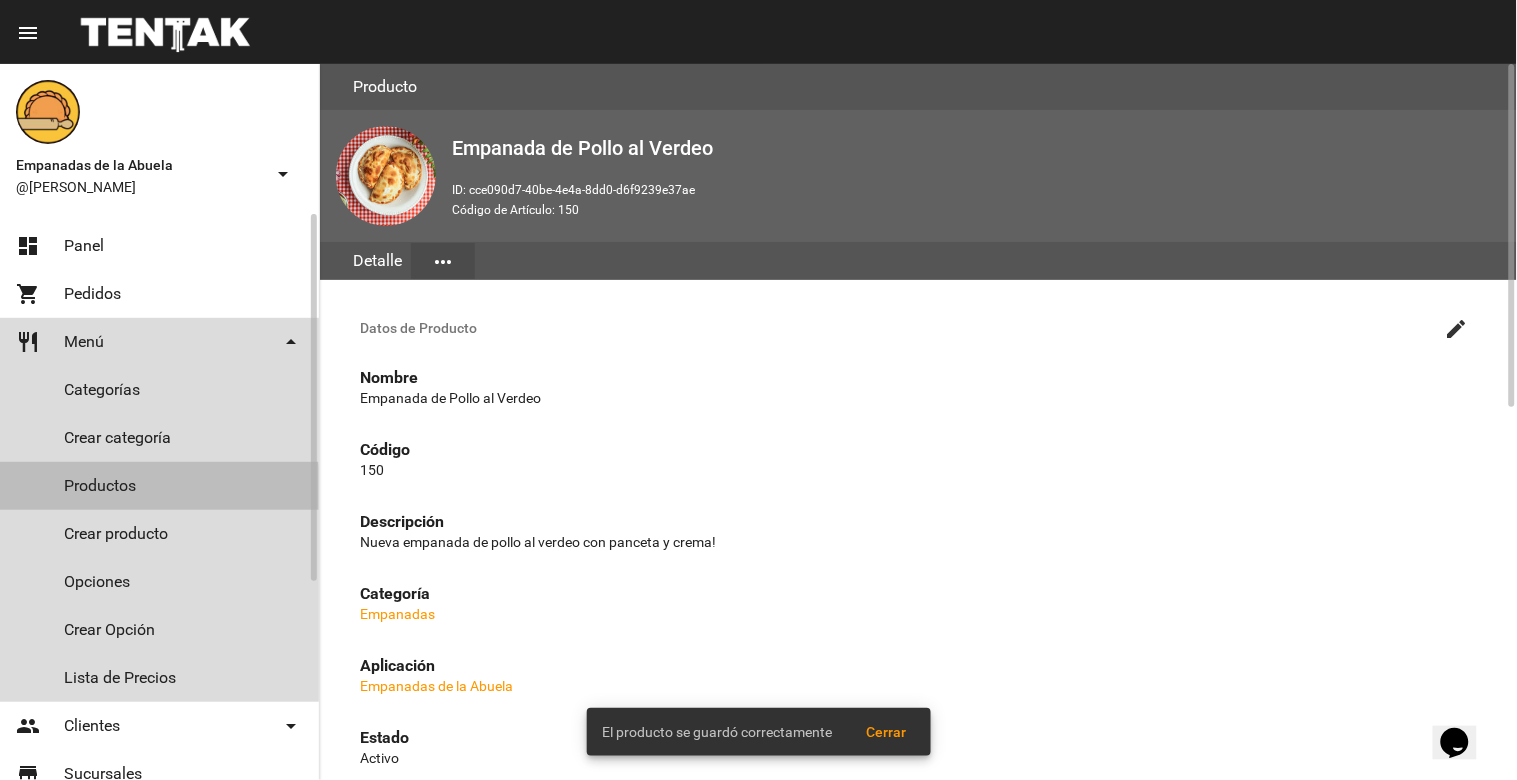 click on "Productos" 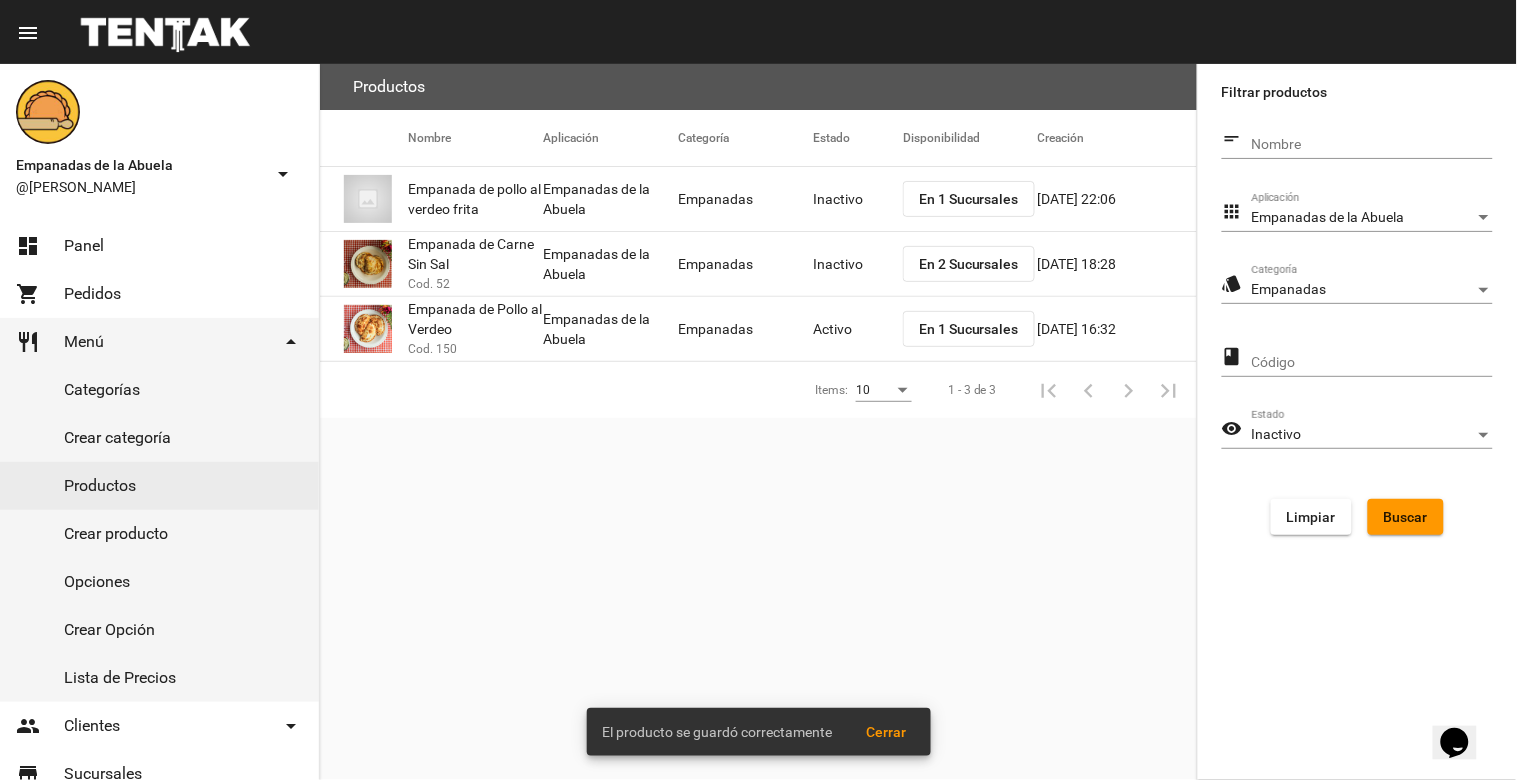 click on "Empanadas" 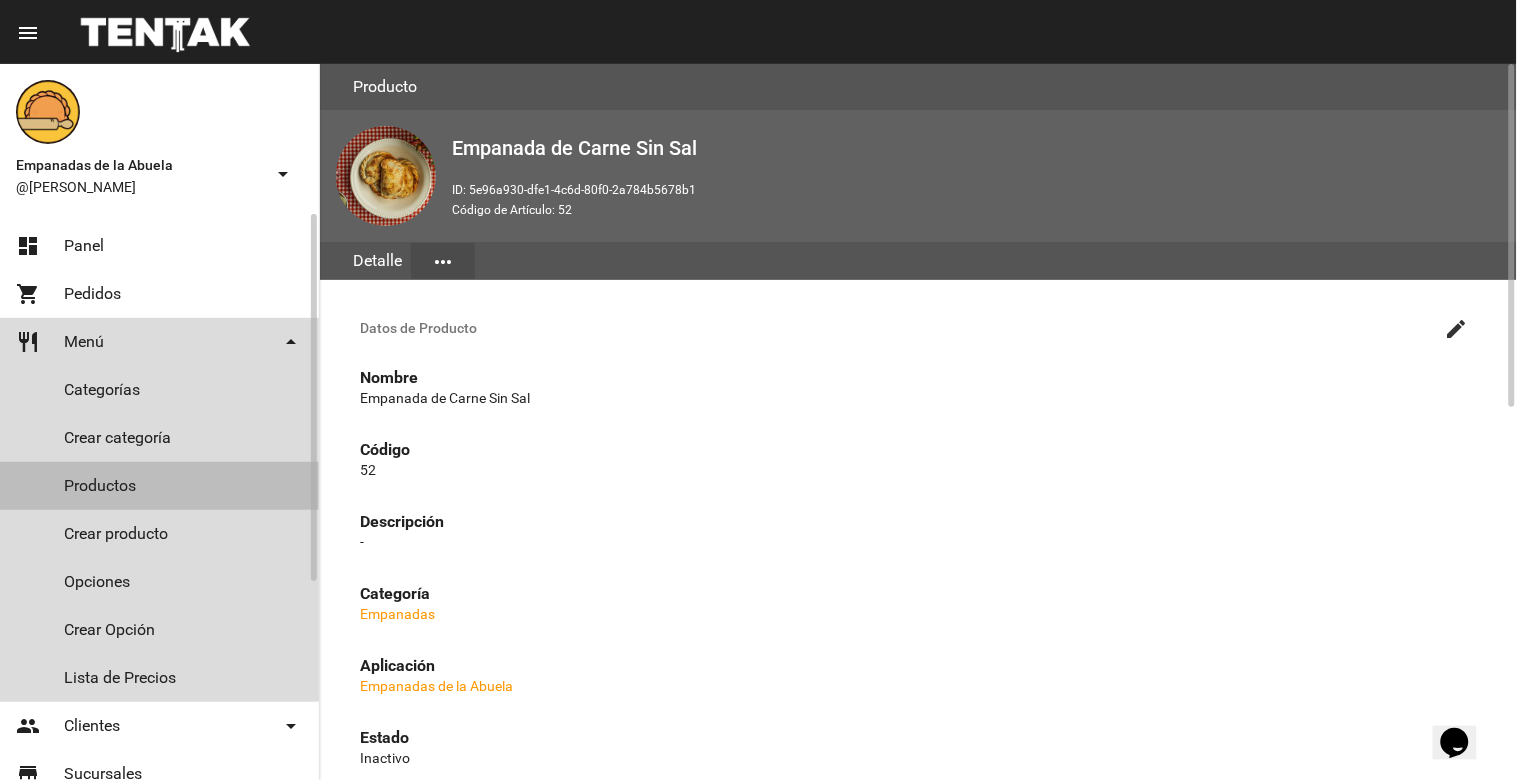 click on "Productos" 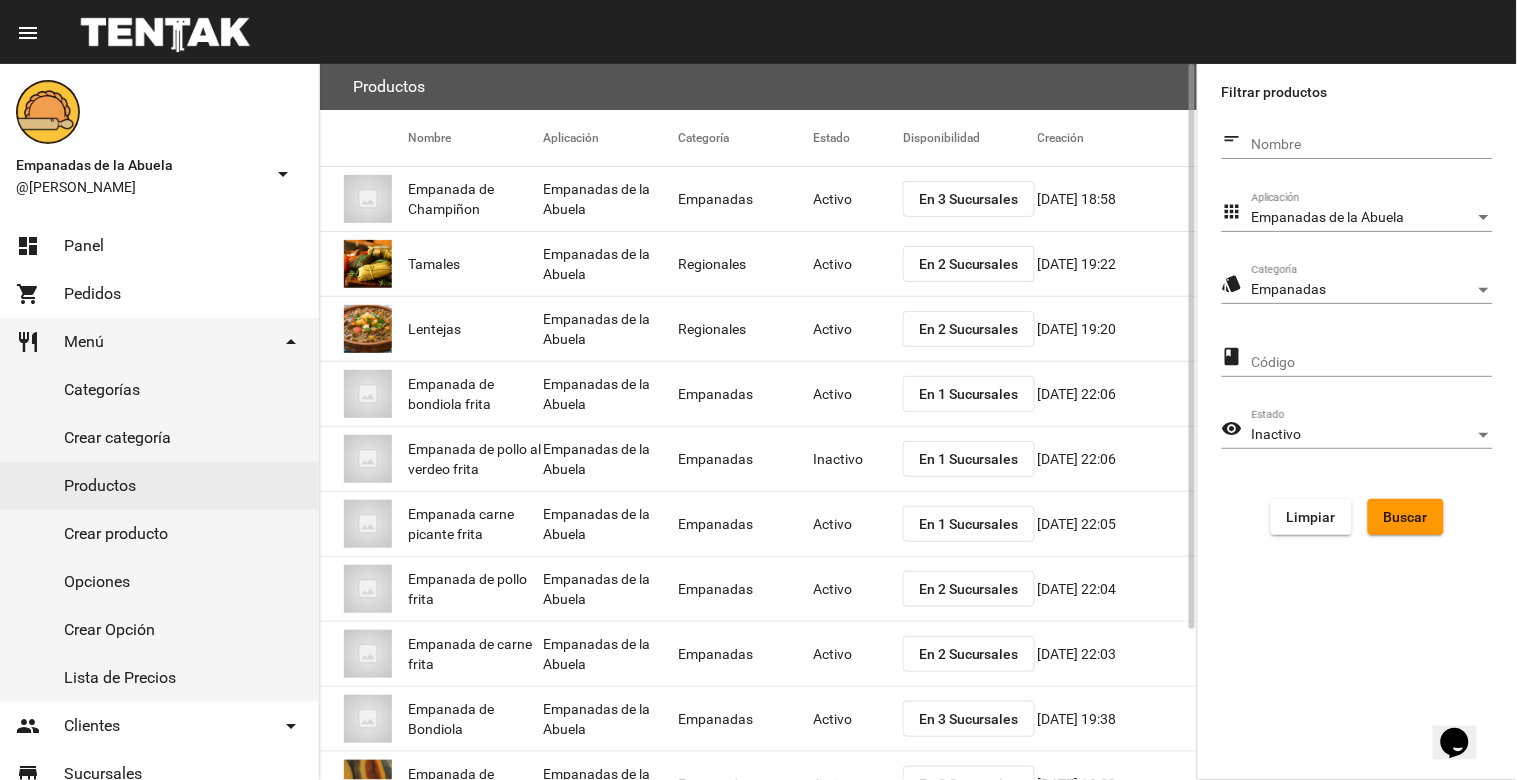 click on "Buscar" 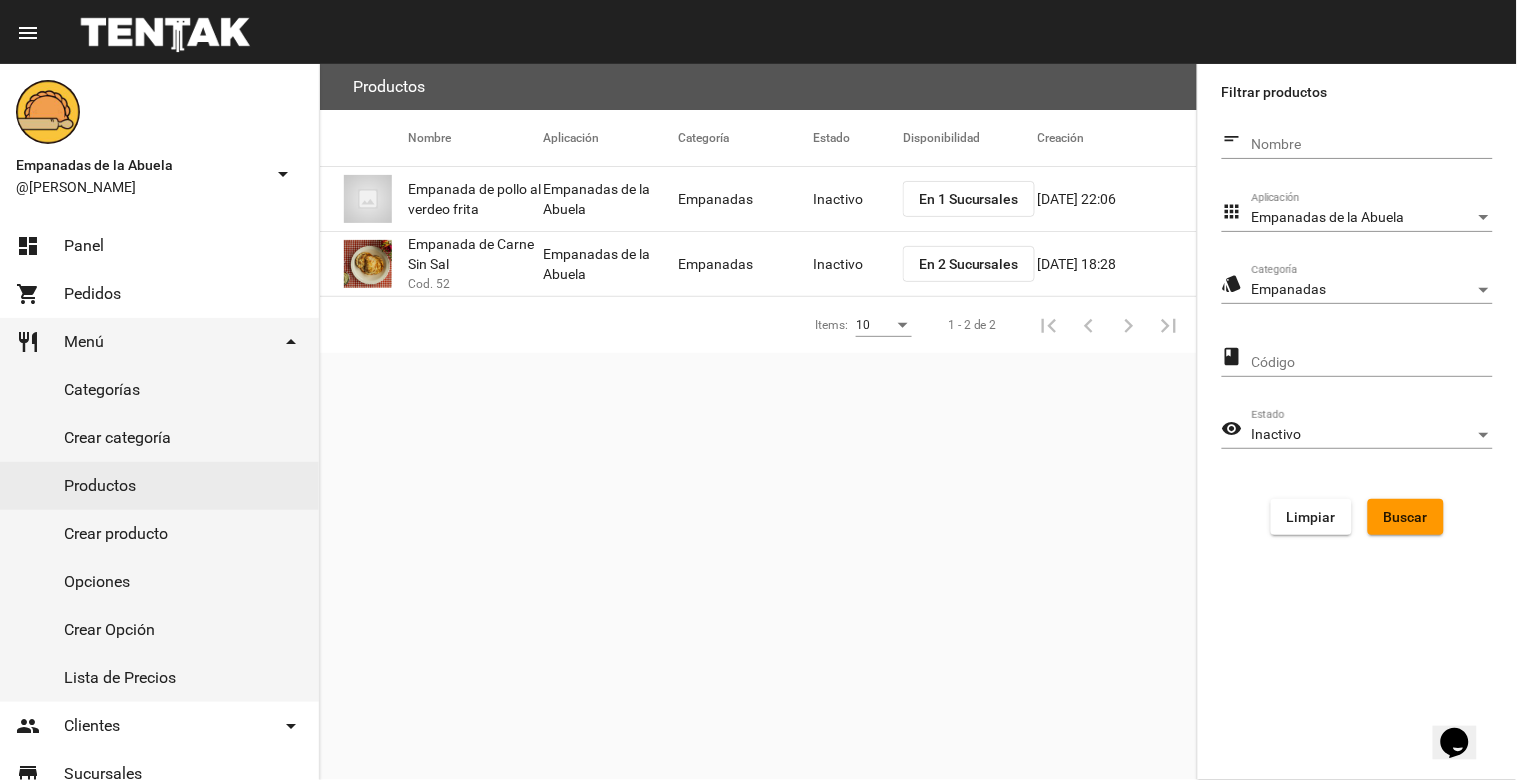 click on "Inactivo" 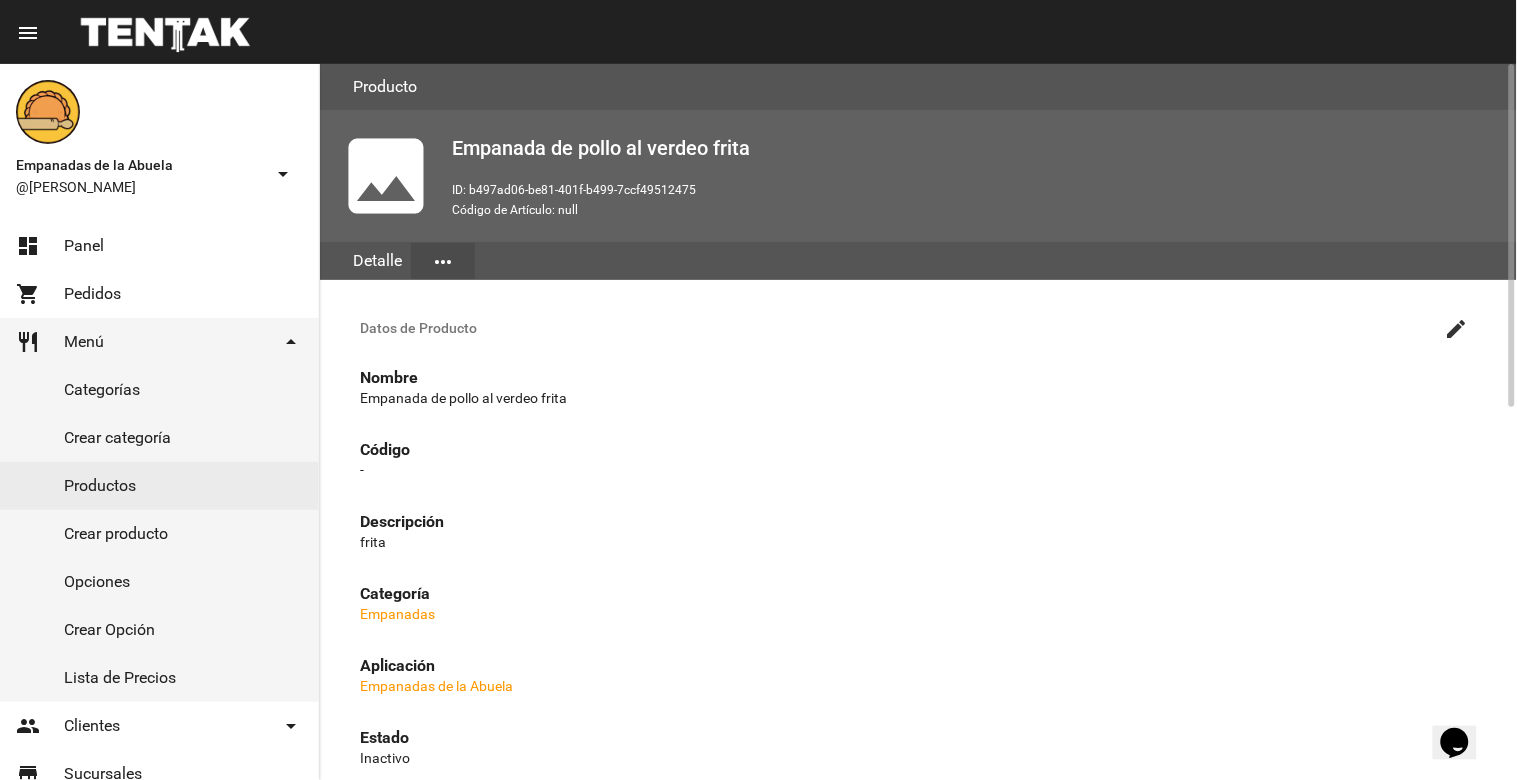 click on "create" 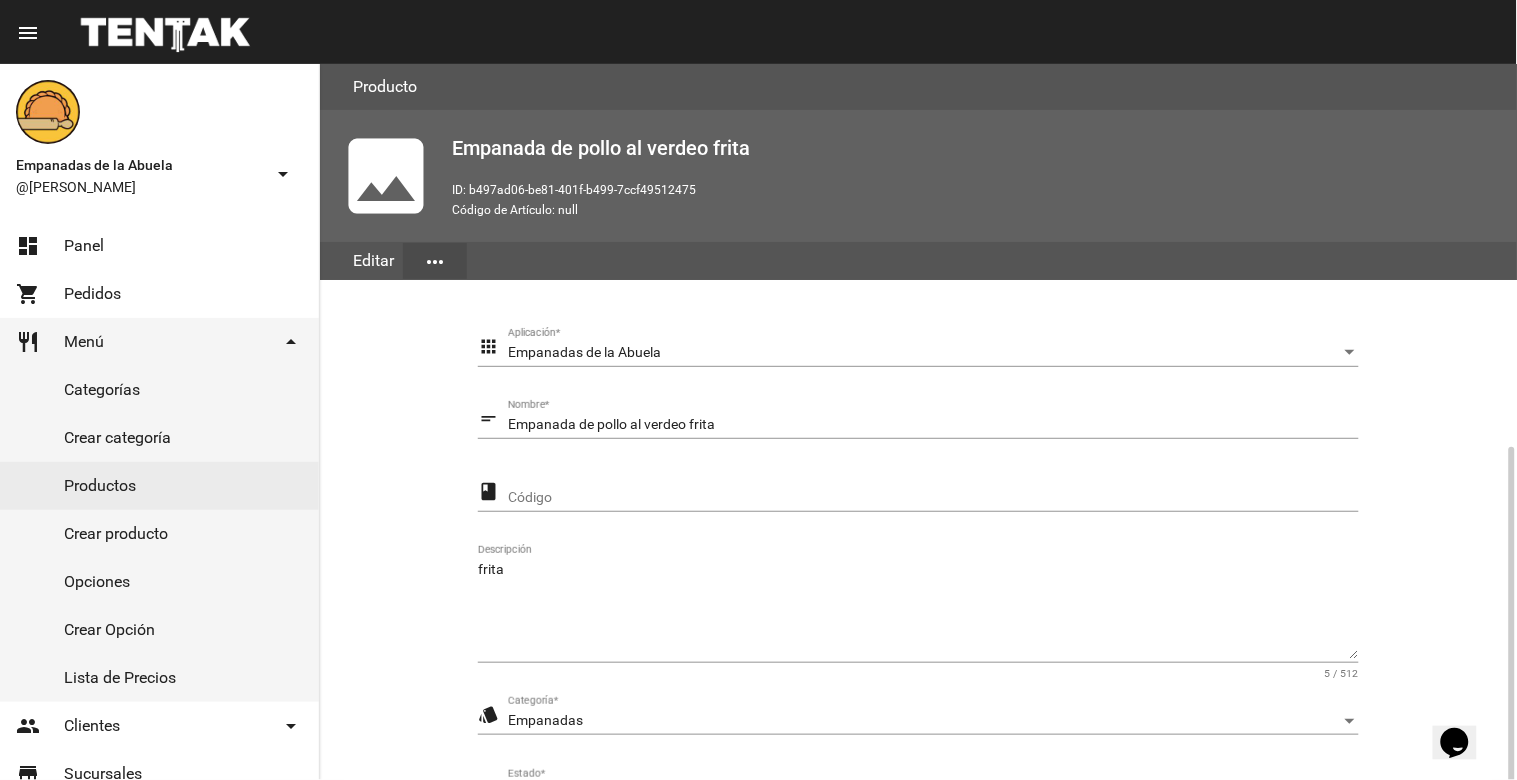 scroll, scrollTop: 273, scrollLeft: 0, axis: vertical 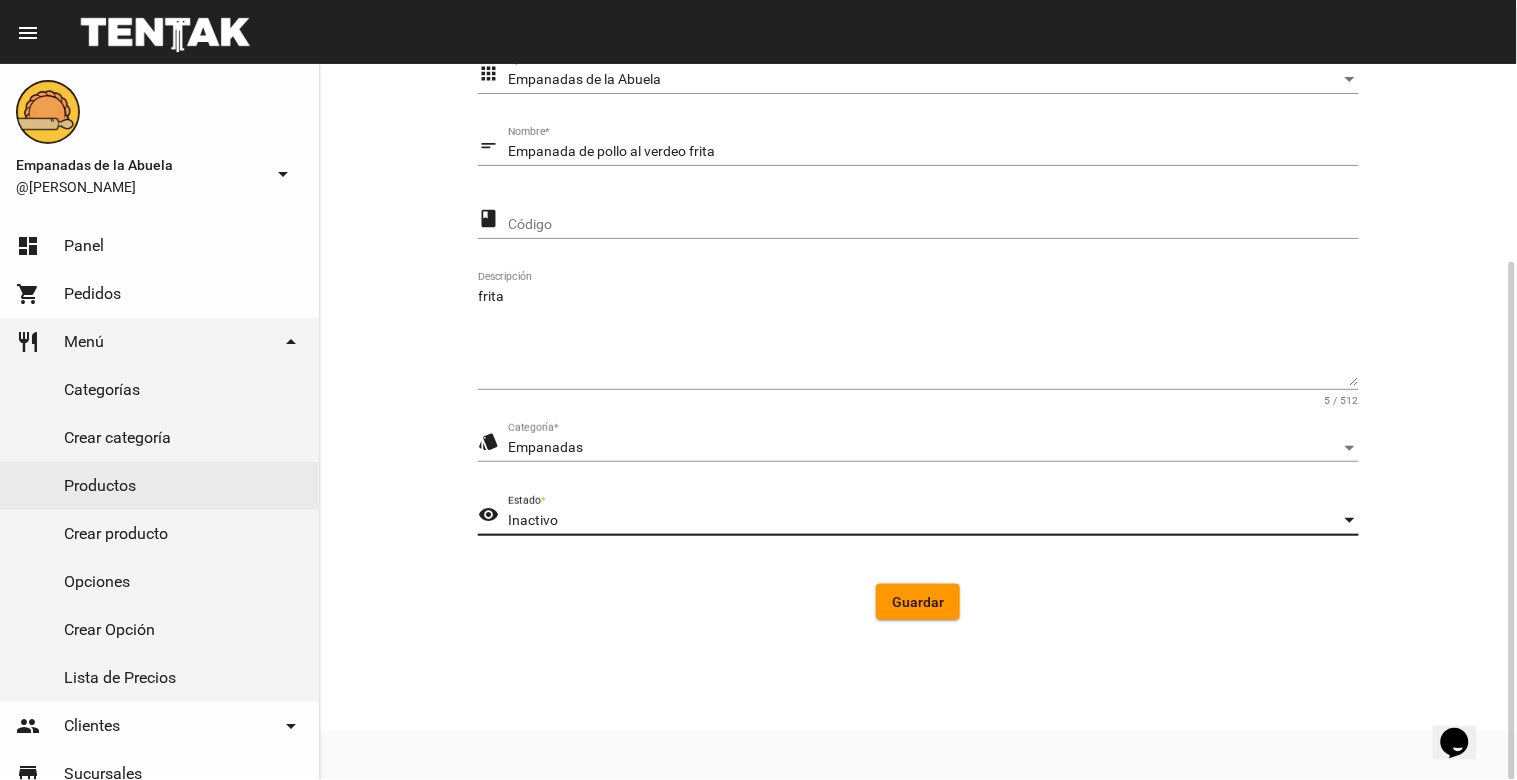 click on "Inactivo" at bounding box center (924, 521) 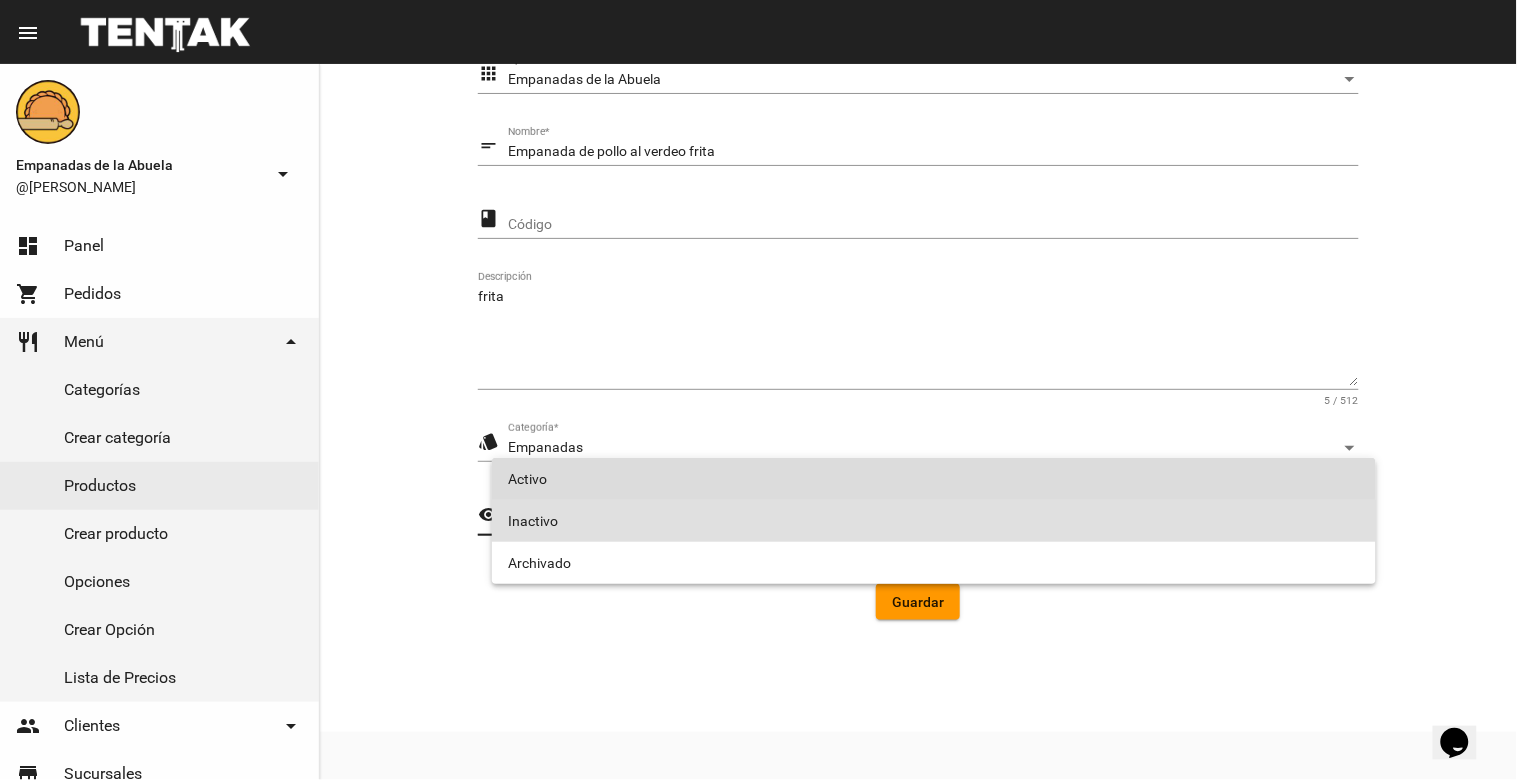 click on "Activo" at bounding box center [934, 479] 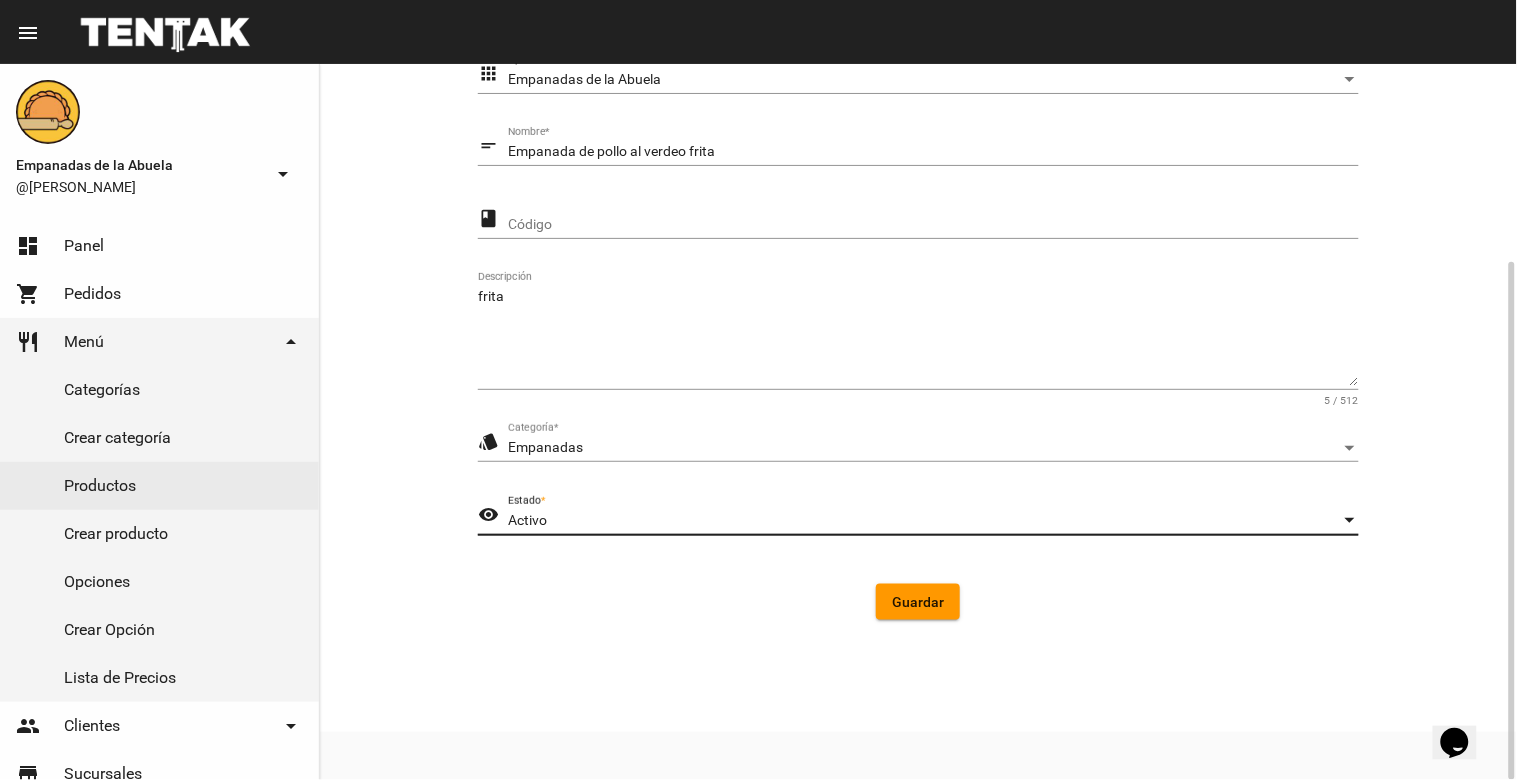click on "Guardar" 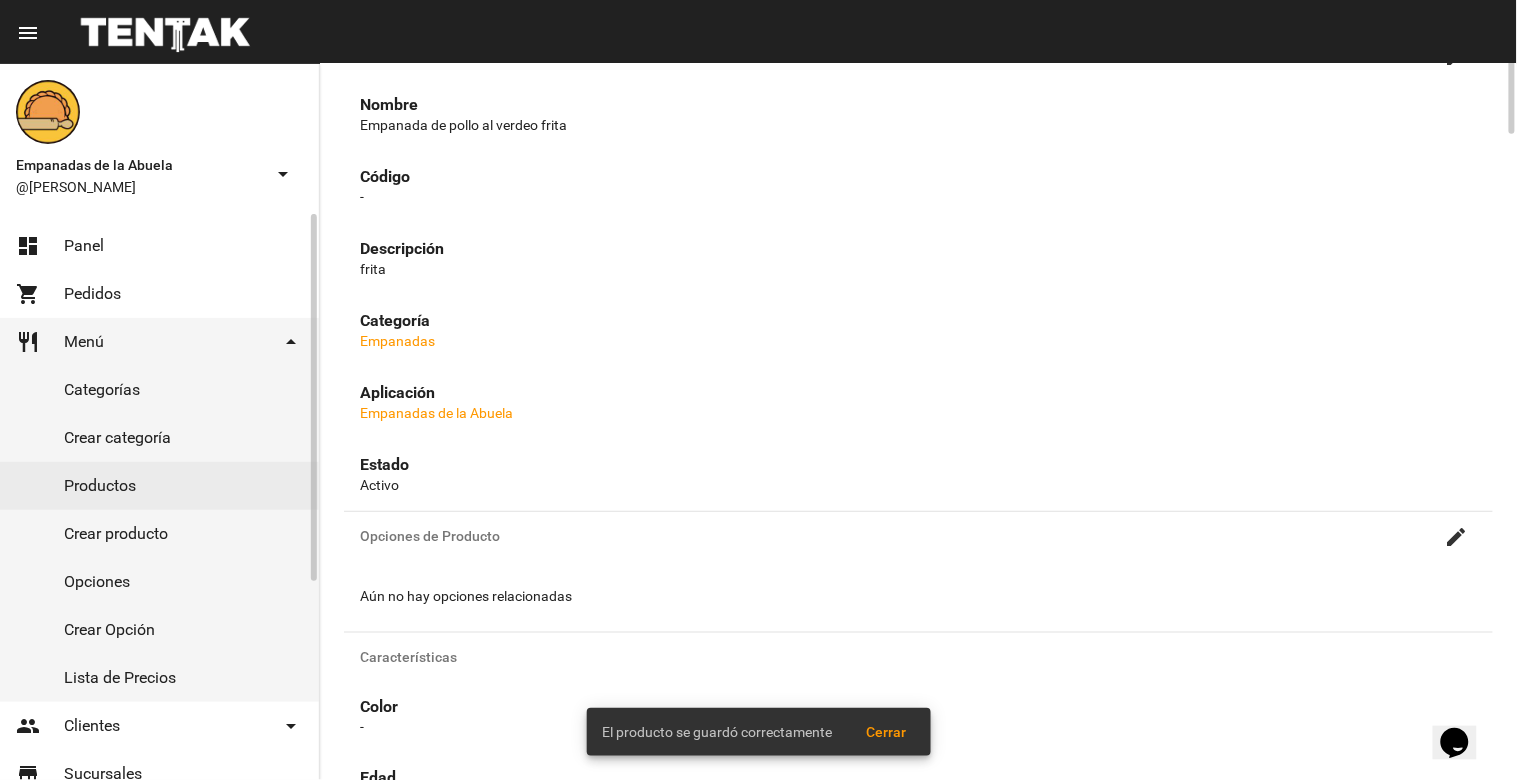 scroll, scrollTop: 0, scrollLeft: 0, axis: both 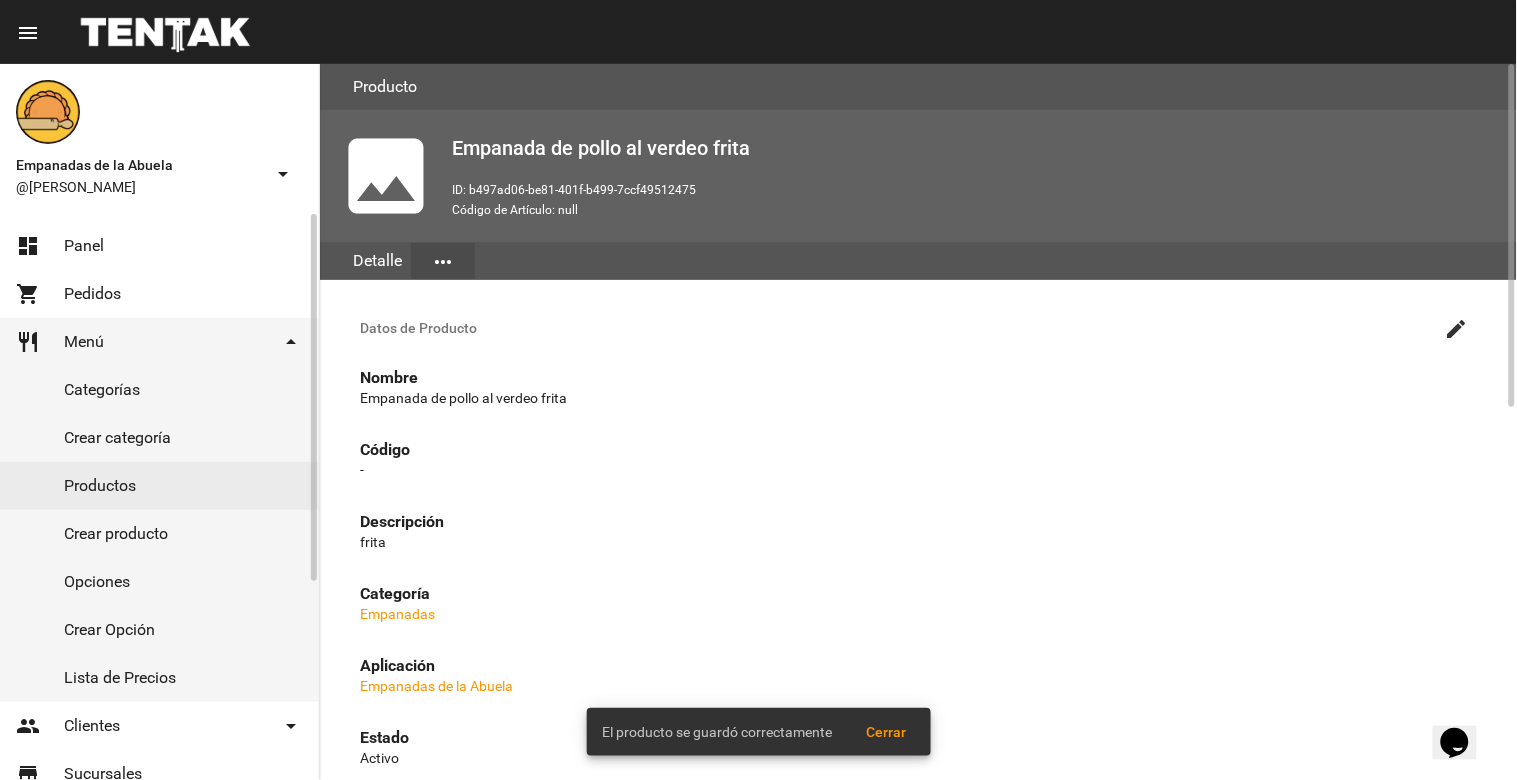 click on "Productos" 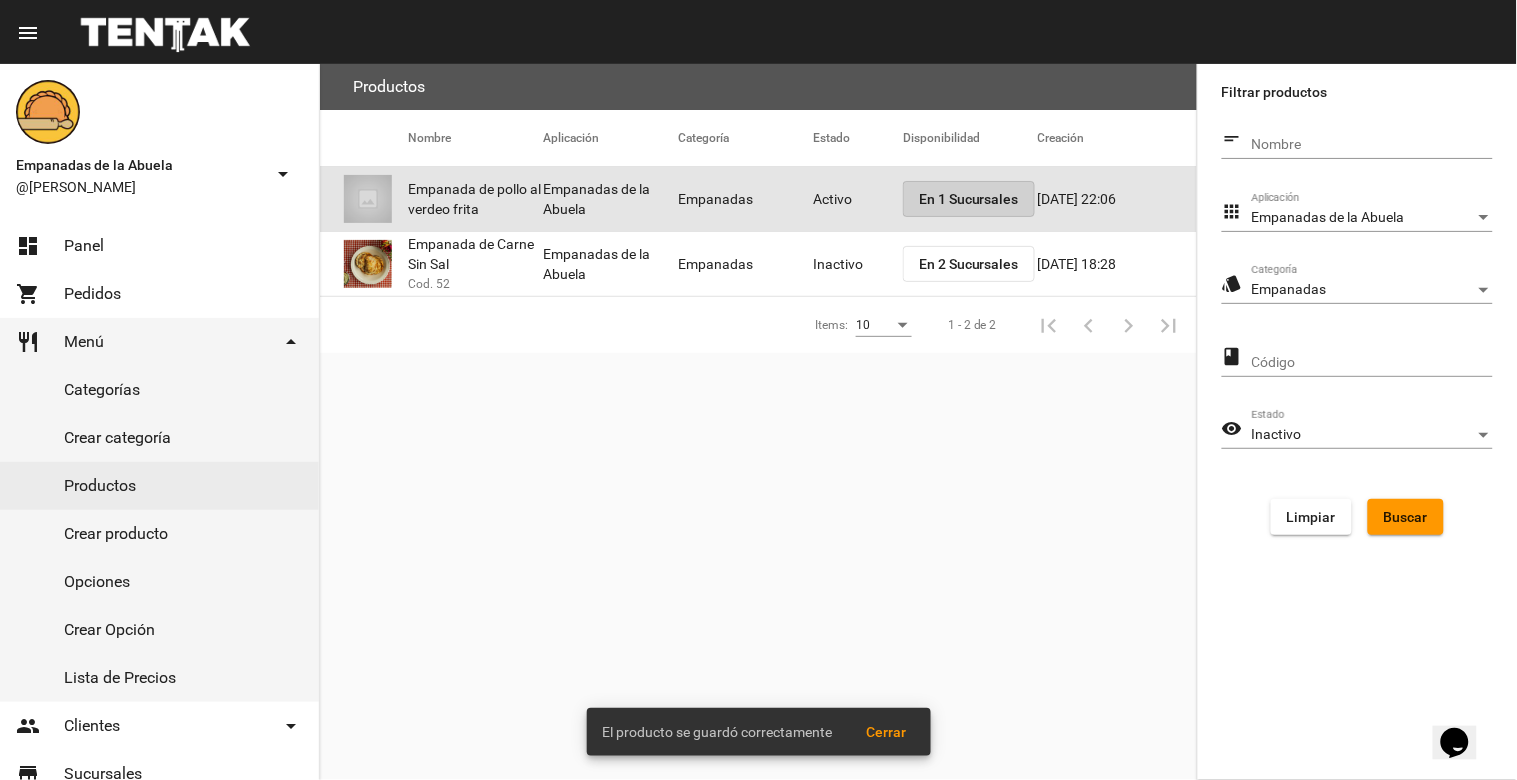click on "En 1 Sucursales" 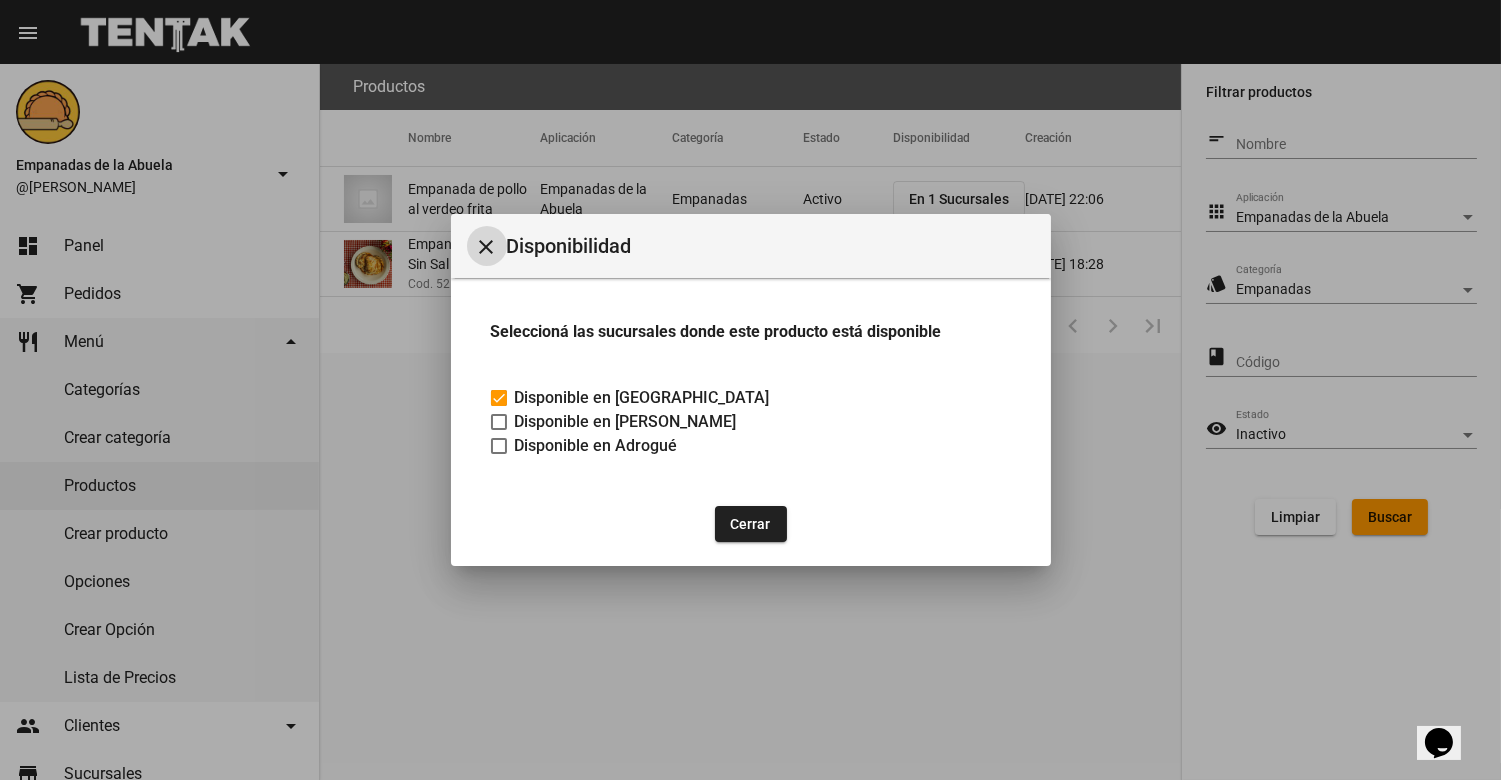 click on "Disponible en [PERSON_NAME]" at bounding box center [626, 422] 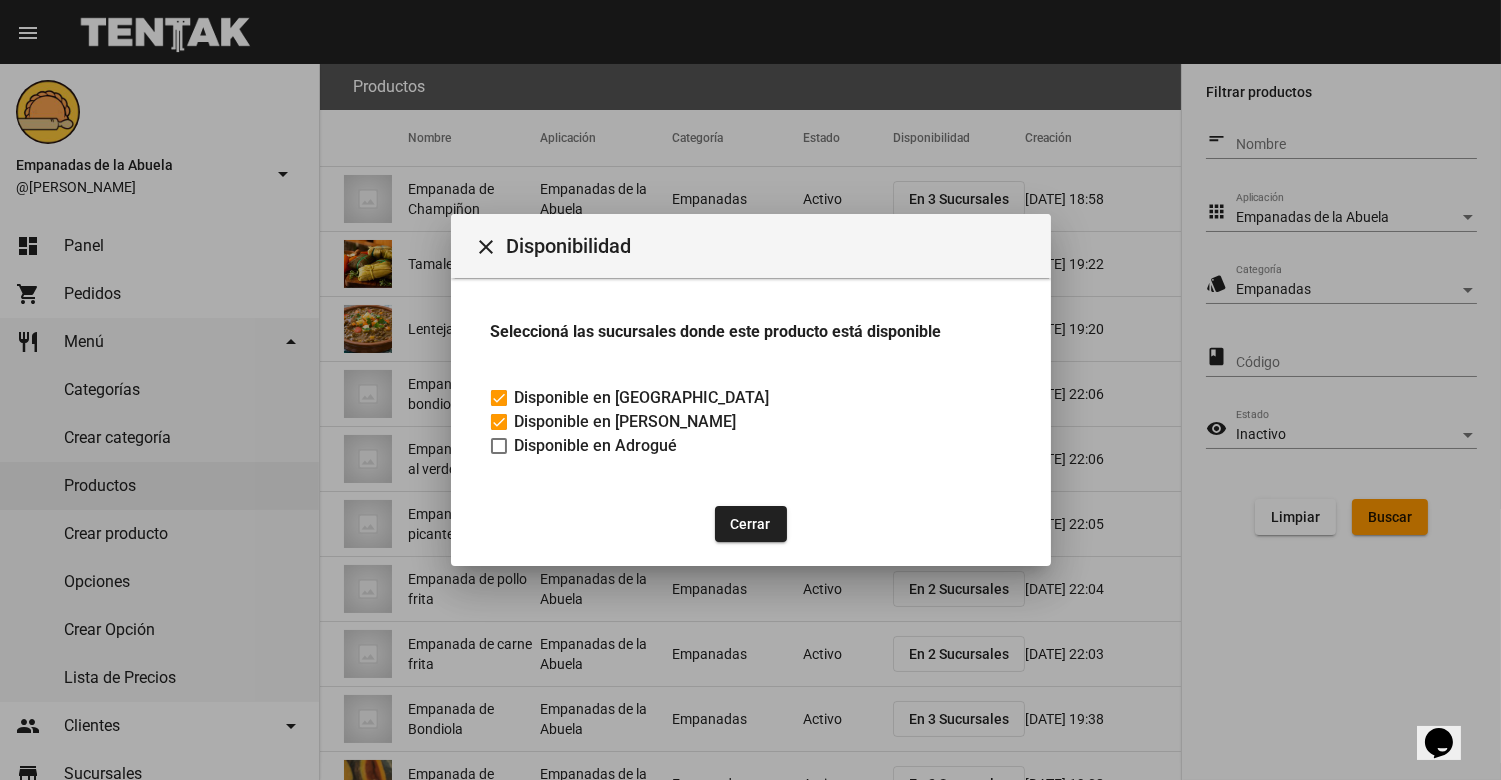 click on "close" at bounding box center (487, 247) 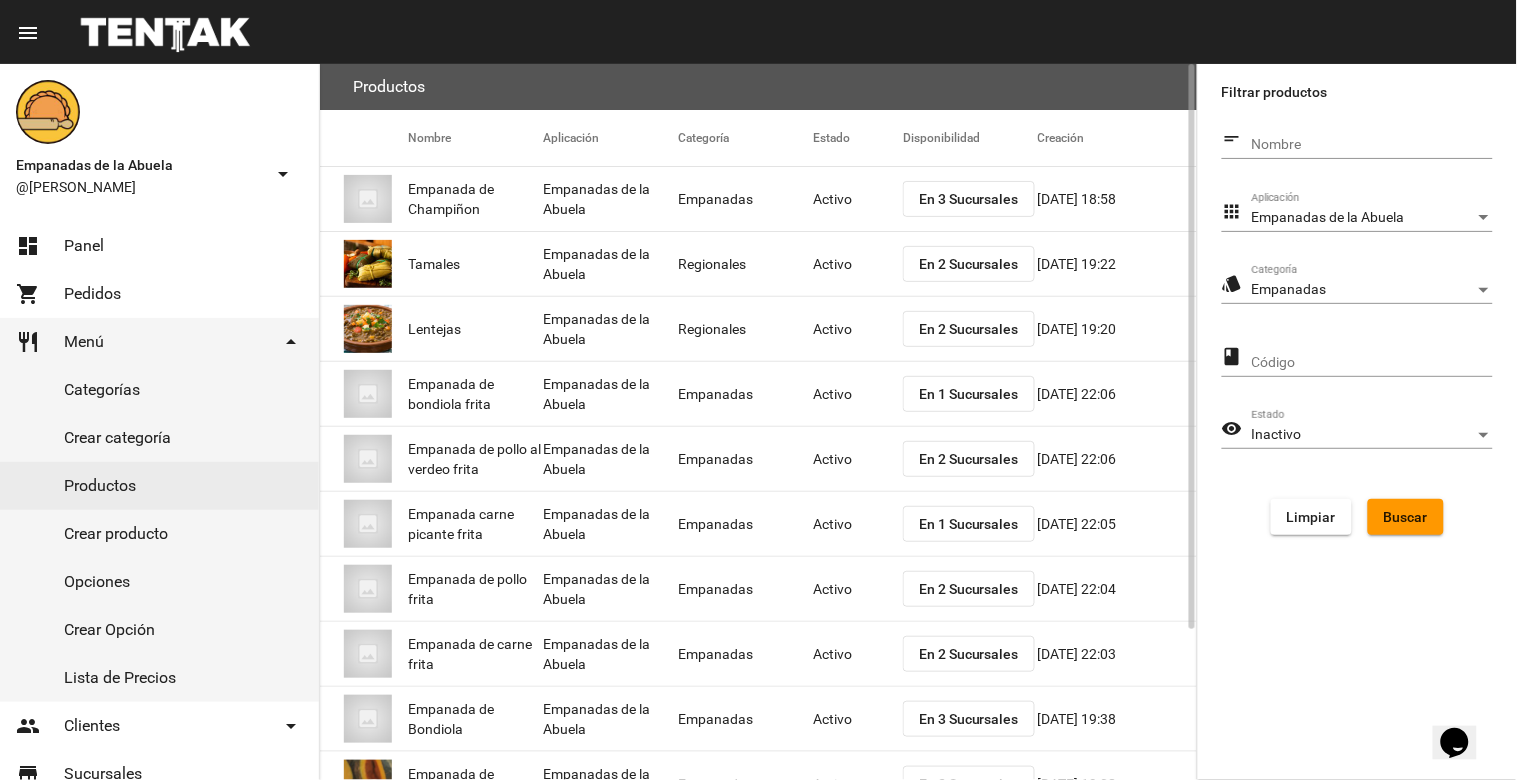 click on "En 1 Sucursales" 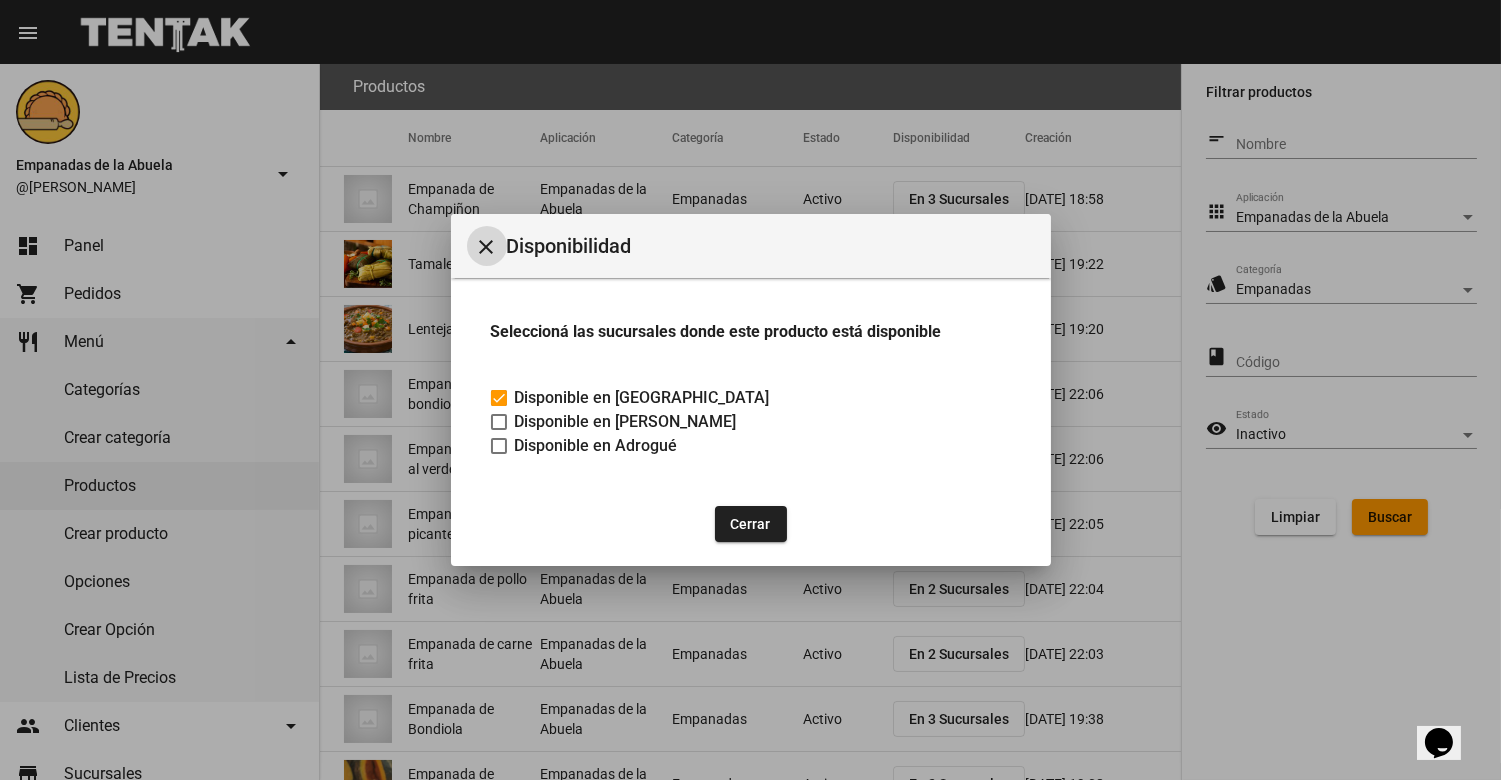 click on "Disponible en [PERSON_NAME]" at bounding box center [626, 422] 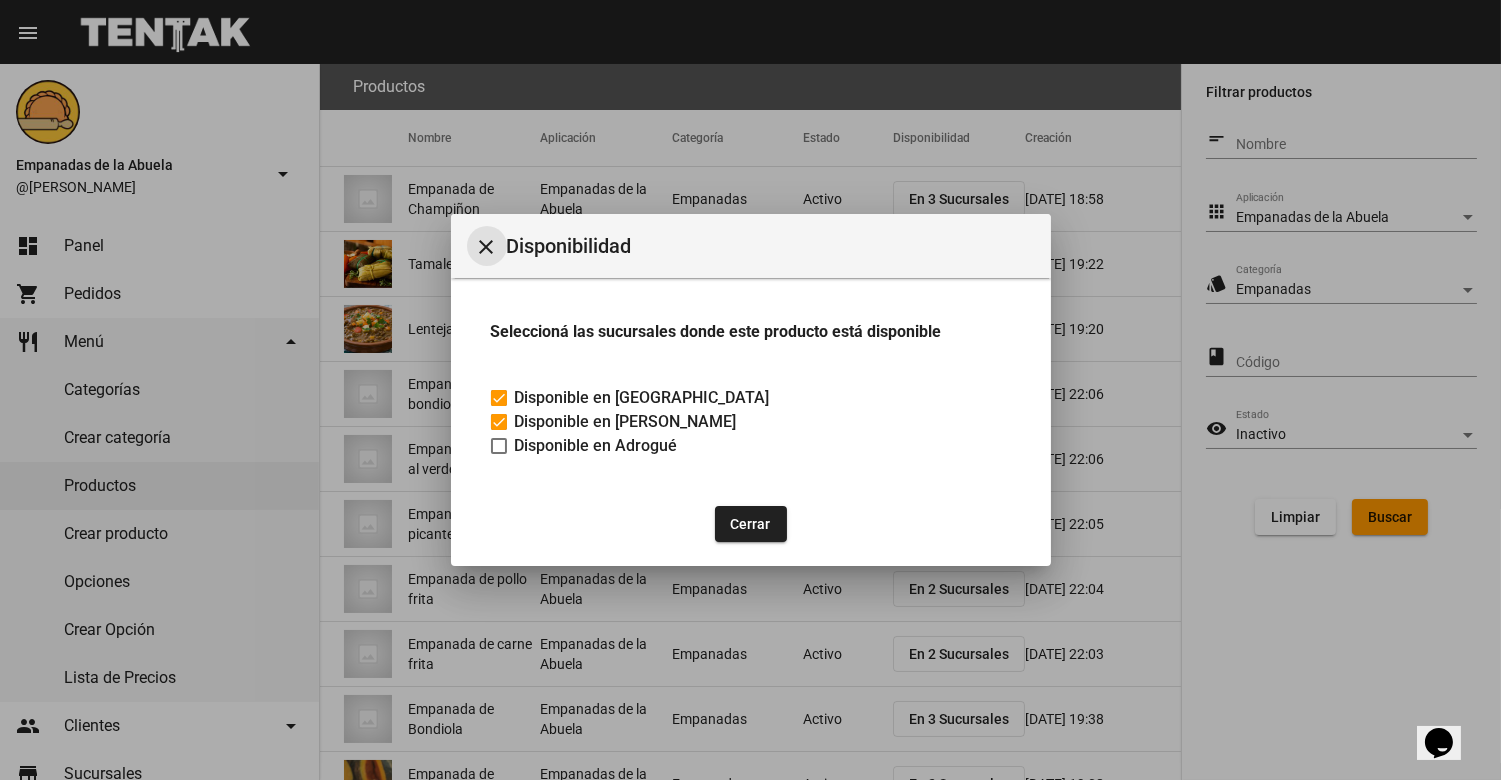 click on "close" at bounding box center [487, 247] 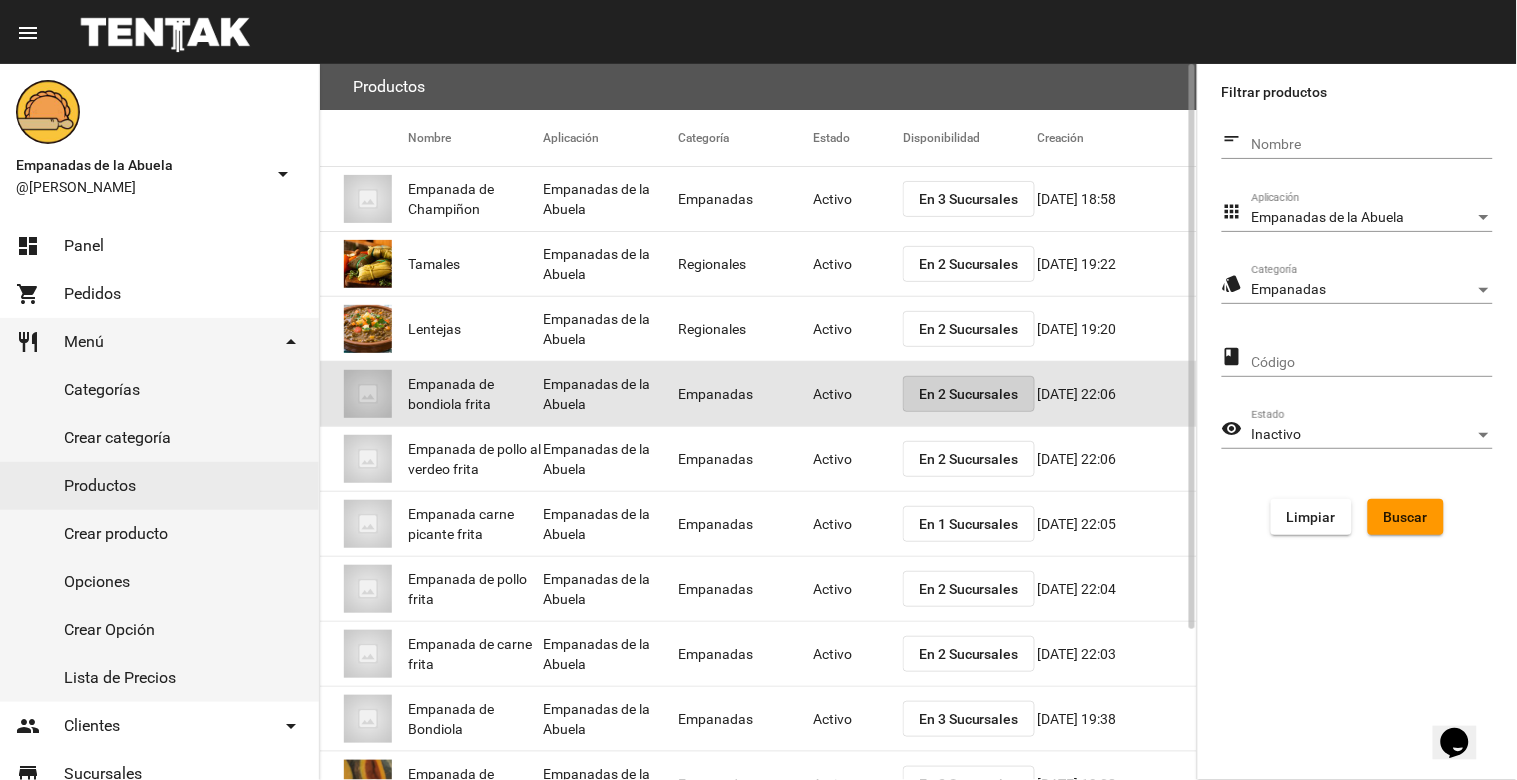 click on "En 2 Sucursales" 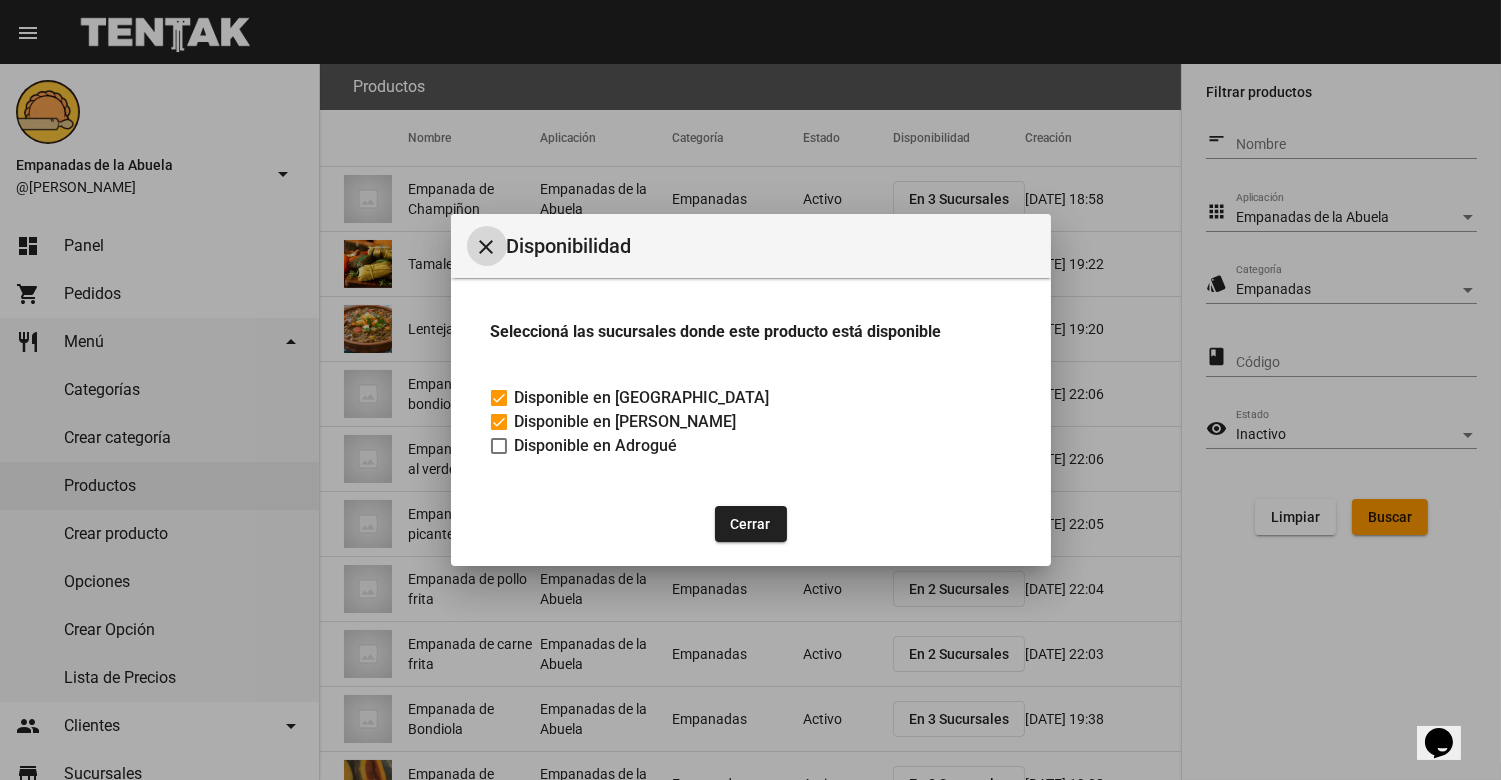 click on "close Disponibilidad" at bounding box center [751, 246] 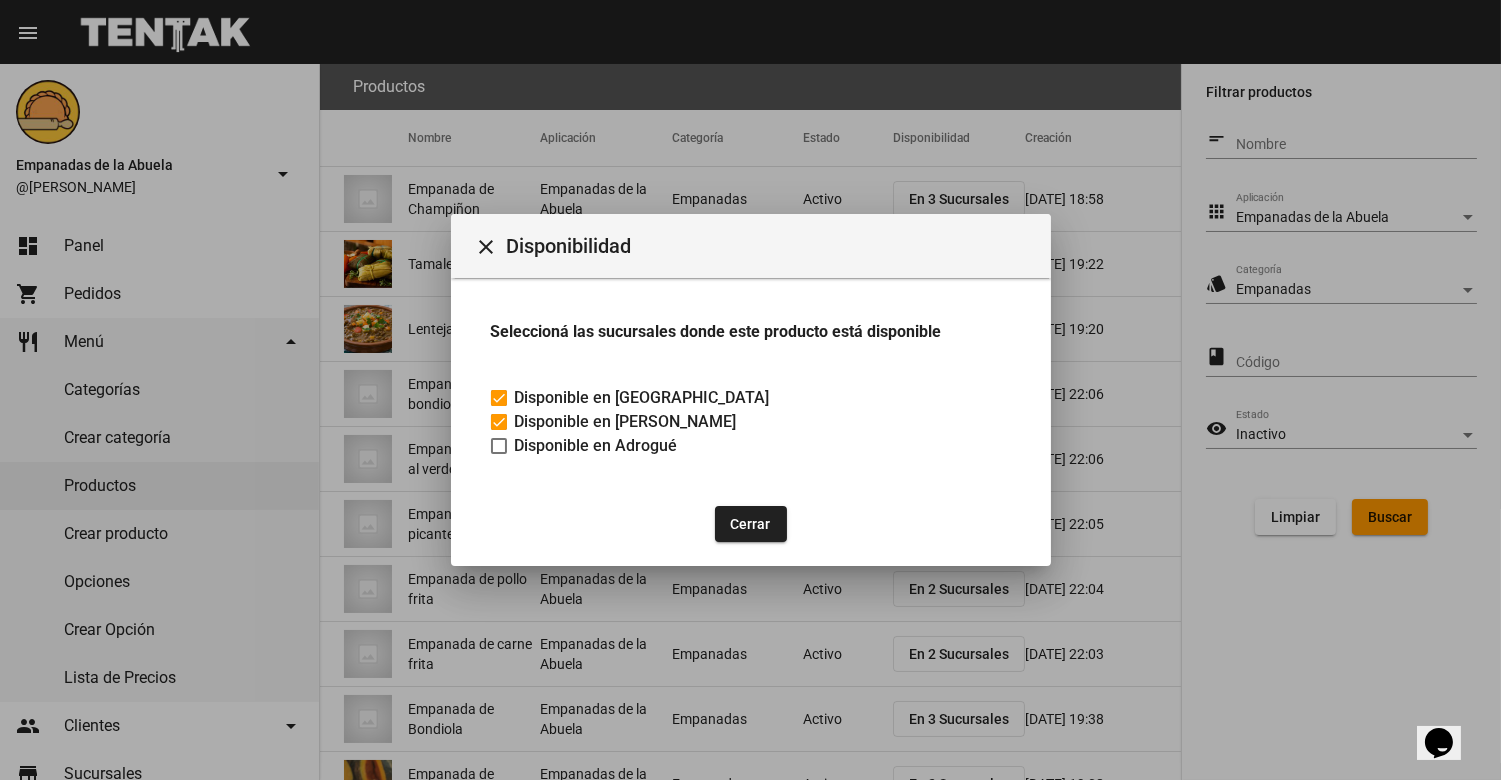 click on "close" at bounding box center [487, 246] 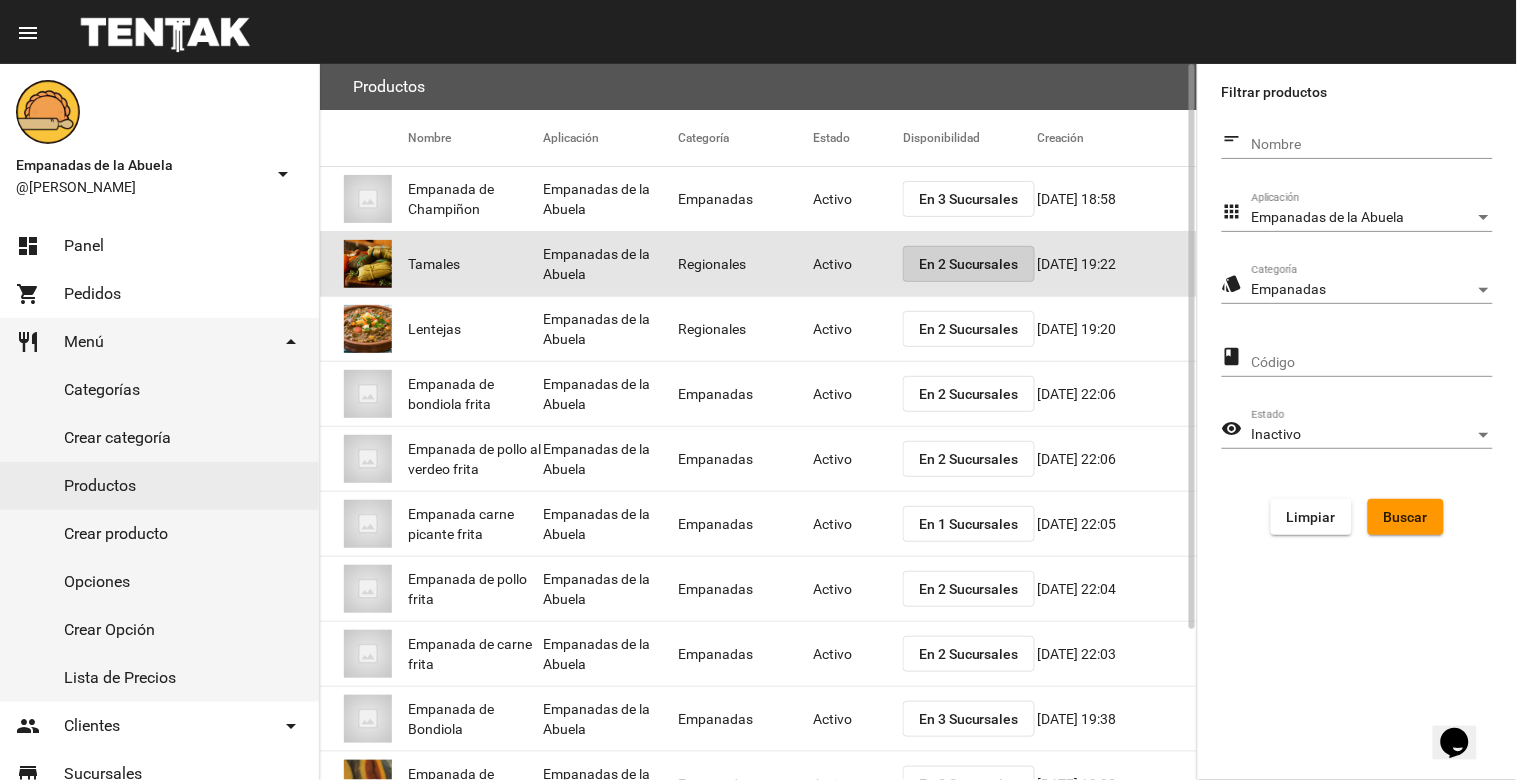 click on "En 2 Sucursales" 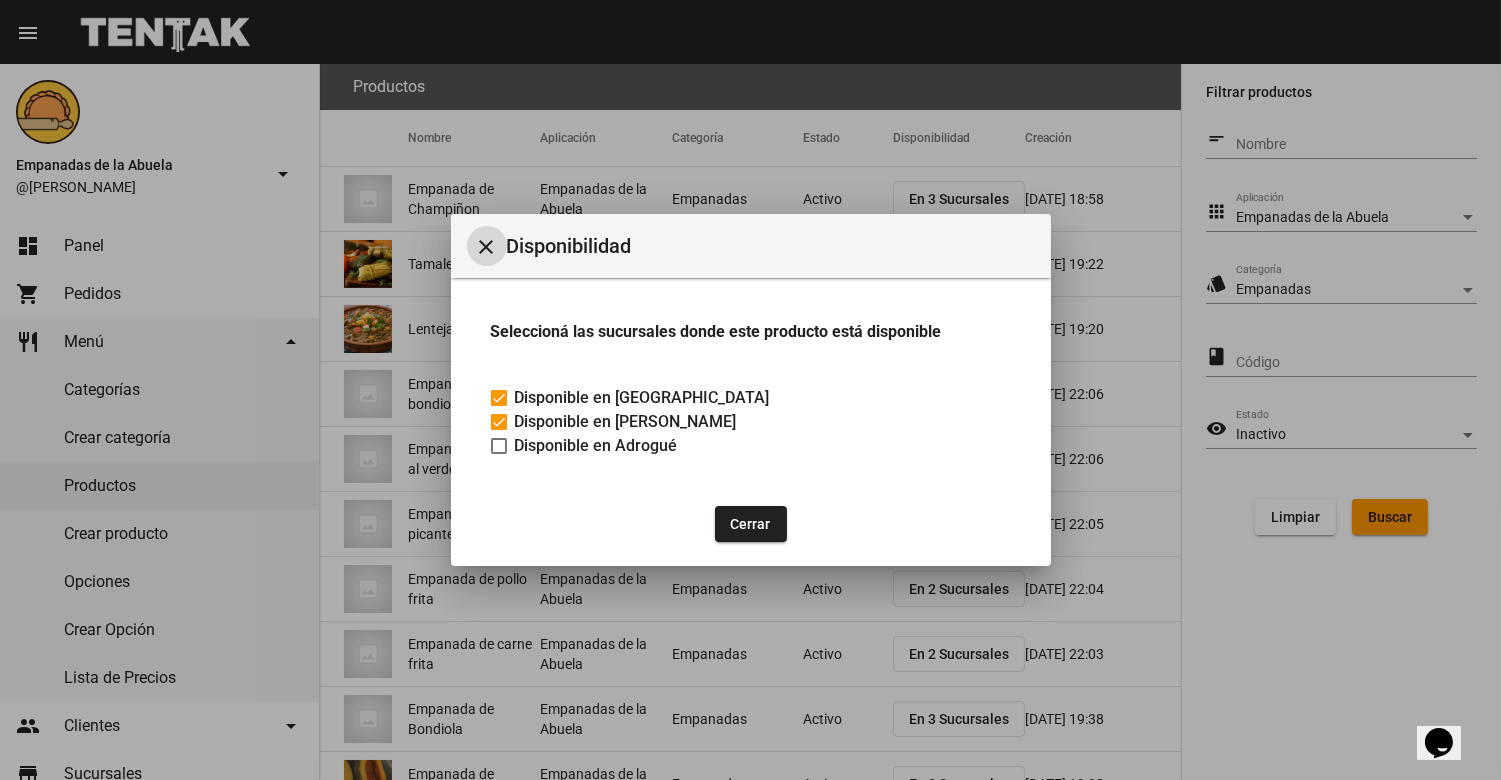 click on "close" at bounding box center [487, 247] 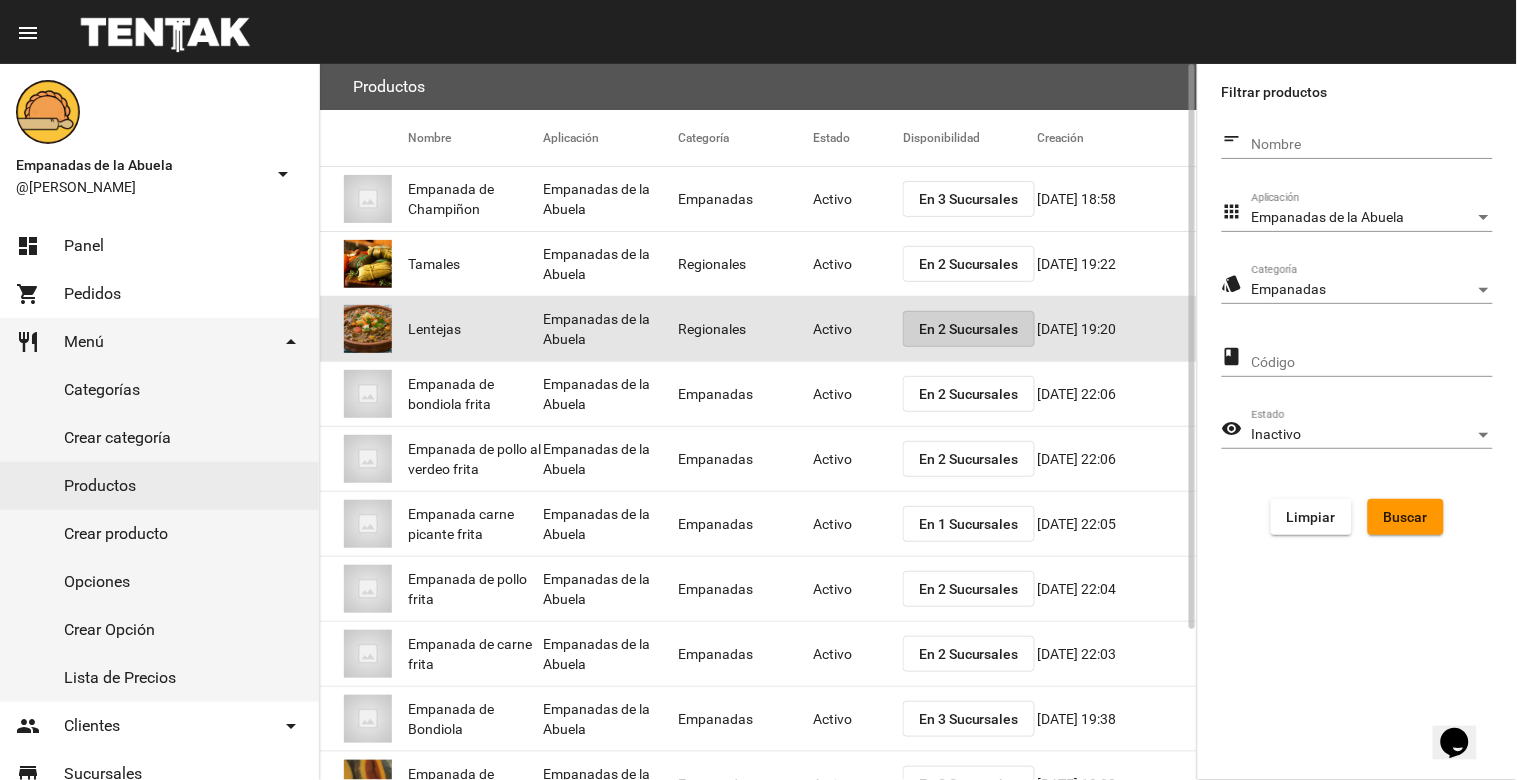 click on "En 2 Sucursales" 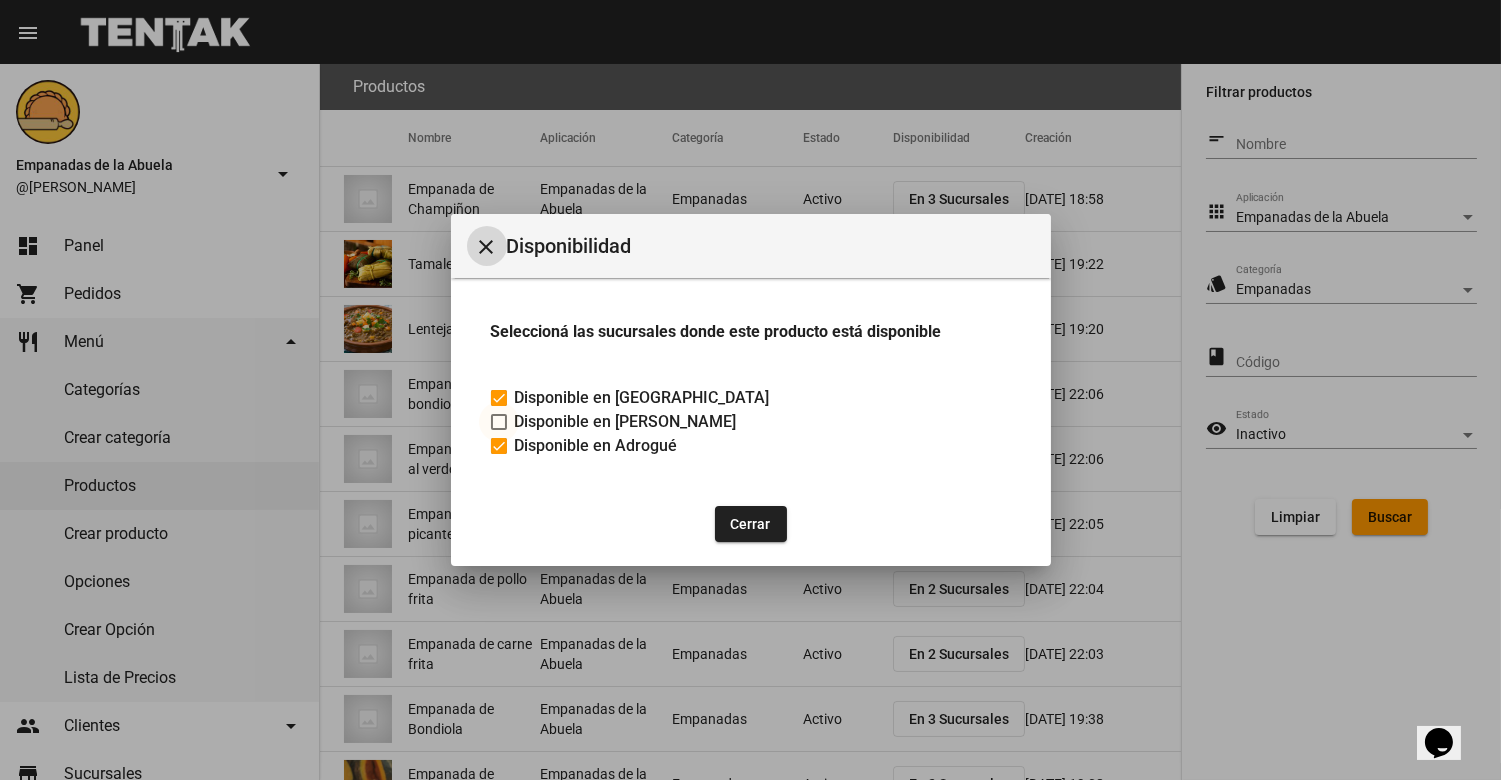 click at bounding box center [499, 422] 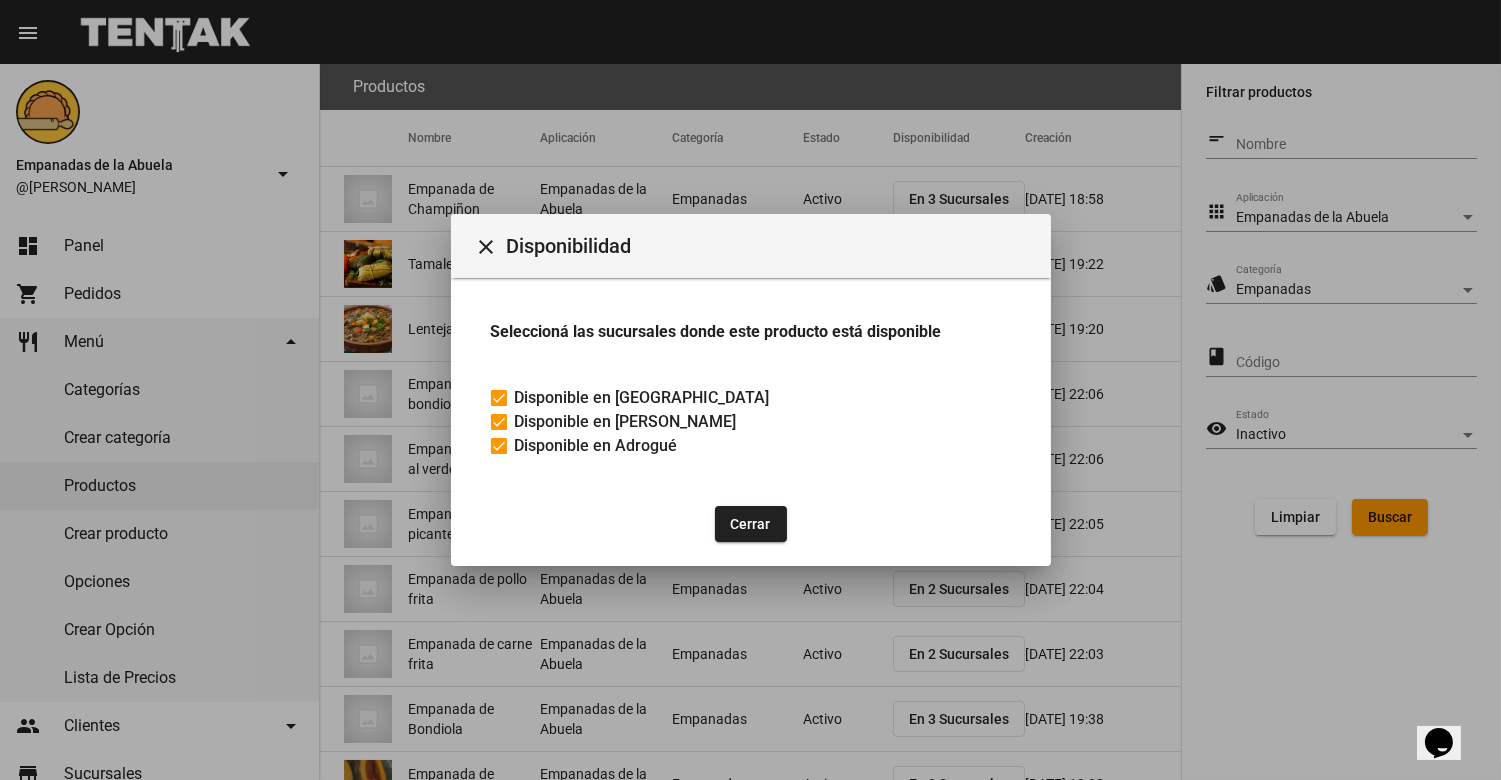 click on "close" at bounding box center (487, 247) 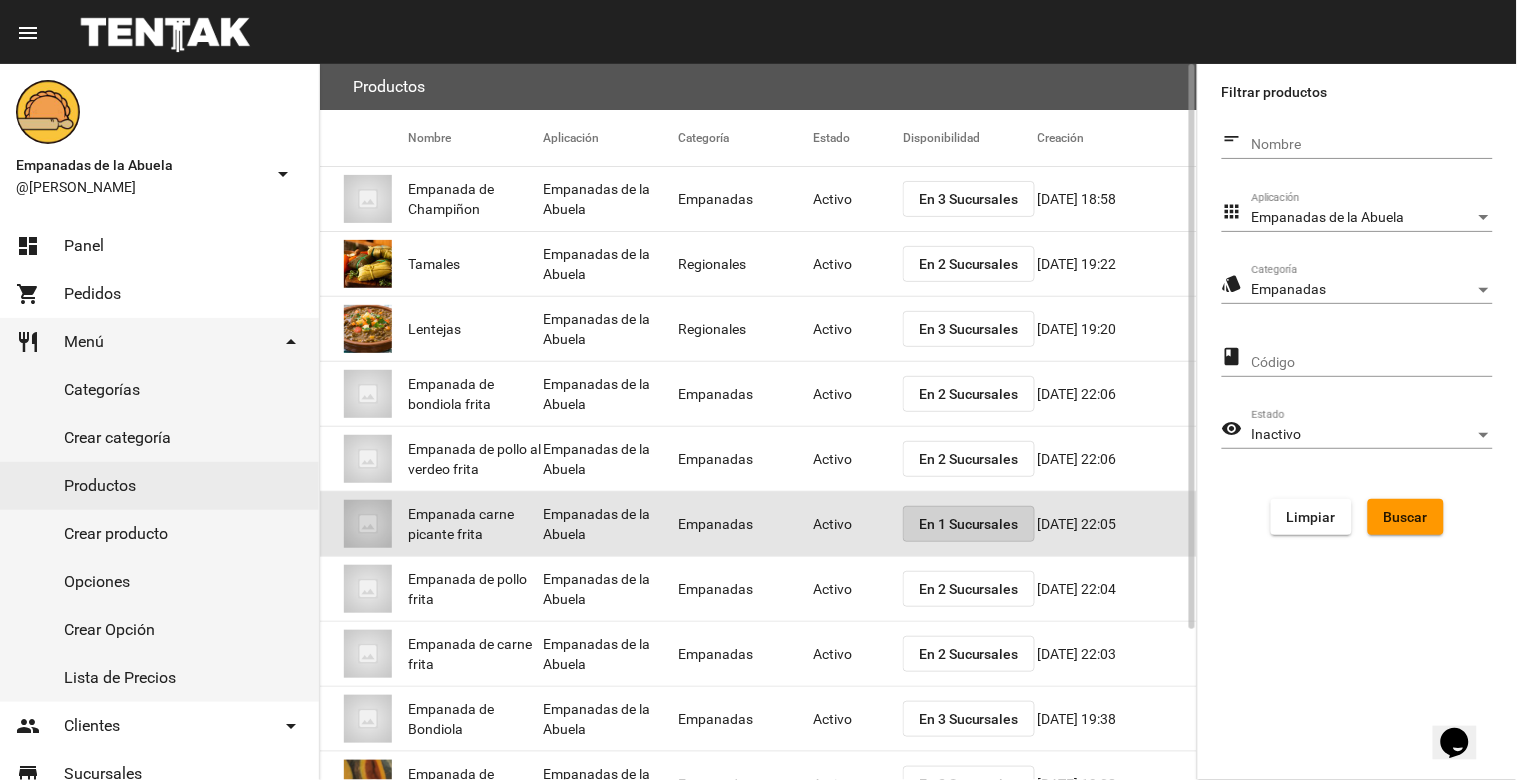 click on "En 1 Sucursales" 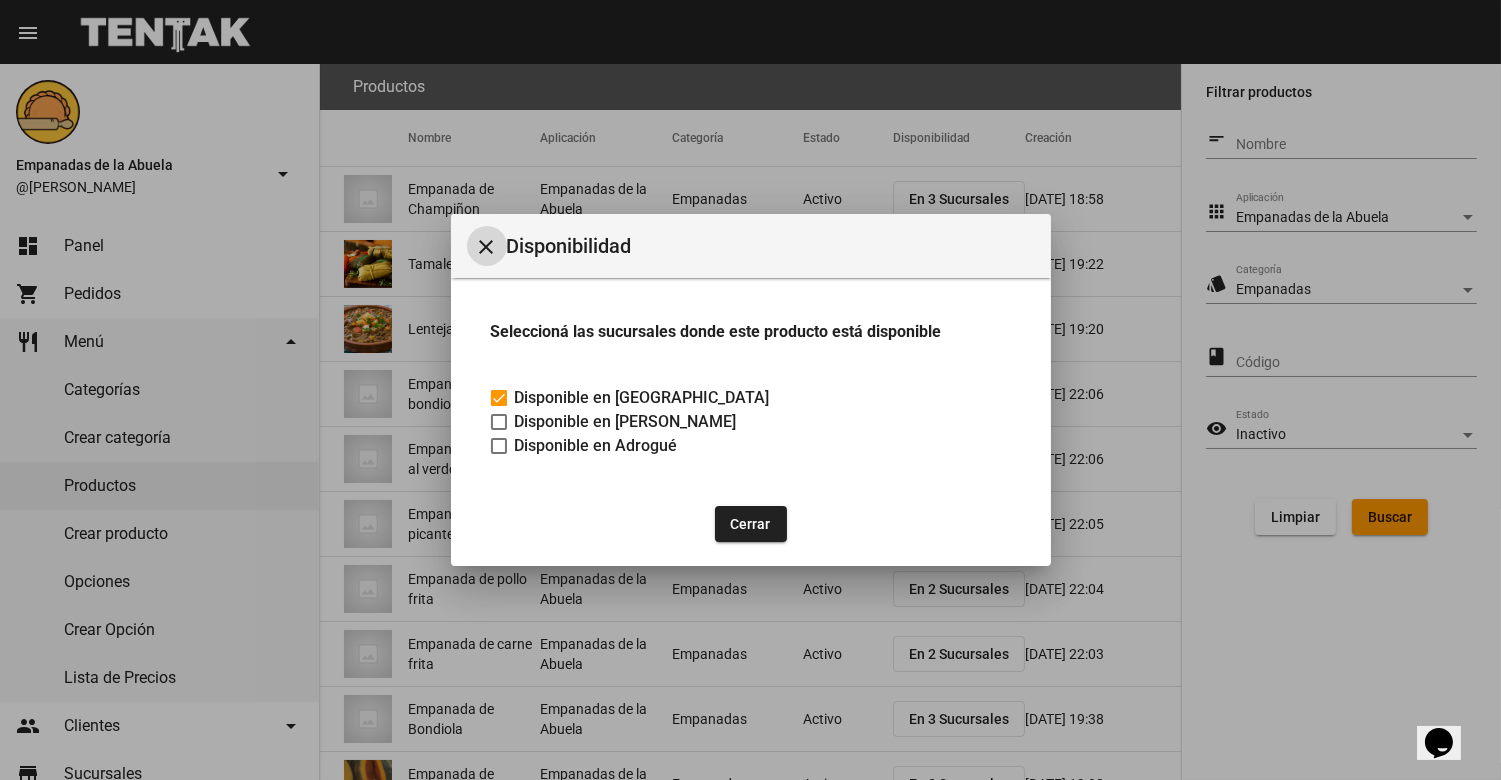 click on "Disponible en [PERSON_NAME]" at bounding box center (626, 422) 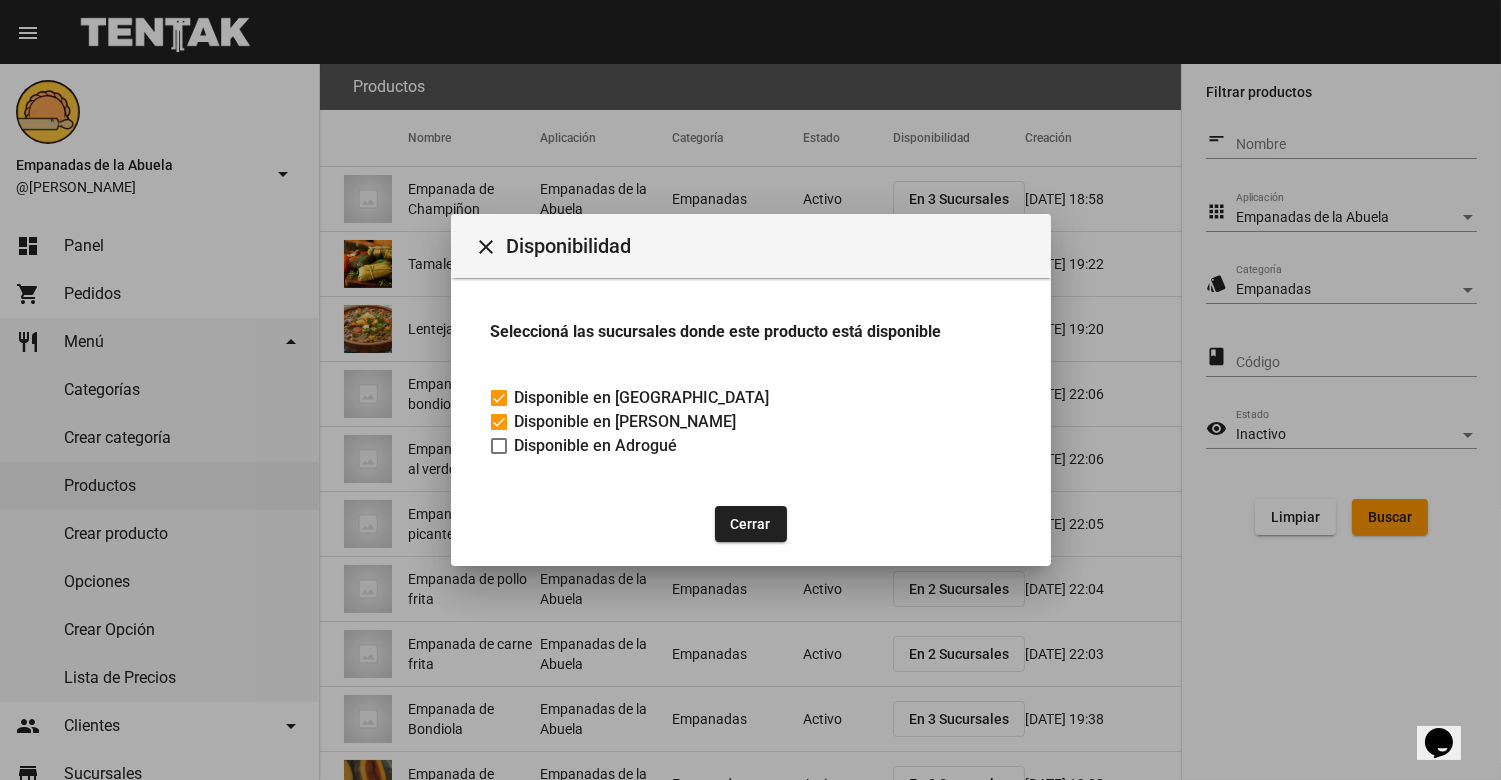 click on "close" at bounding box center [487, 247] 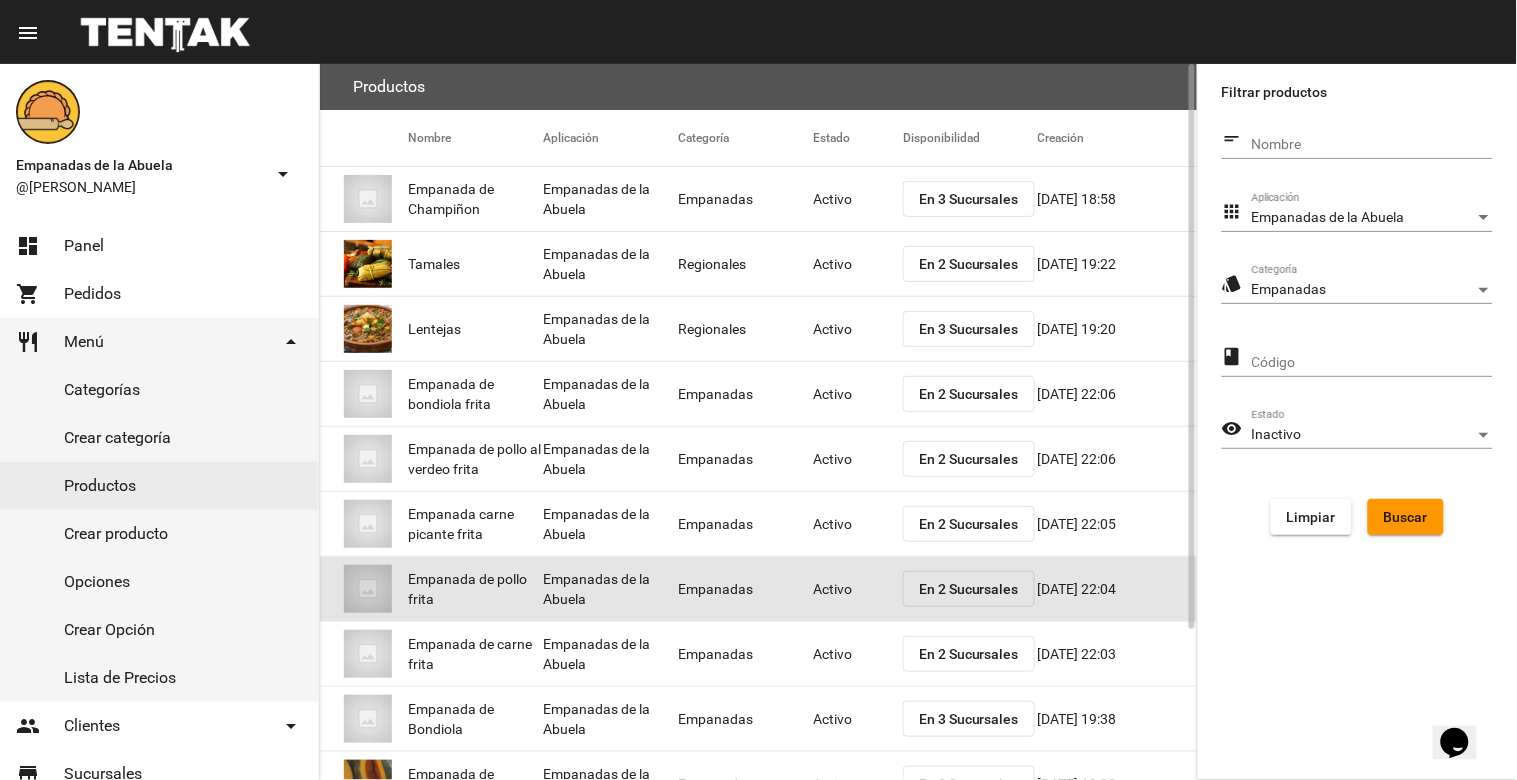 click on "Activo" 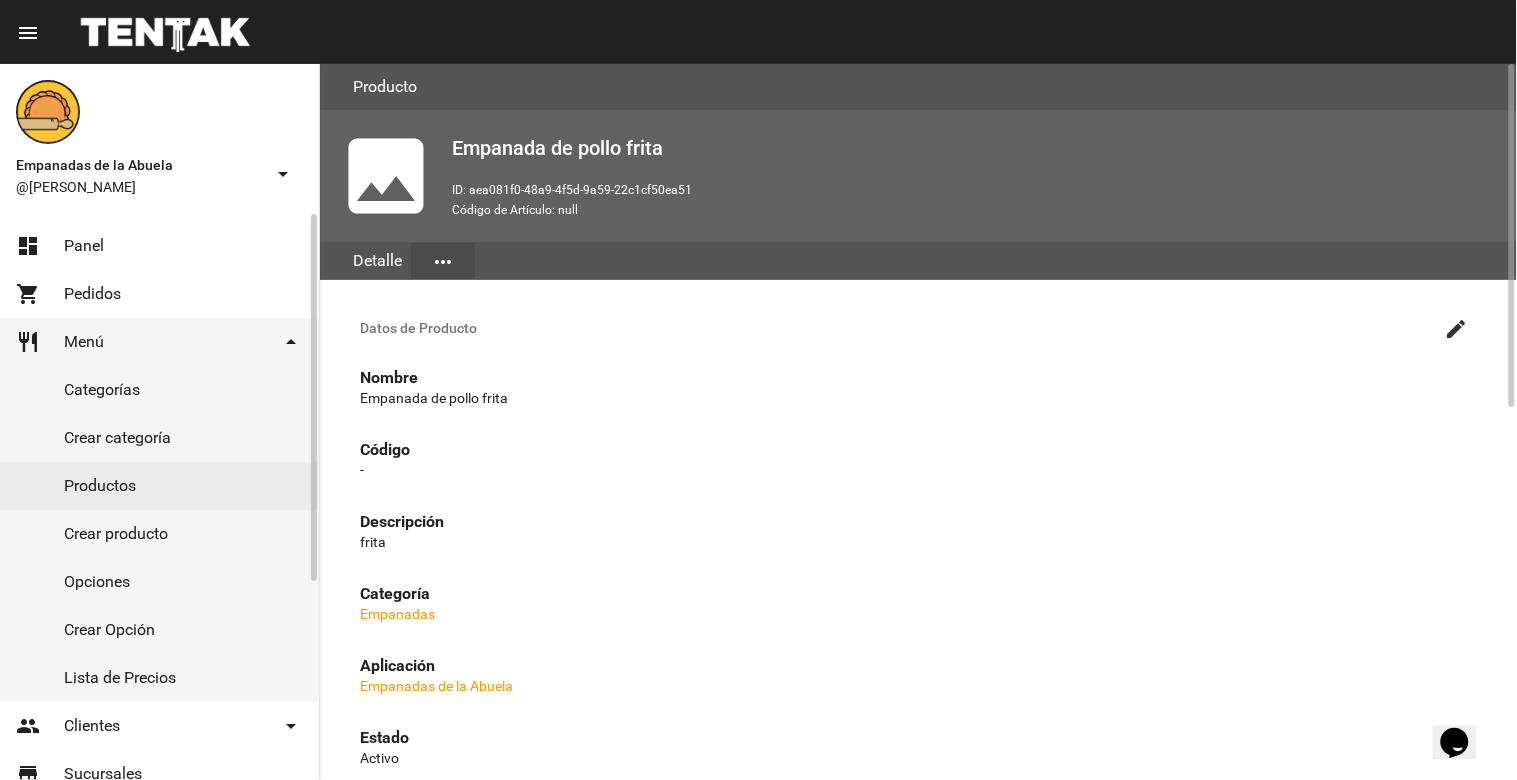 click on "Productos" 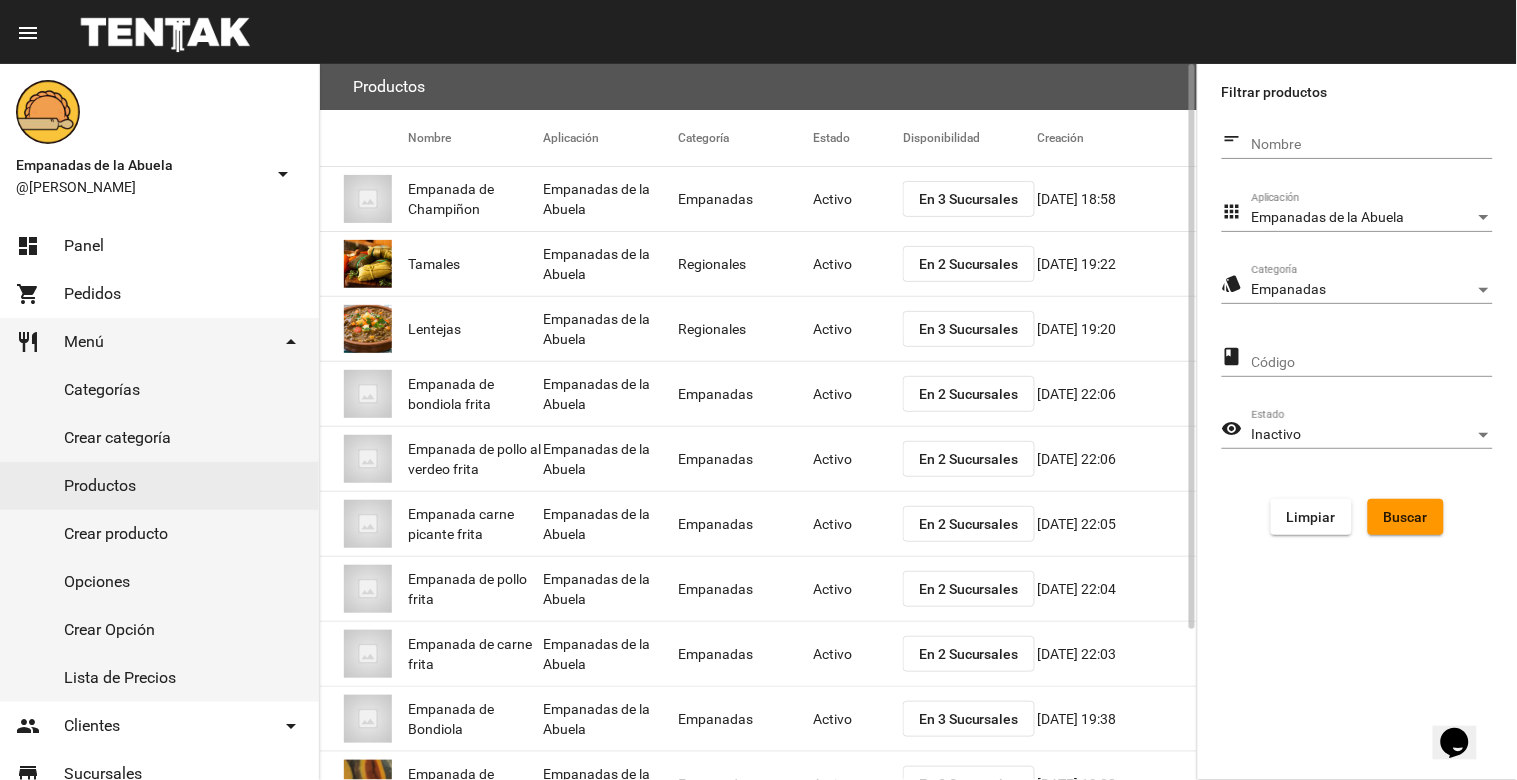 click on "En 2 Sucursales" 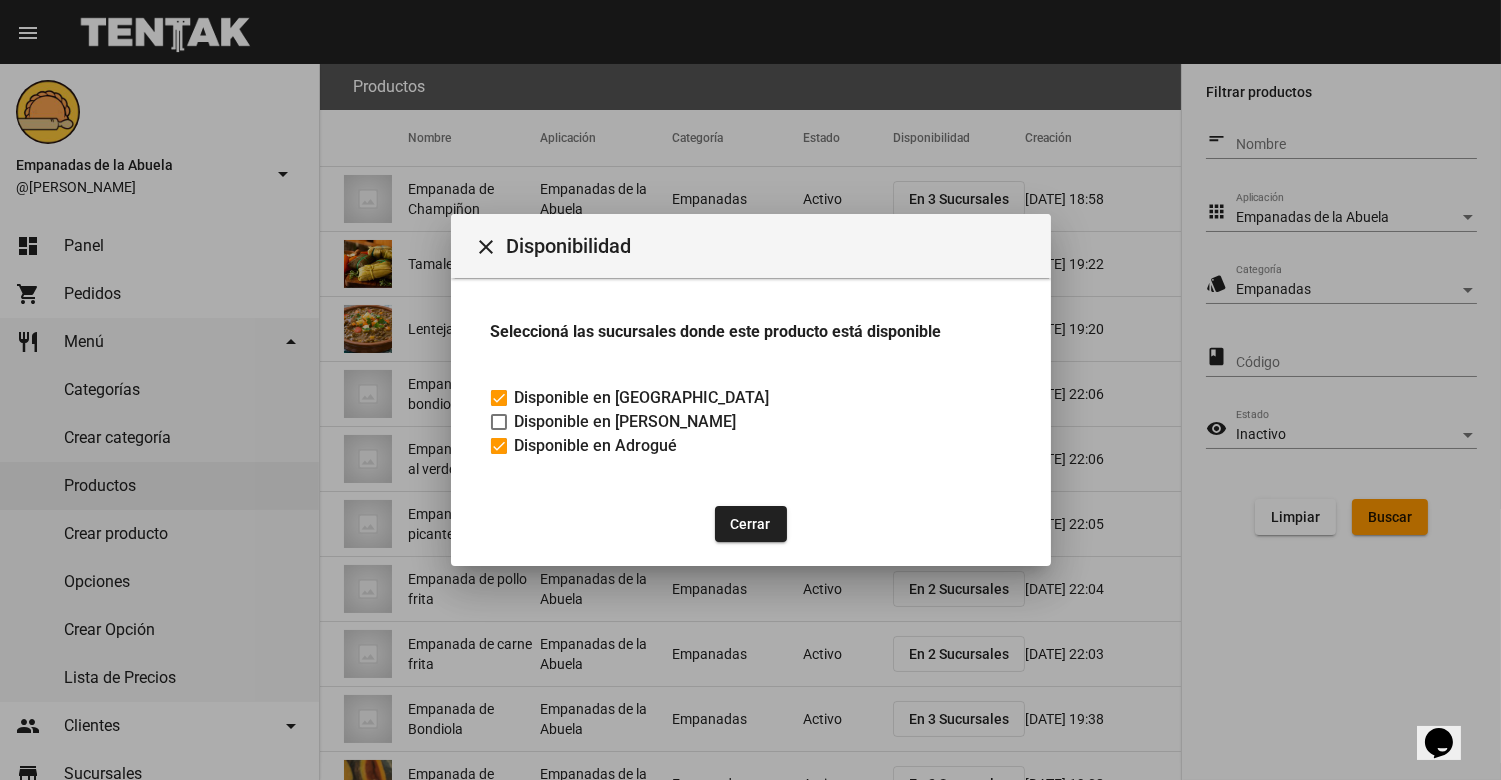 click on "Seleccioná las sucursales donde este producto está disponible   Disponible en [GEOGRAPHIC_DATA]   Disponible en [PERSON_NAME]   Disponible en Adrogué" 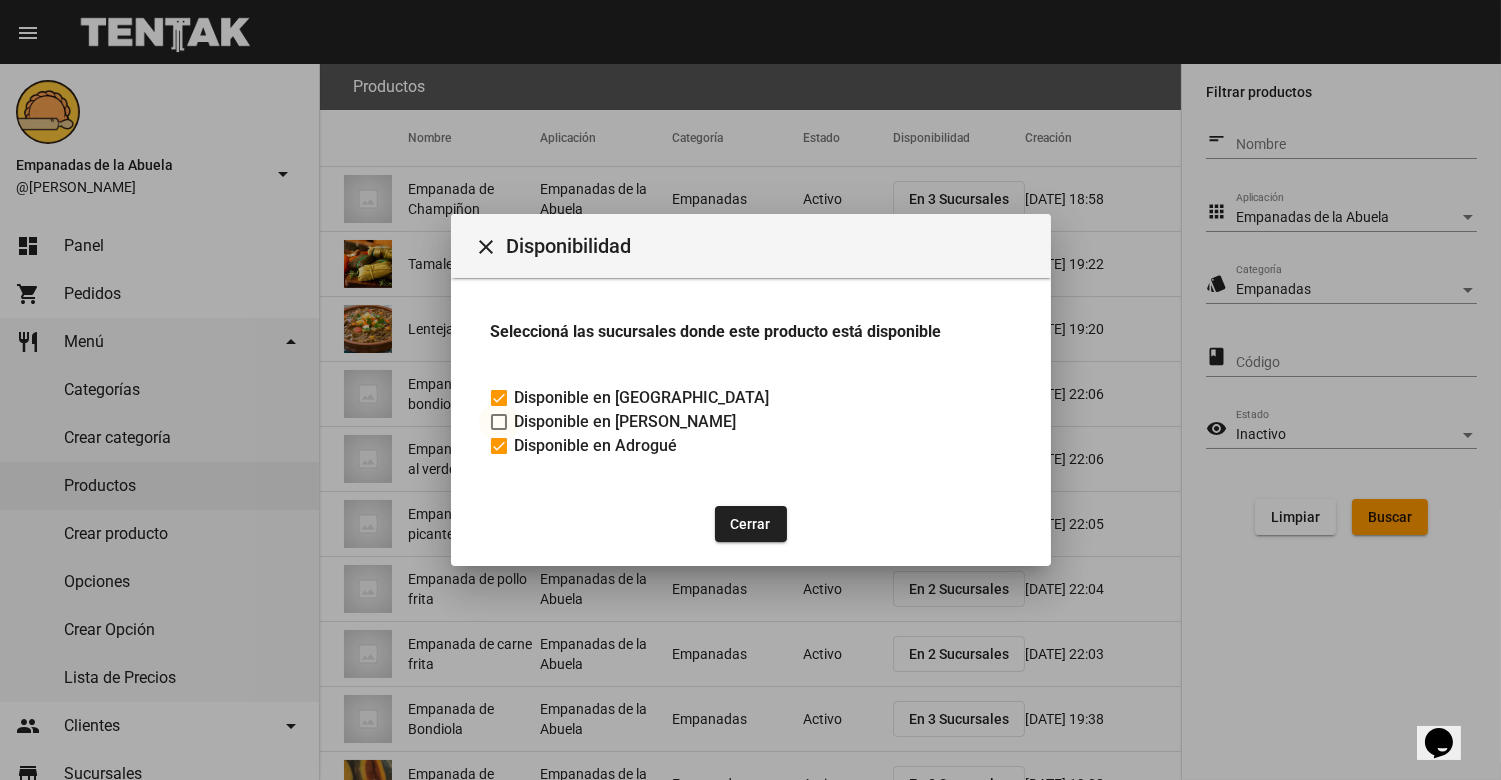 click at bounding box center [499, 422] 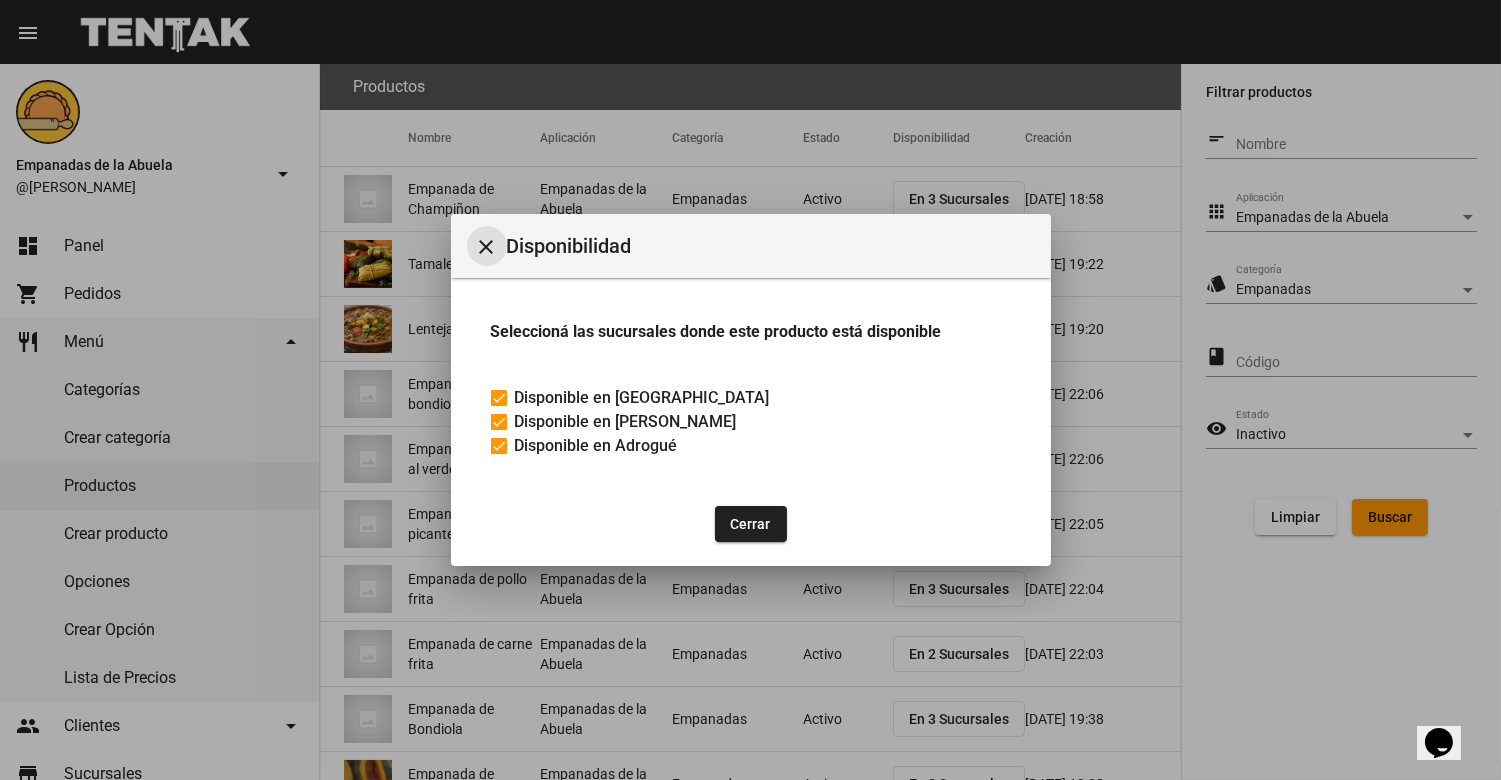 click on "close" at bounding box center (487, 247) 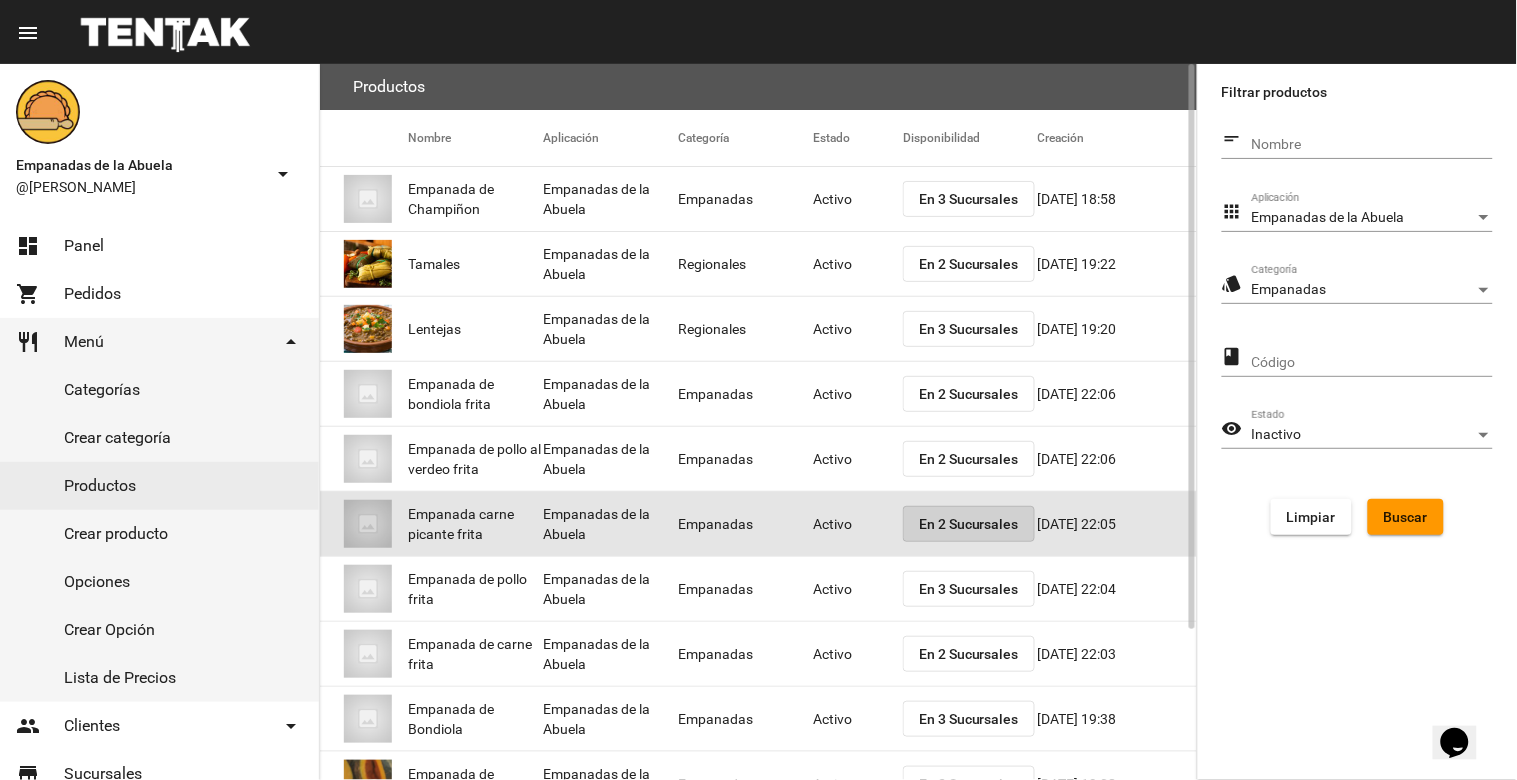 click on "En 2 Sucursales" 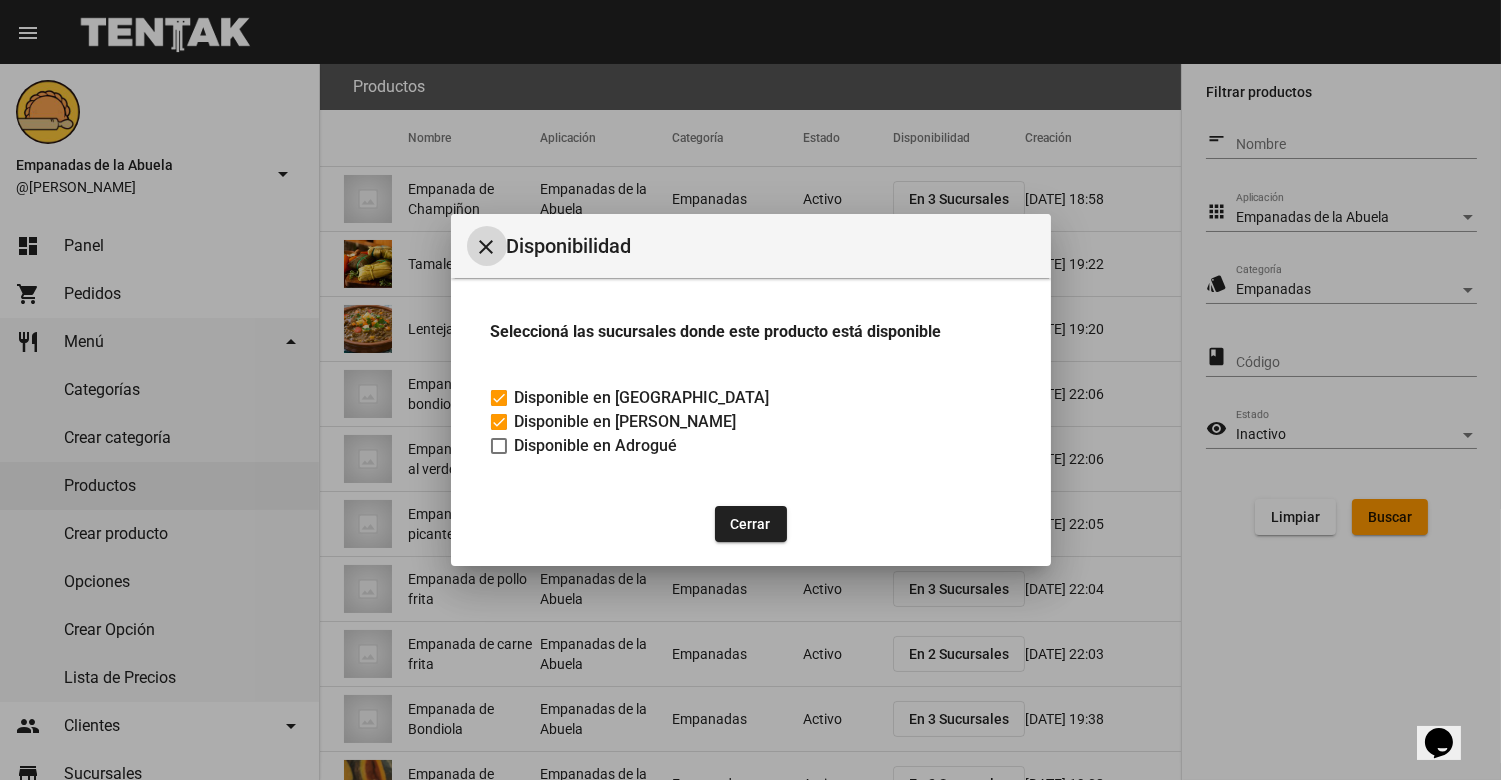 click on "close" at bounding box center [487, 247] 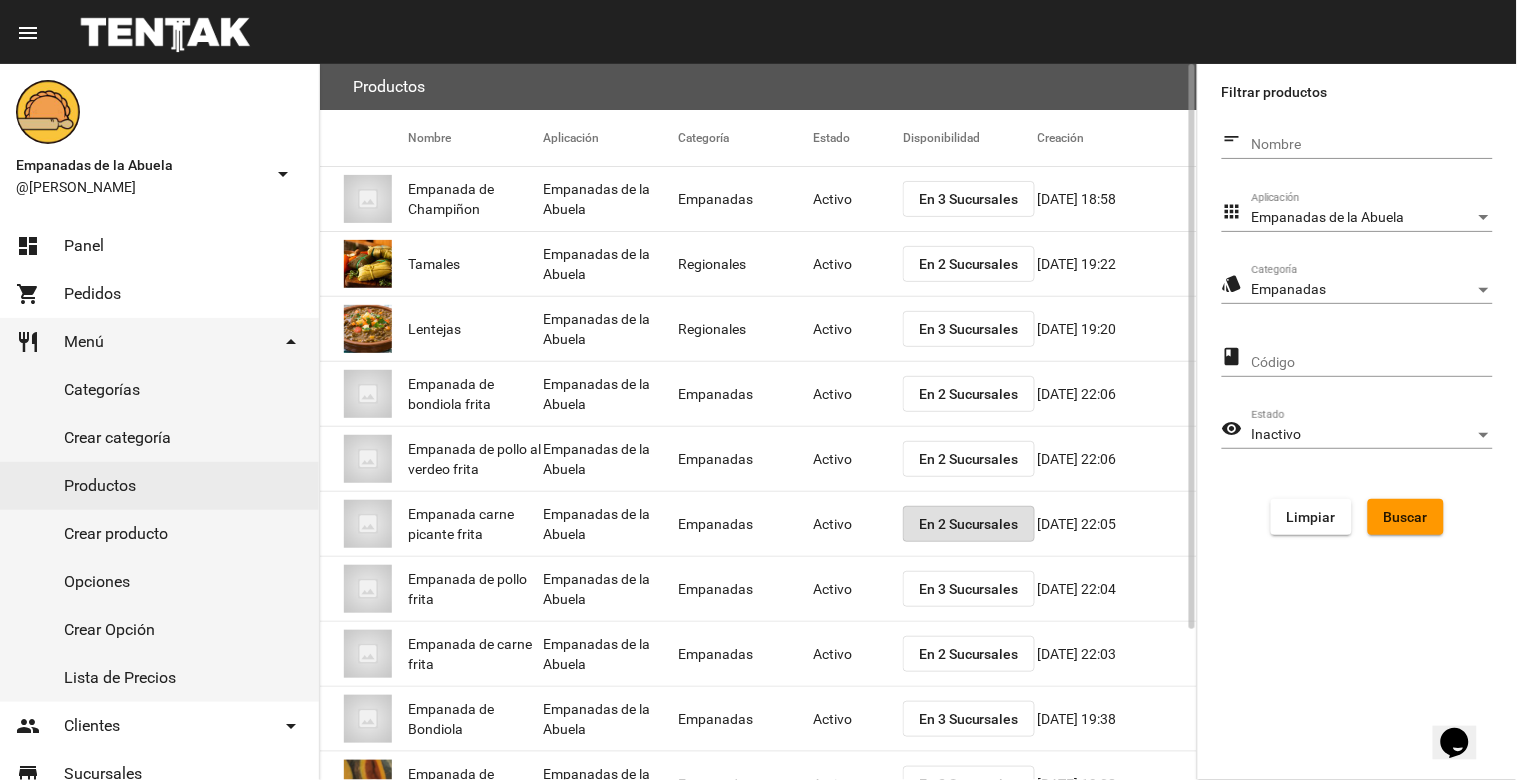 click on "En 2 Sucursales" 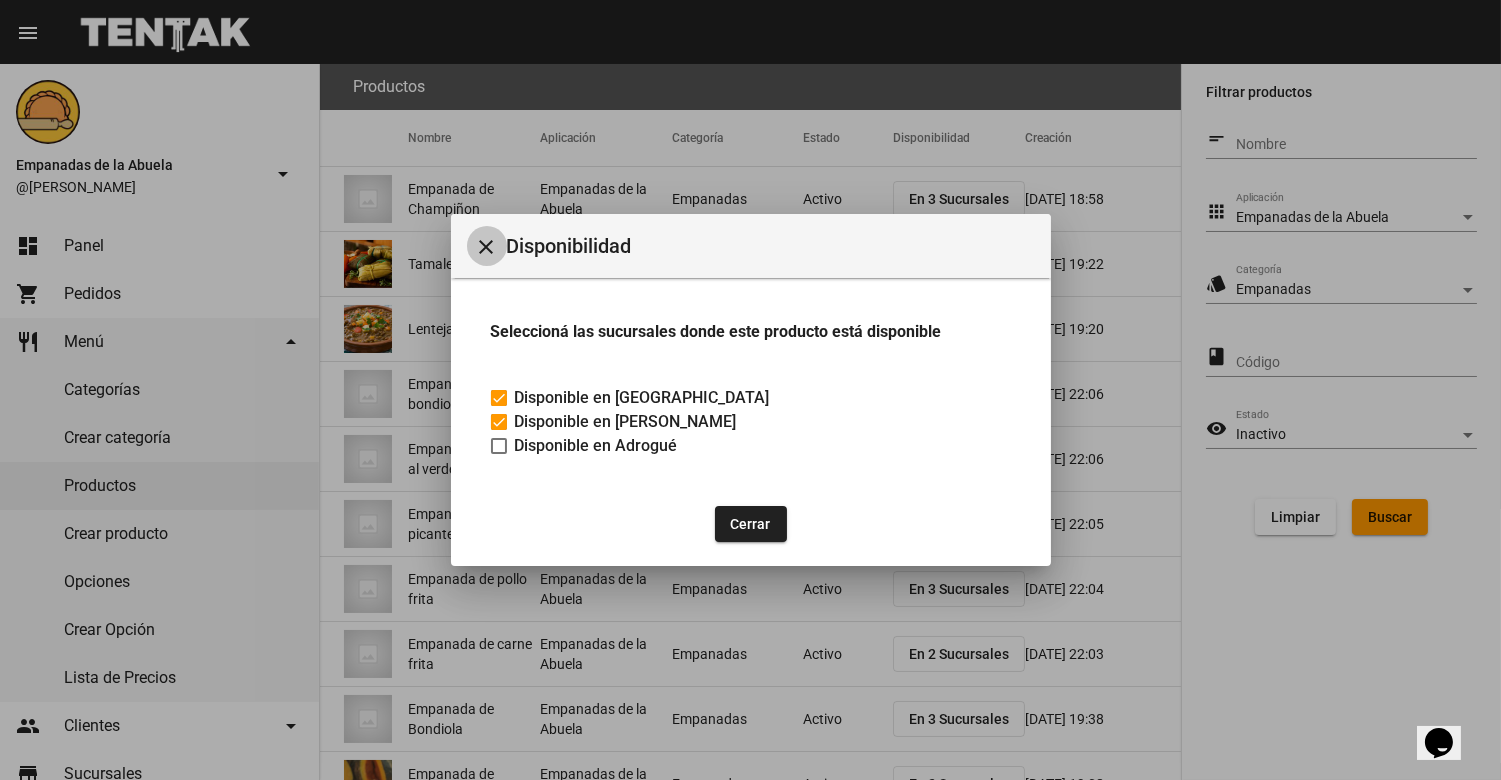 click on "close" at bounding box center [487, 247] 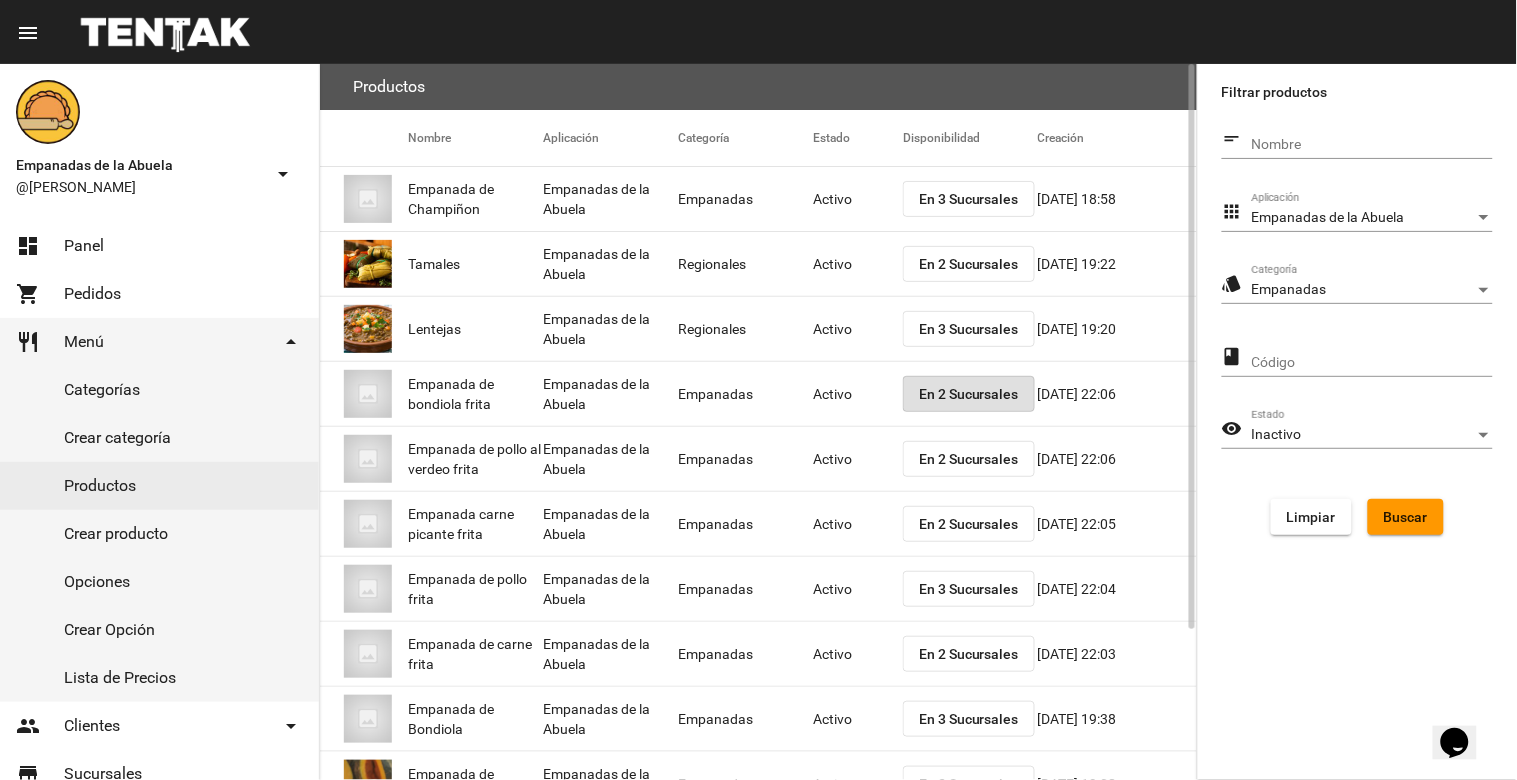 click on "En 2 Sucursales" 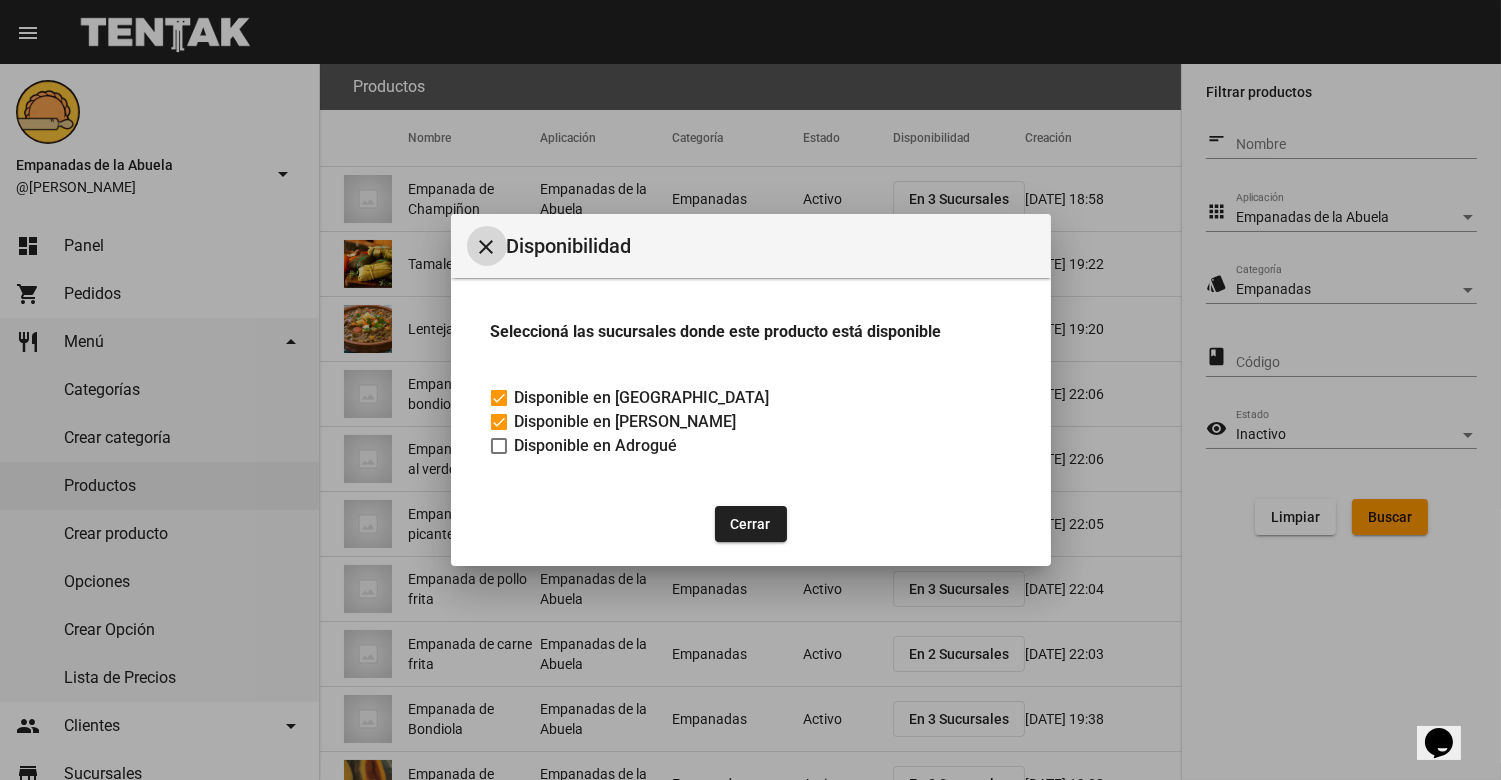 click on "close" at bounding box center (487, 247) 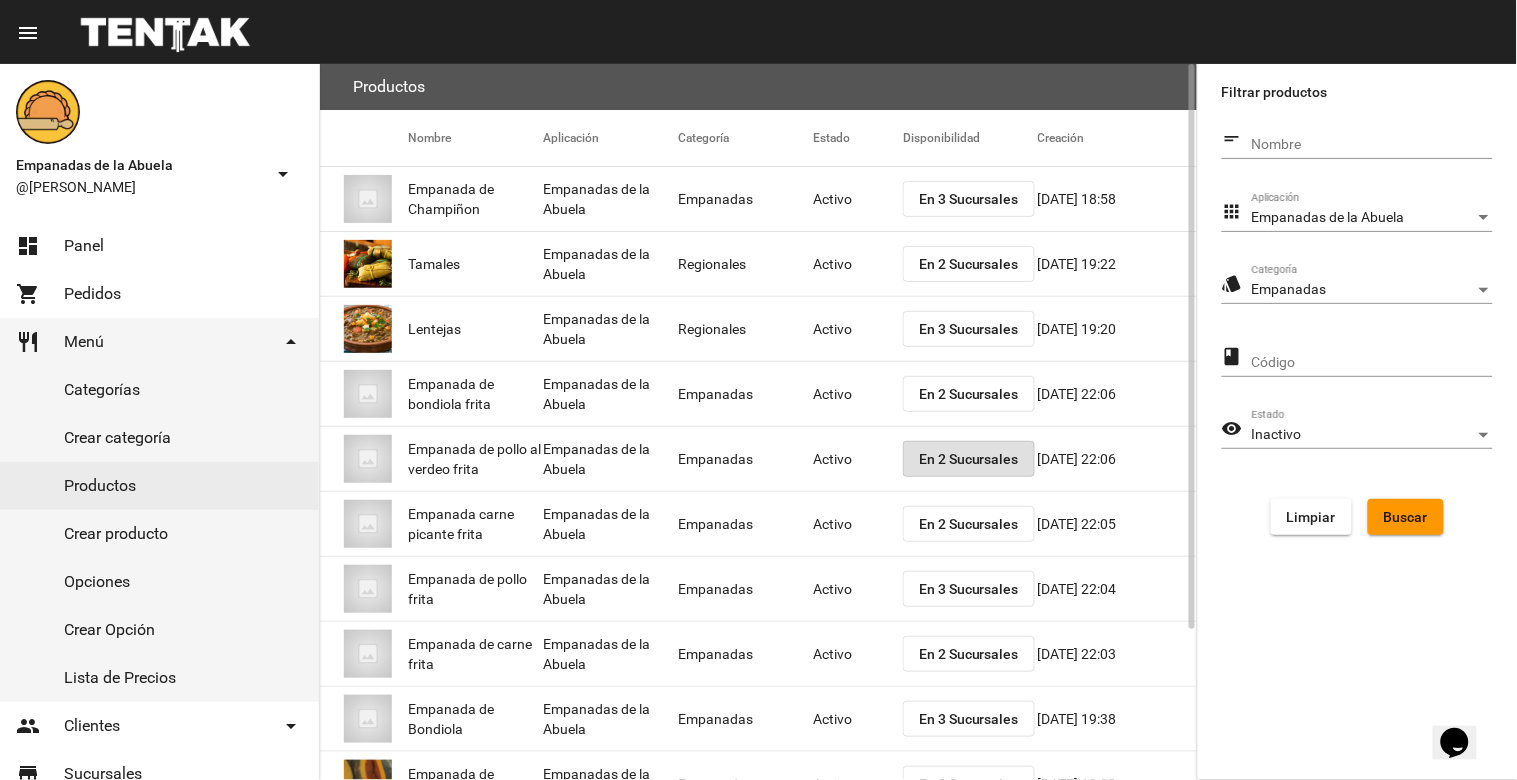 click on "En 2 Sucursales" 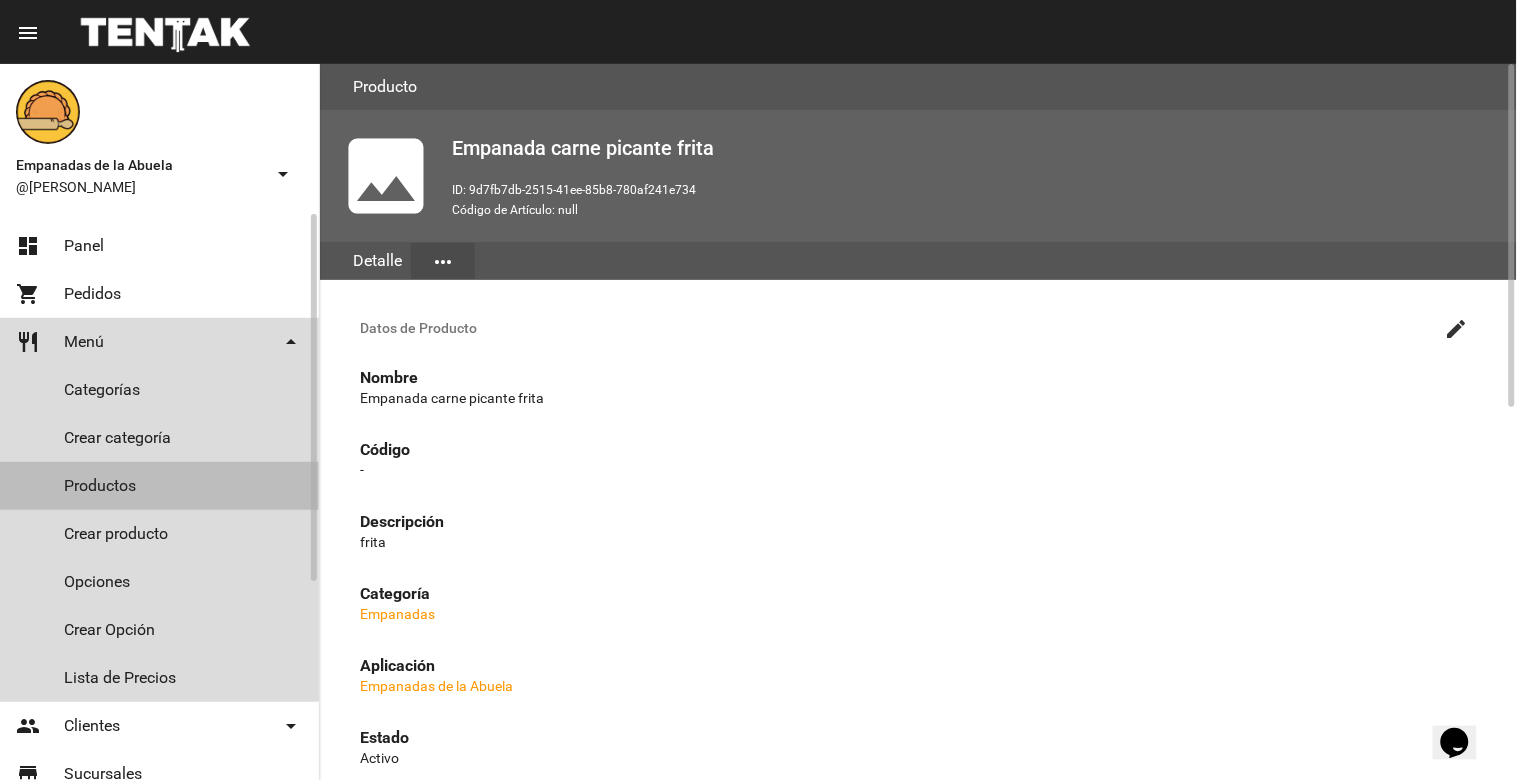 click on "Productos" 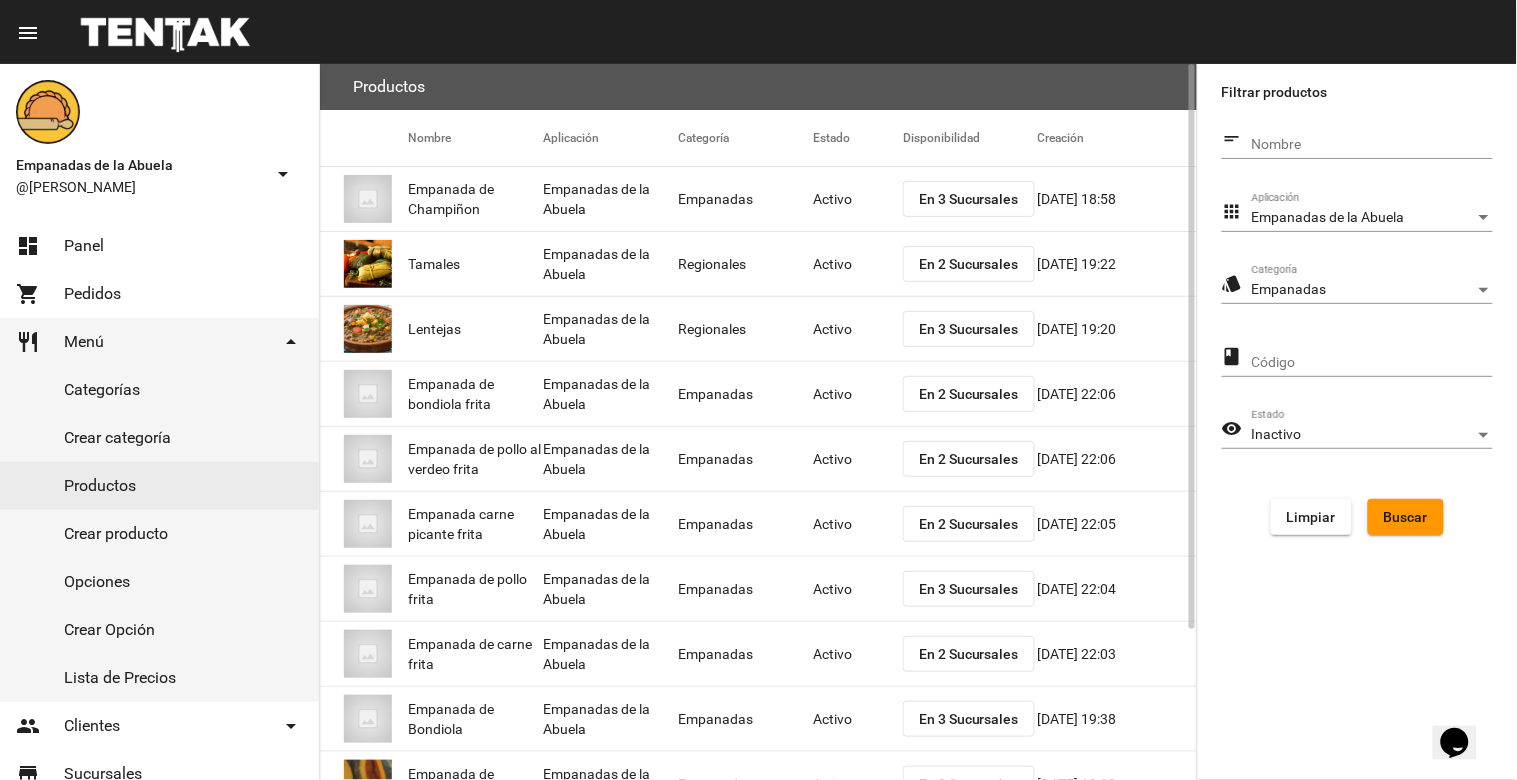 click on "En 2 Sucursales" 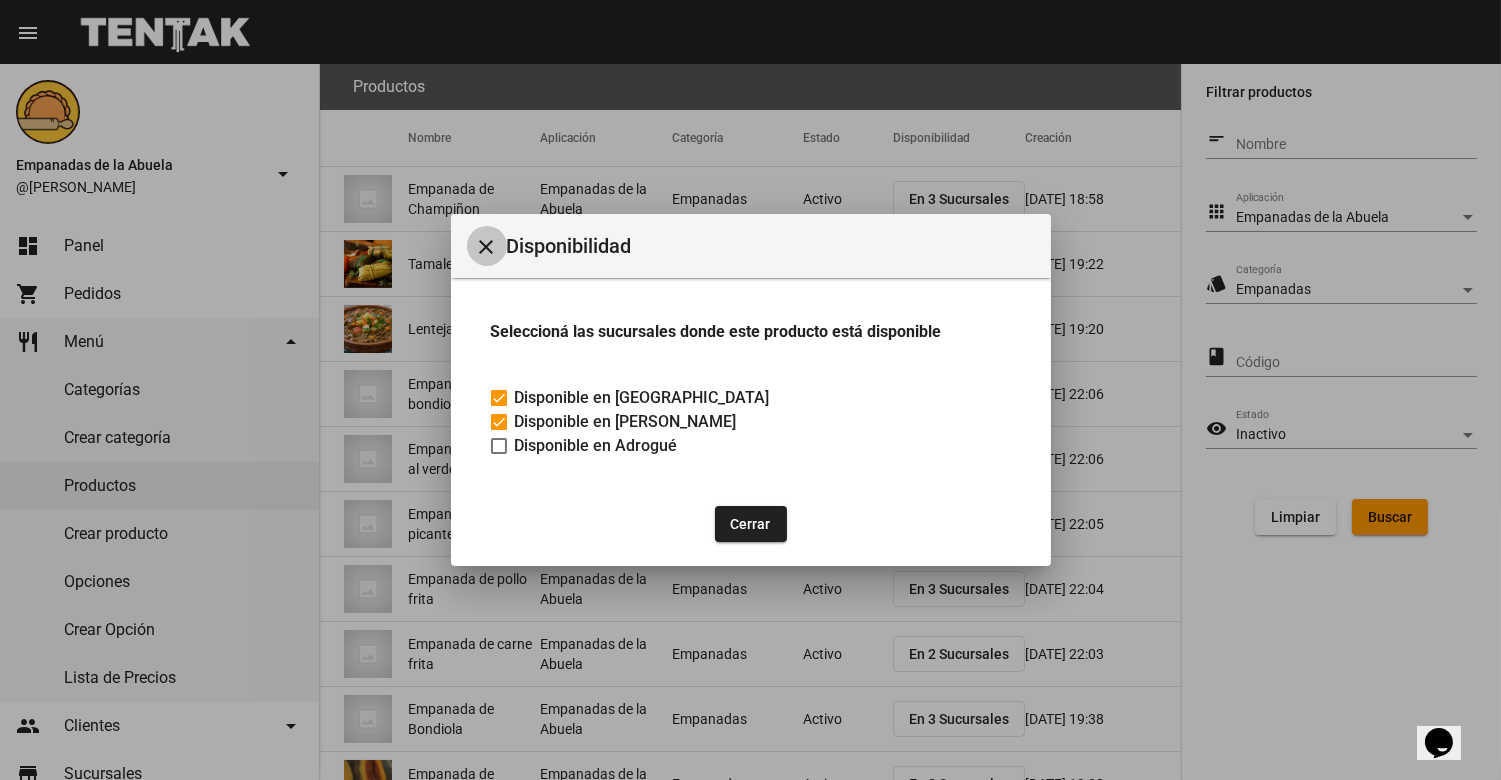 click on "close" at bounding box center (487, 246) 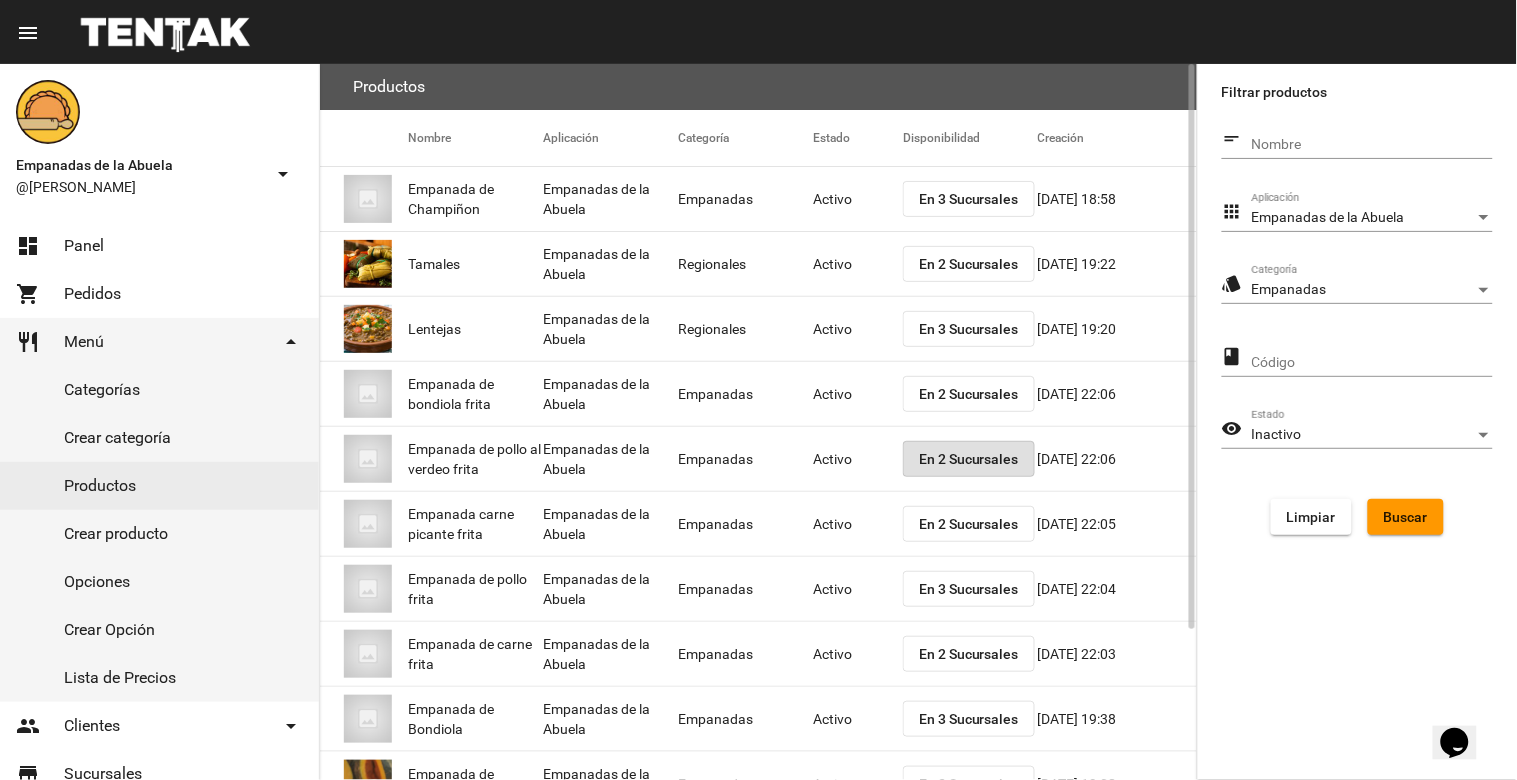 click on "En 2 Sucursales" 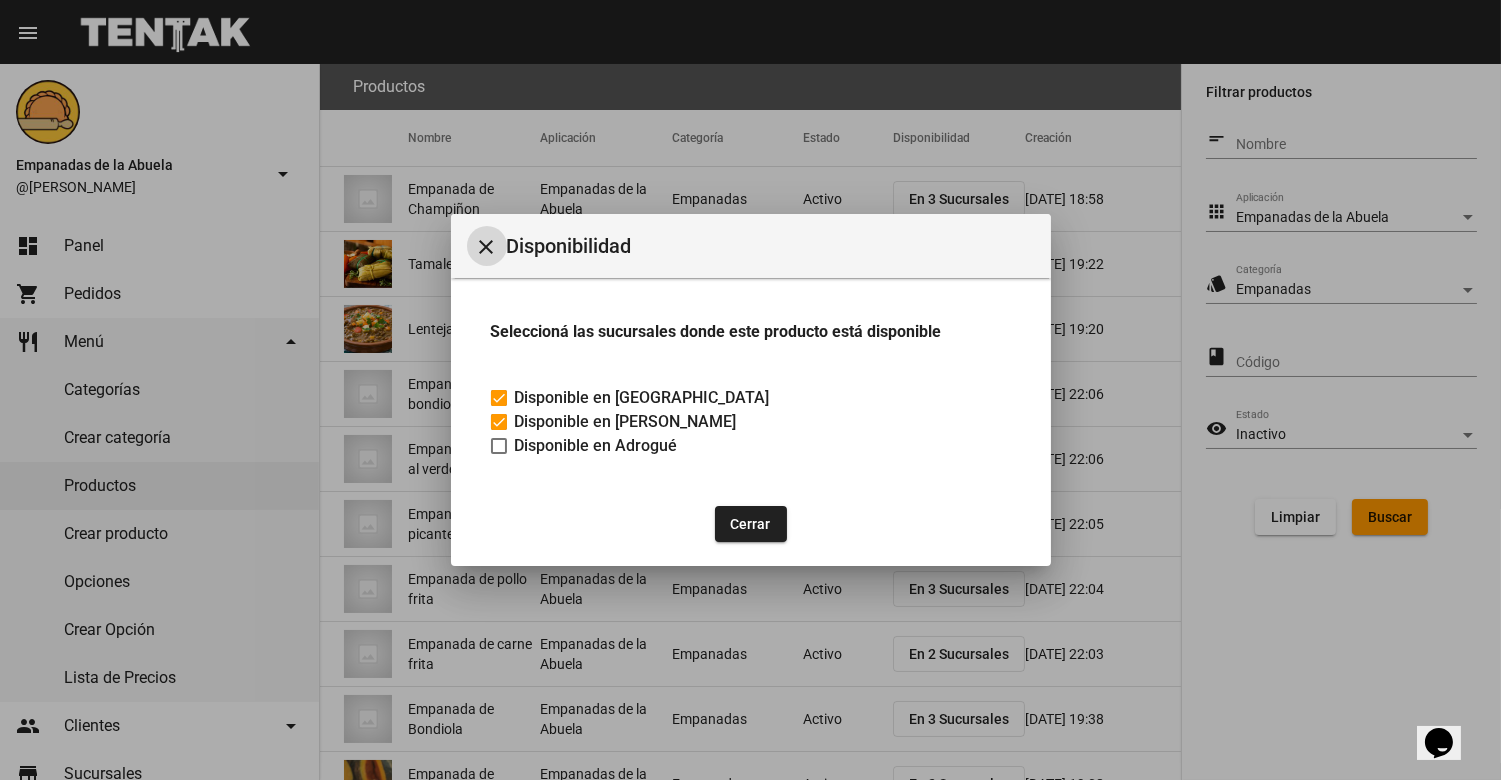 click on "close" at bounding box center (487, 247) 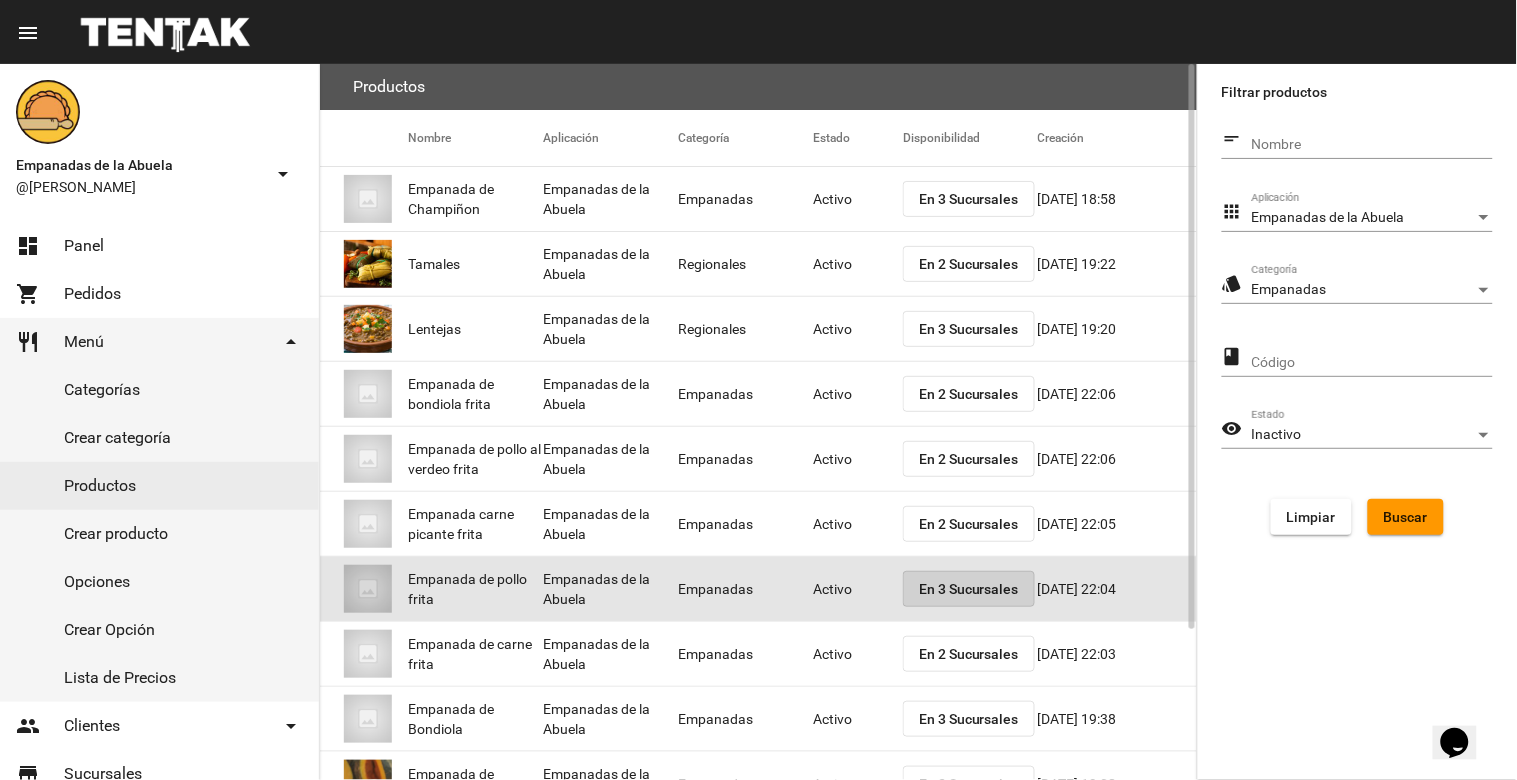 click on "En 3 Sucursales" 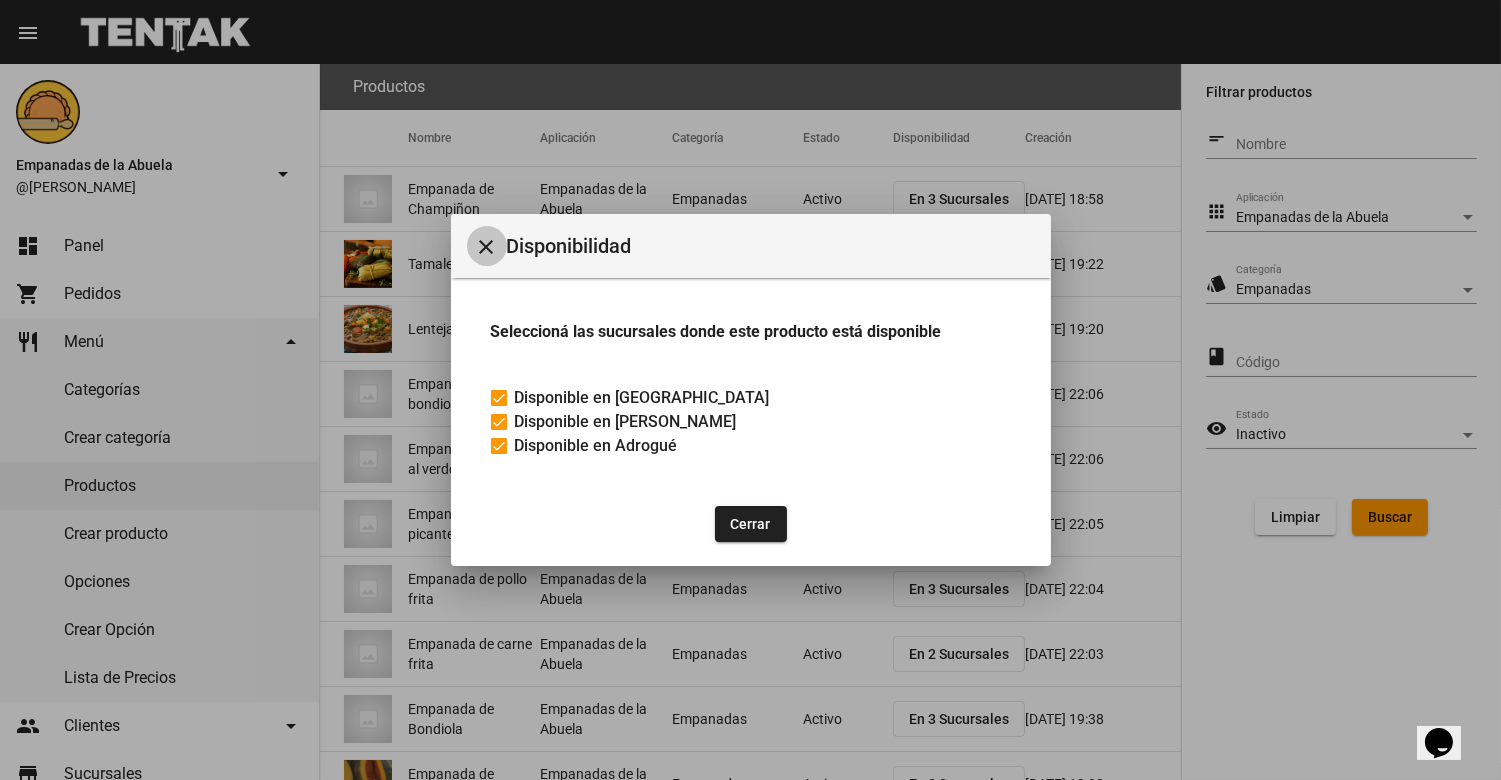 click on "close" at bounding box center [487, 247] 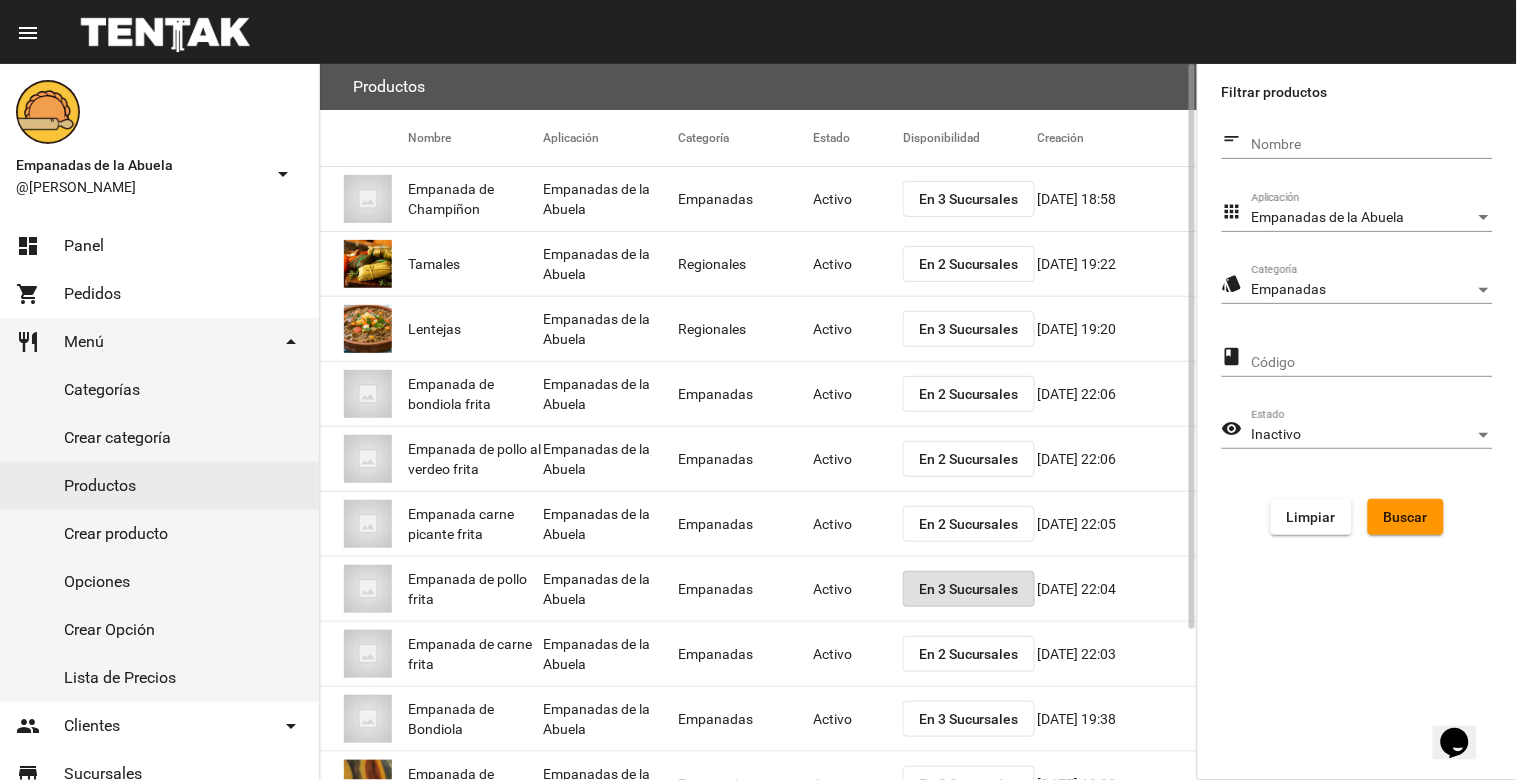 click on "En 2 Sucursales" 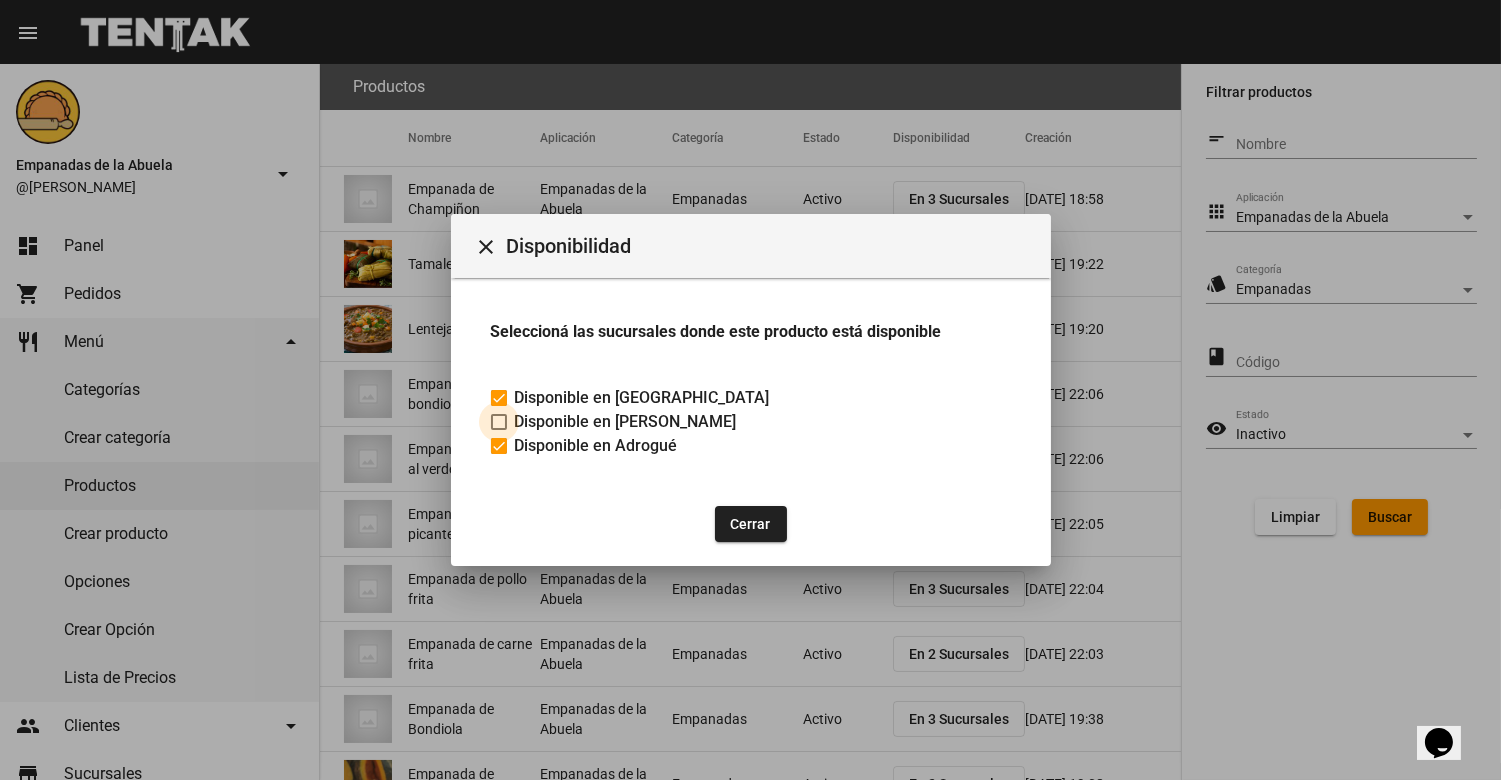 click on "Disponible en [PERSON_NAME]" at bounding box center (626, 422) 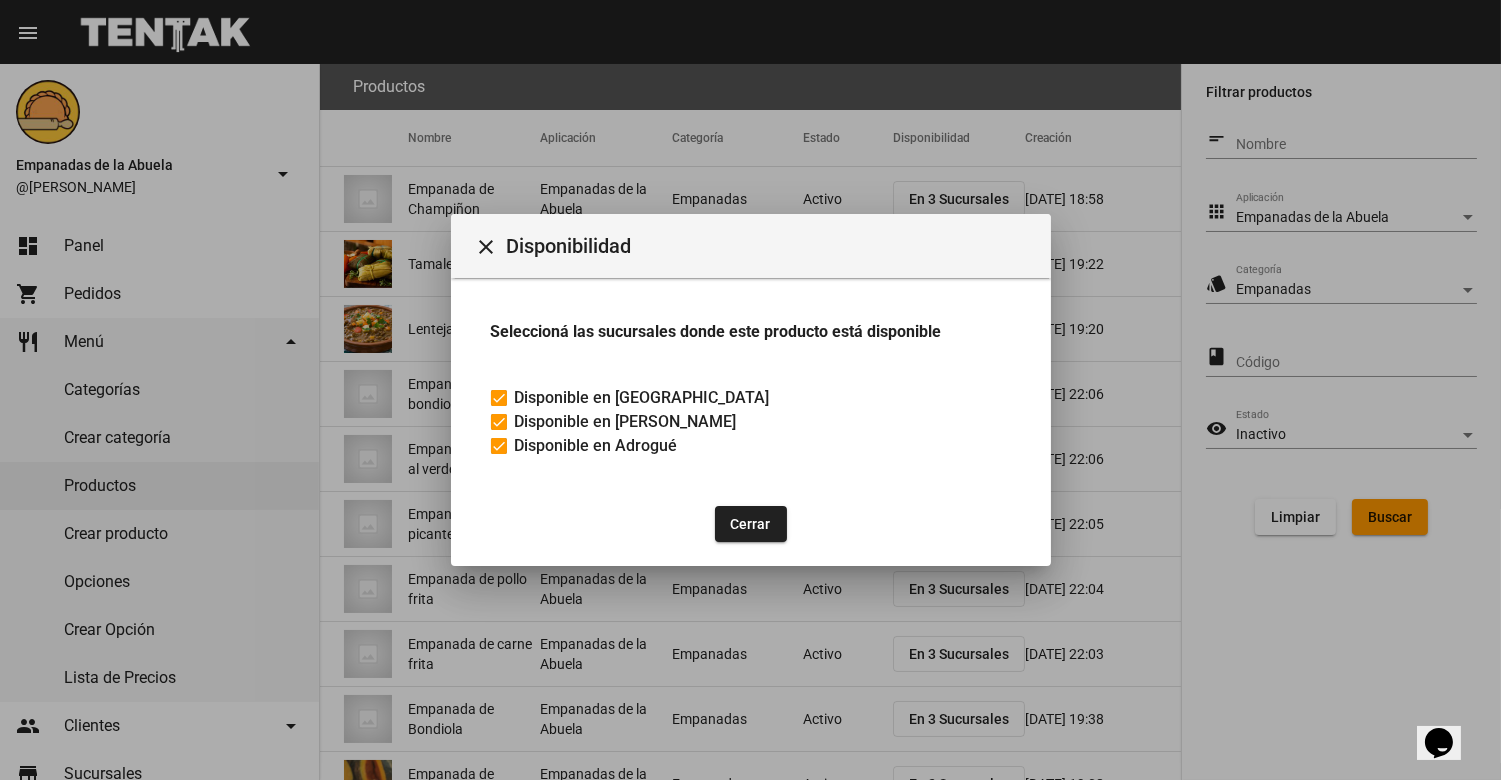 click on "close" at bounding box center [487, 247] 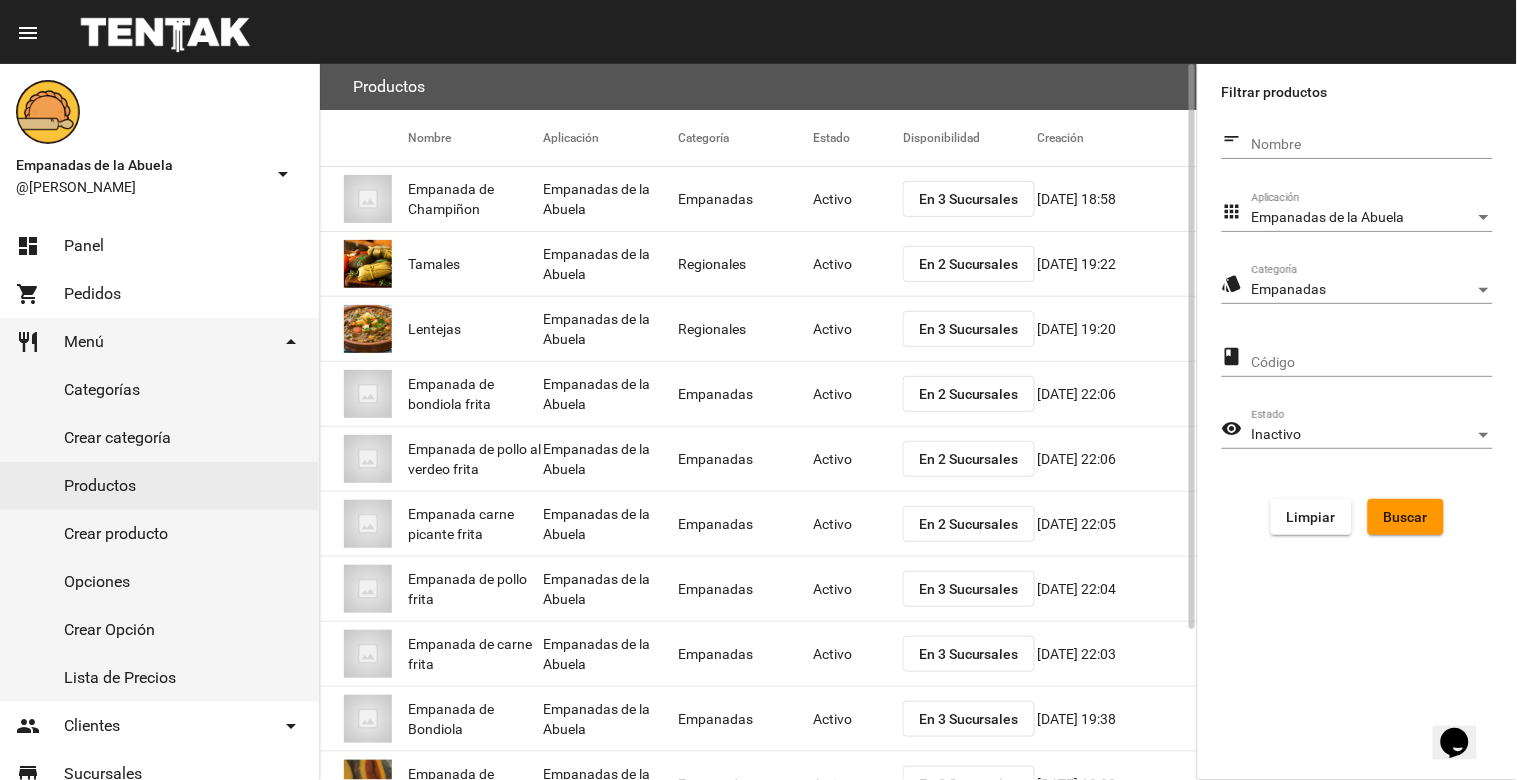 scroll, scrollTop: 190, scrollLeft: 0, axis: vertical 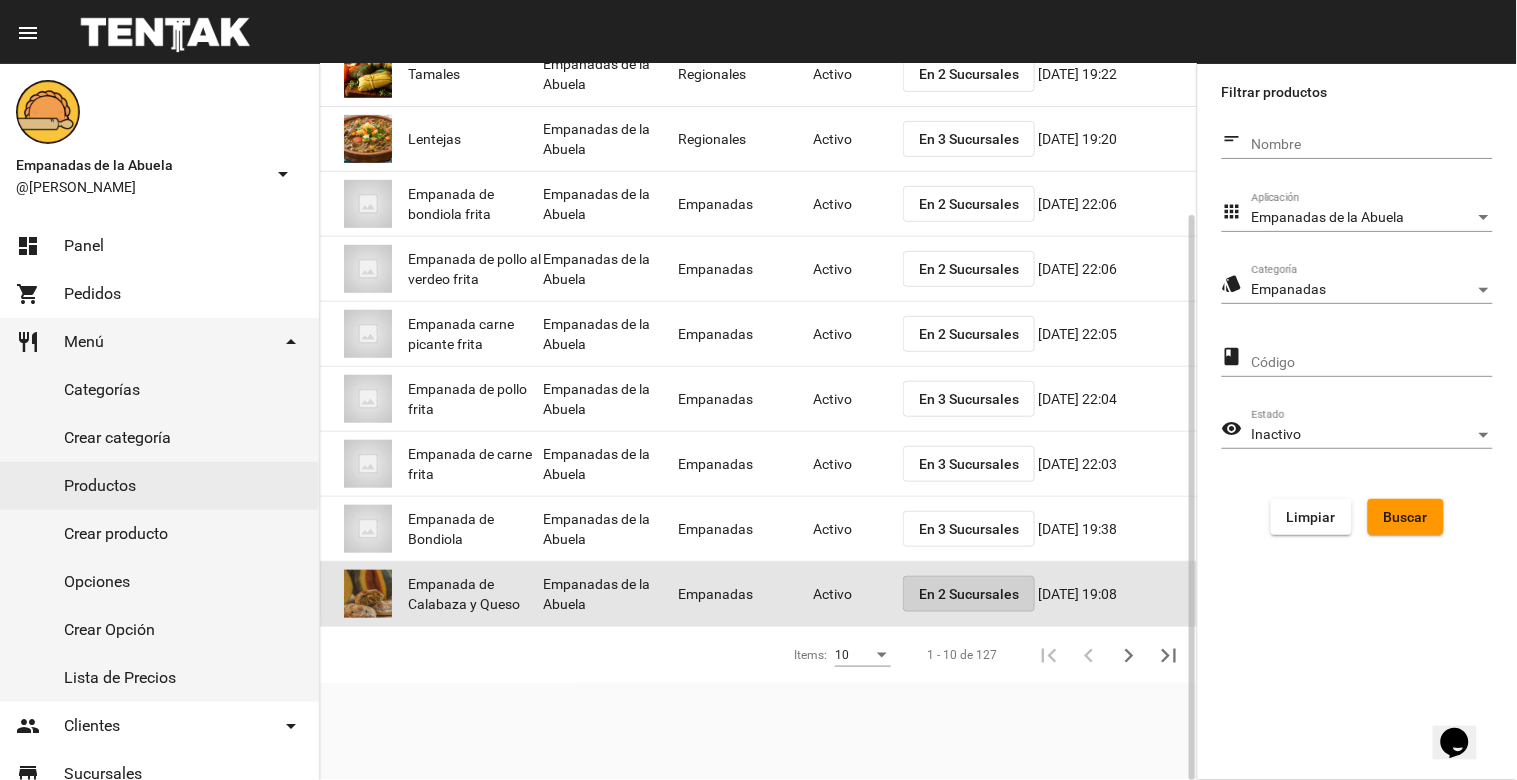 click on "En 2 Sucursales" 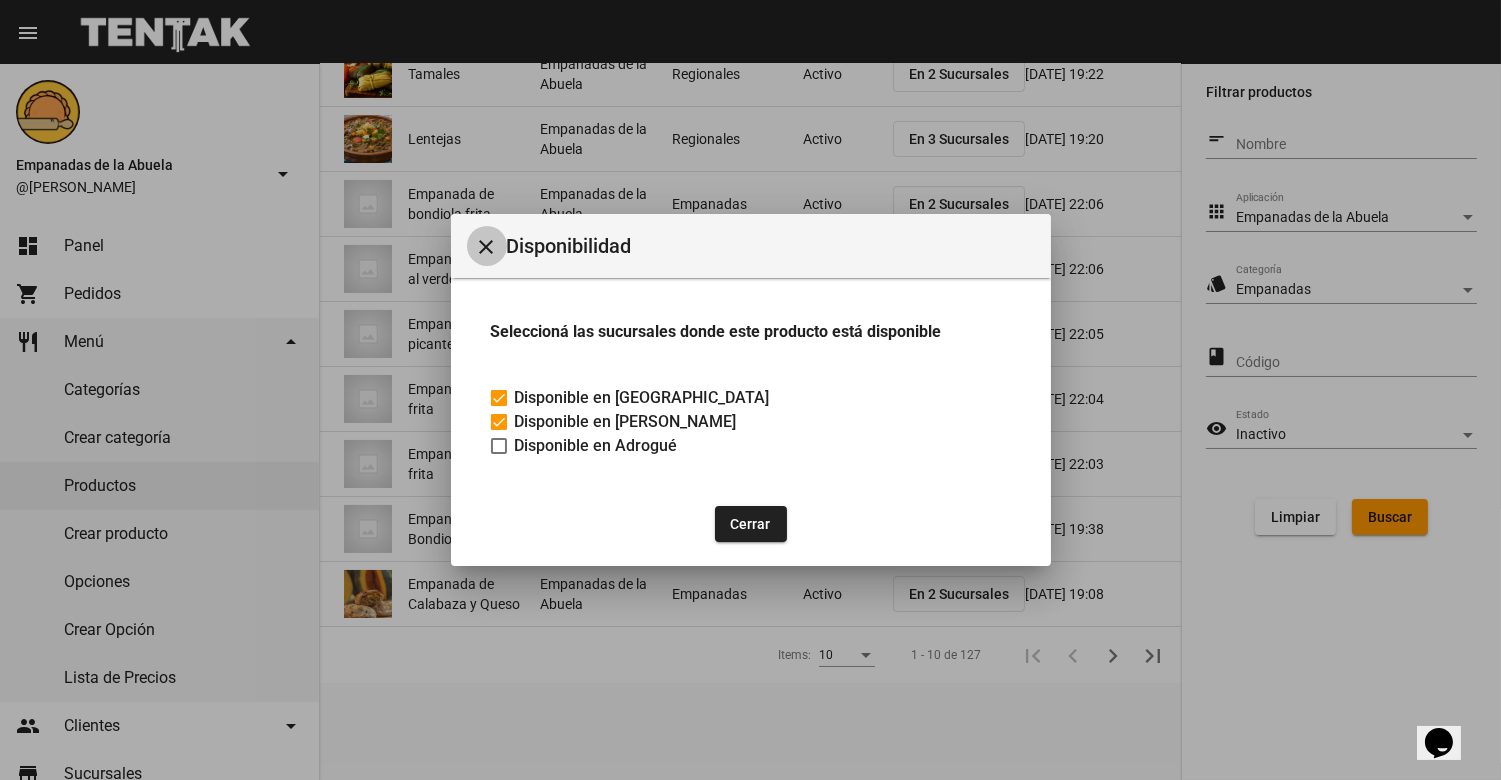 click on "close" at bounding box center [487, 246] 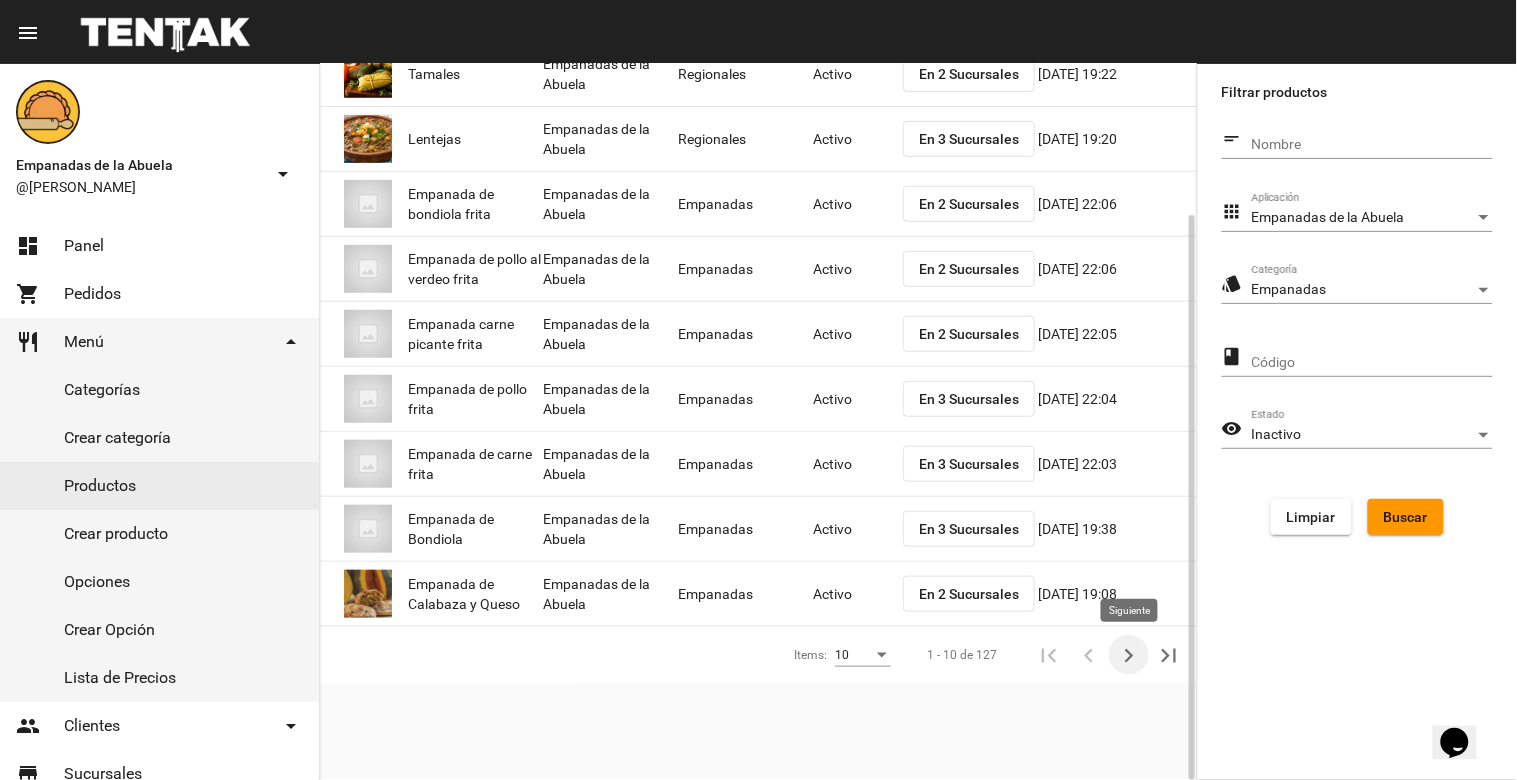 click 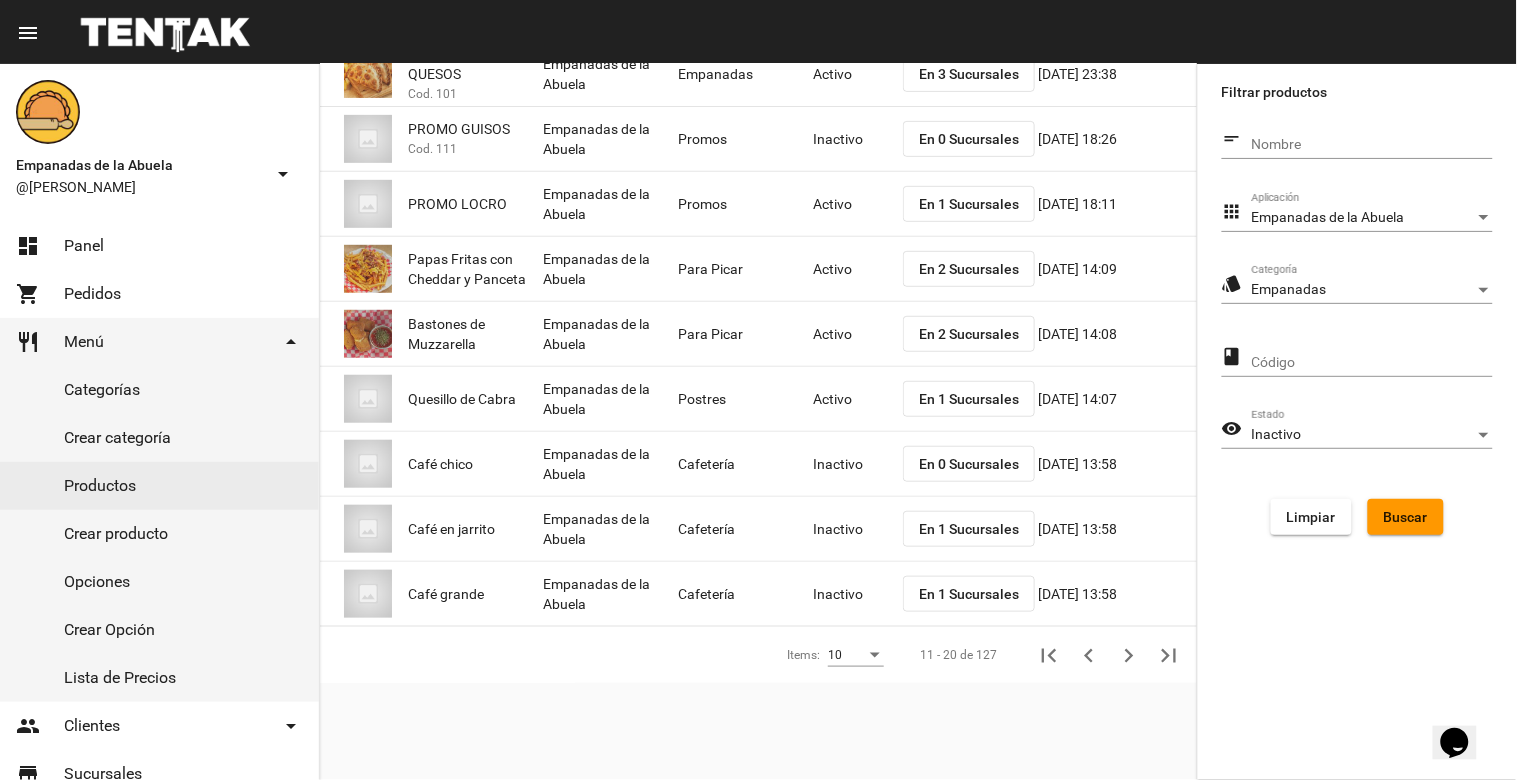 click on "Inactivo" at bounding box center (1363, 435) 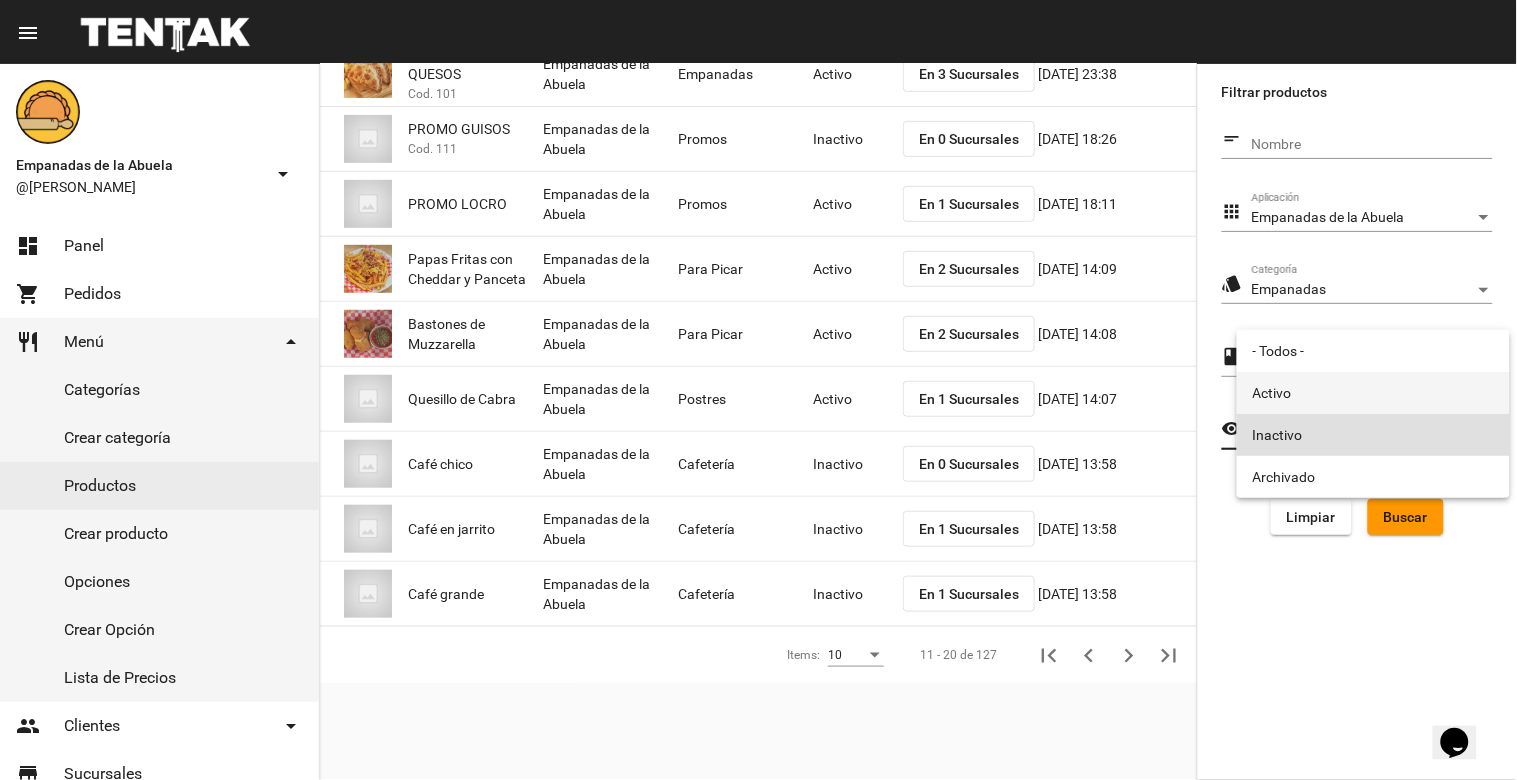 click on "Activo" at bounding box center [1373, 393] 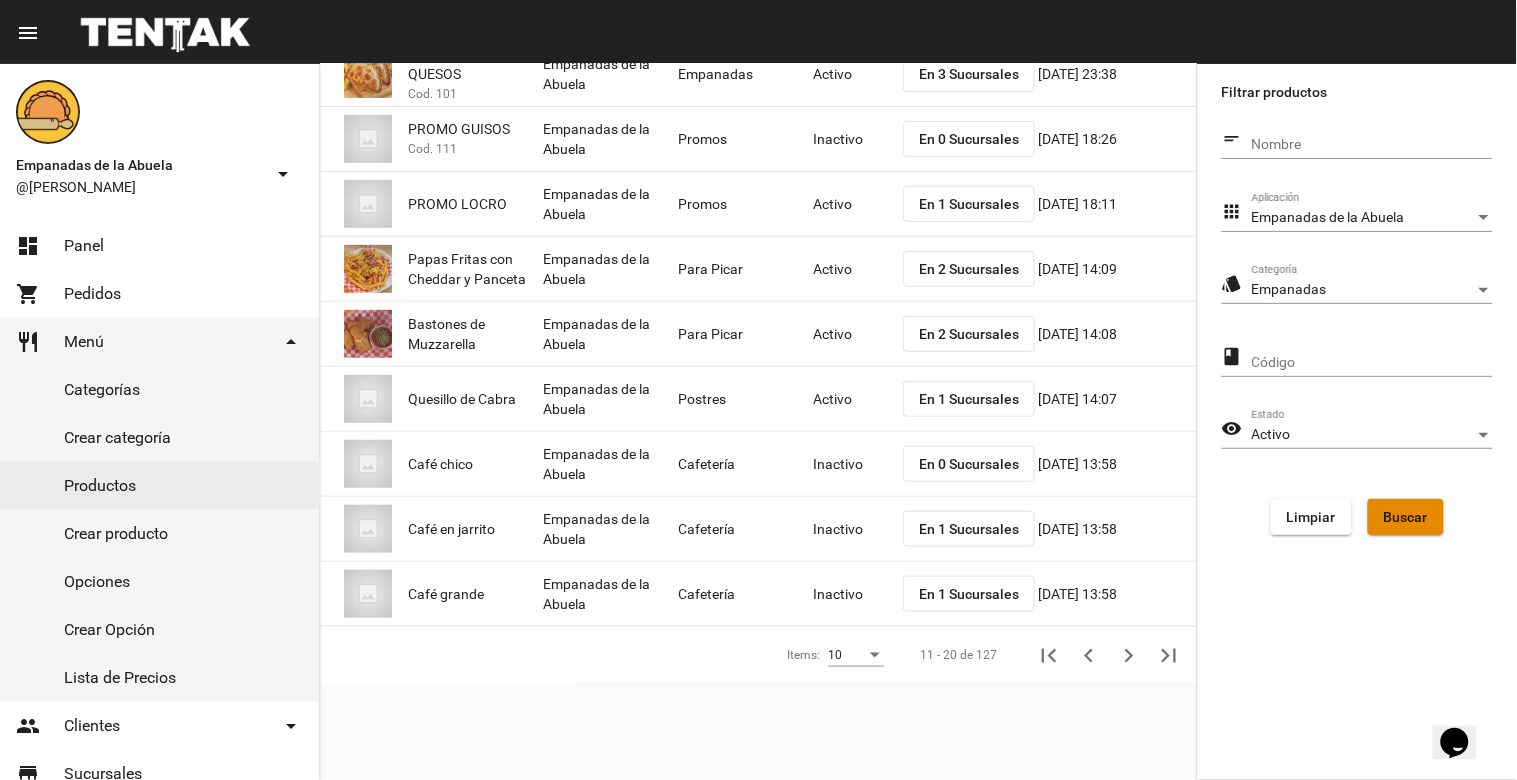 click on "Buscar" 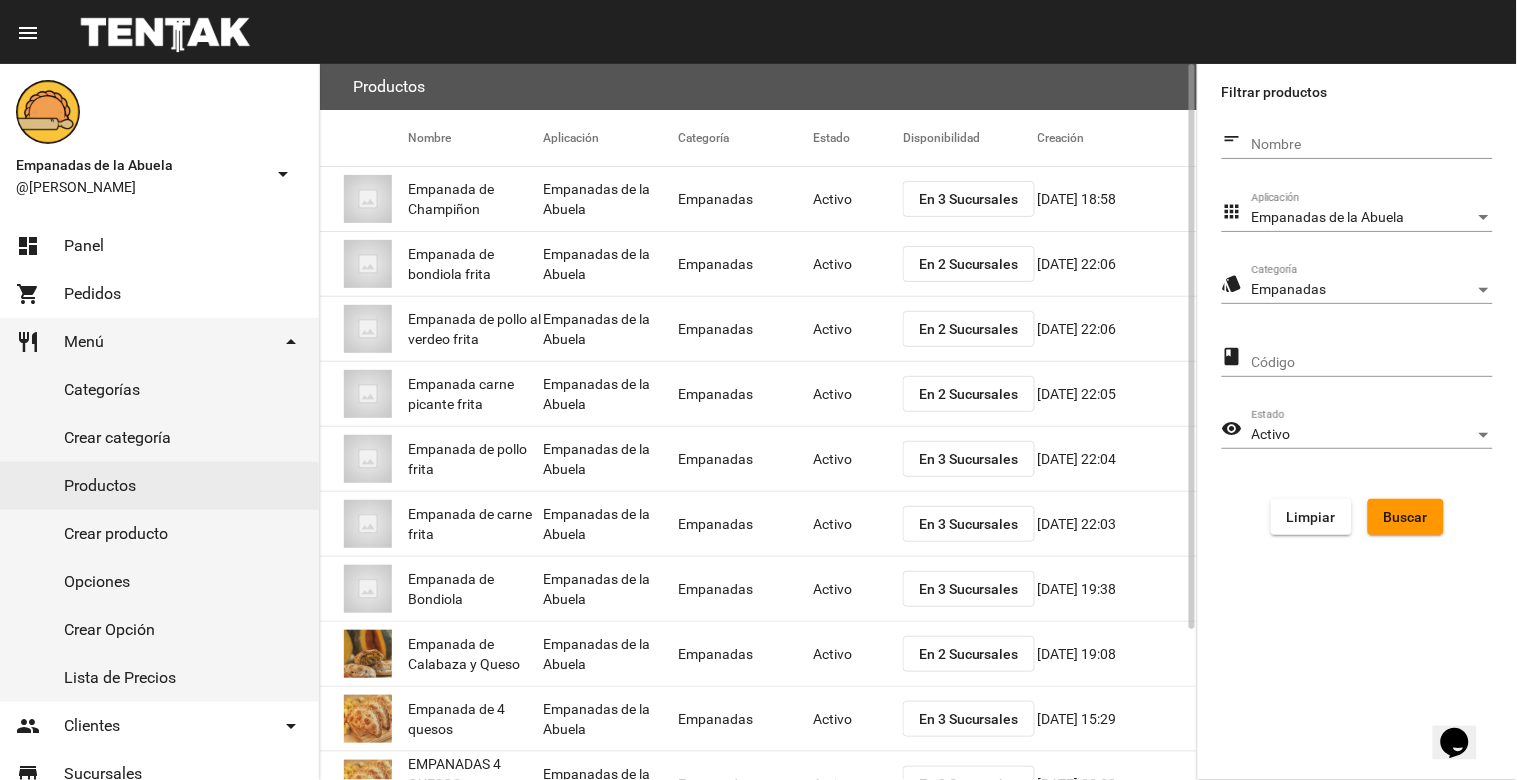 scroll, scrollTop: 190, scrollLeft: 0, axis: vertical 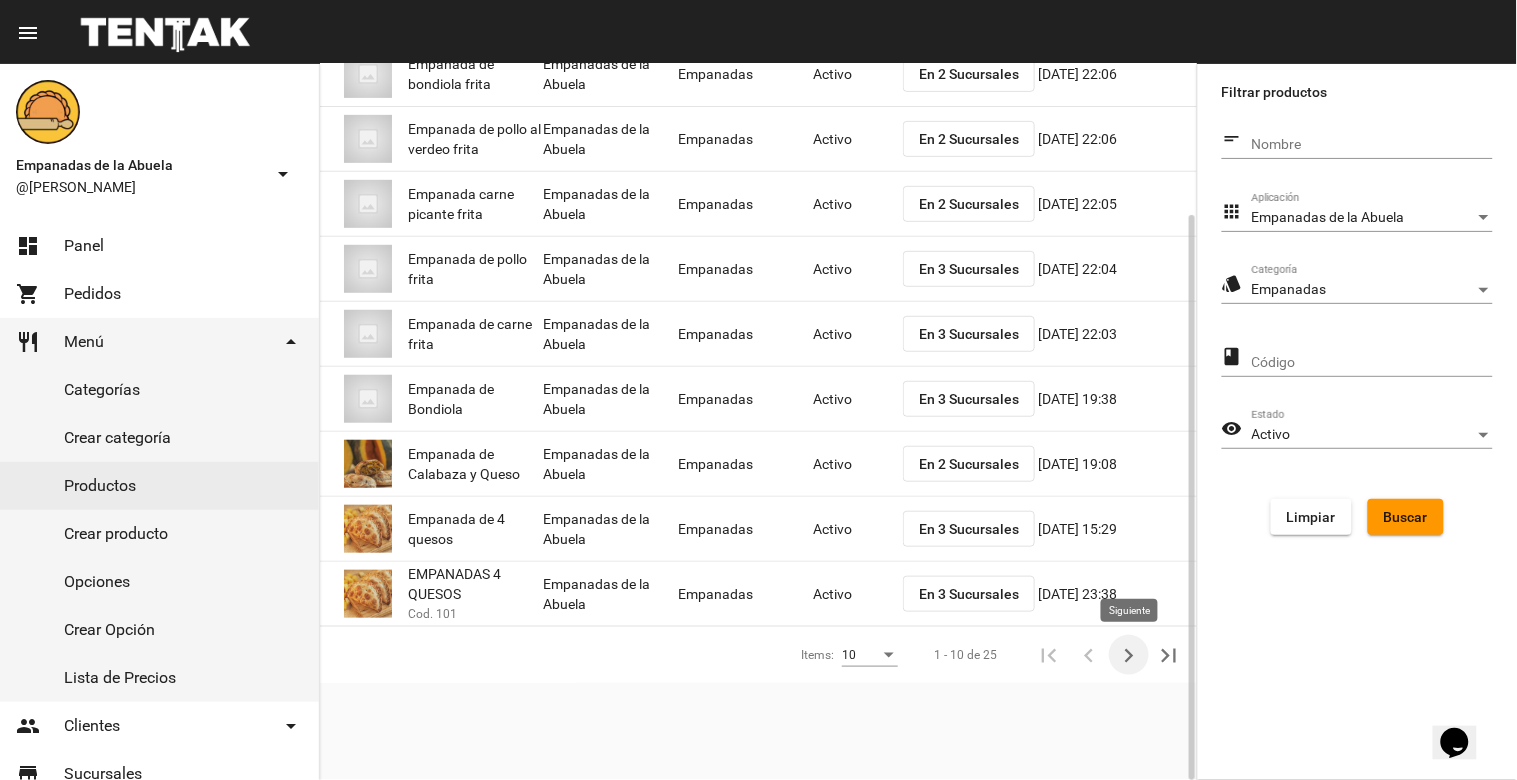 click 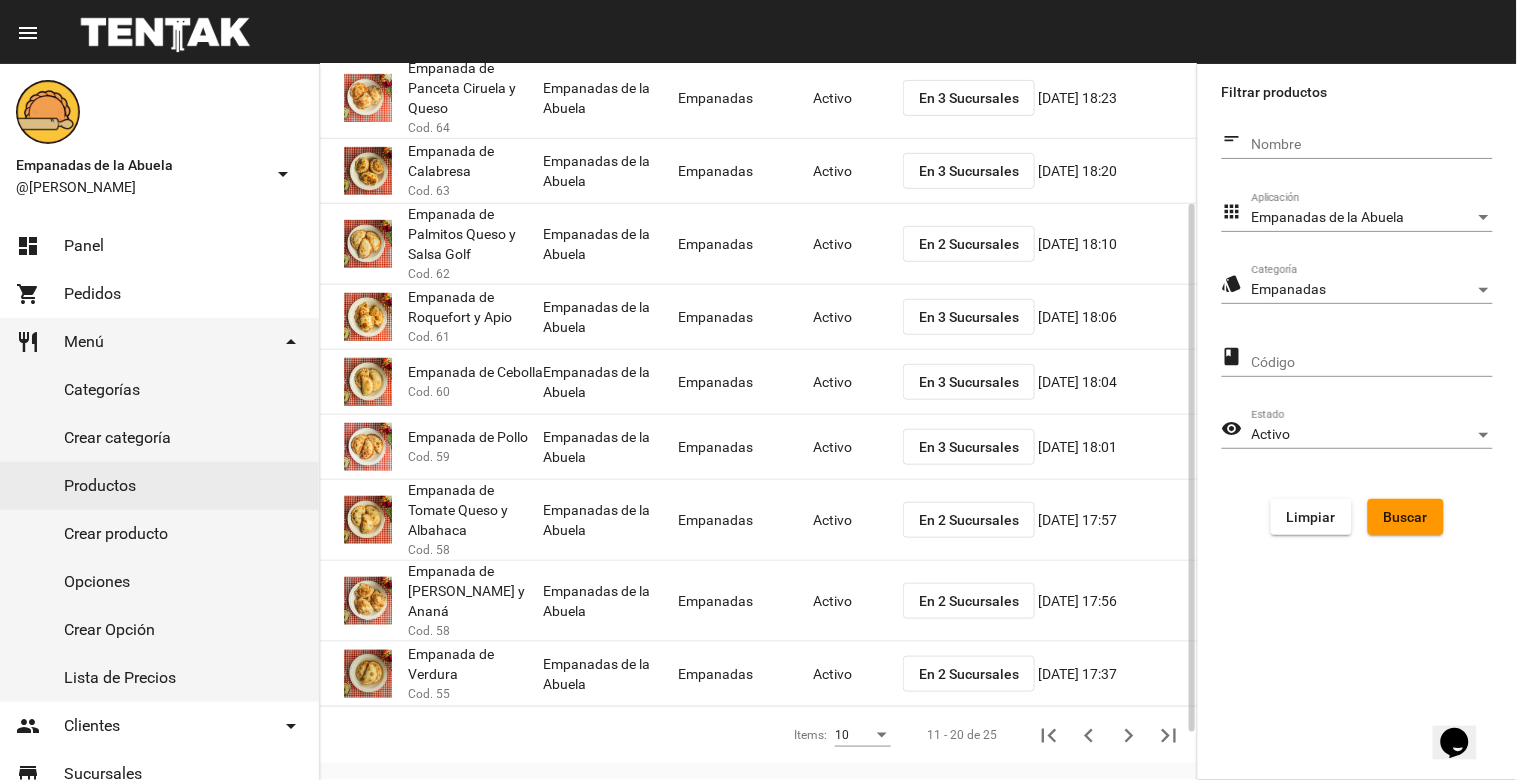 scroll, scrollTop: 0, scrollLeft: 0, axis: both 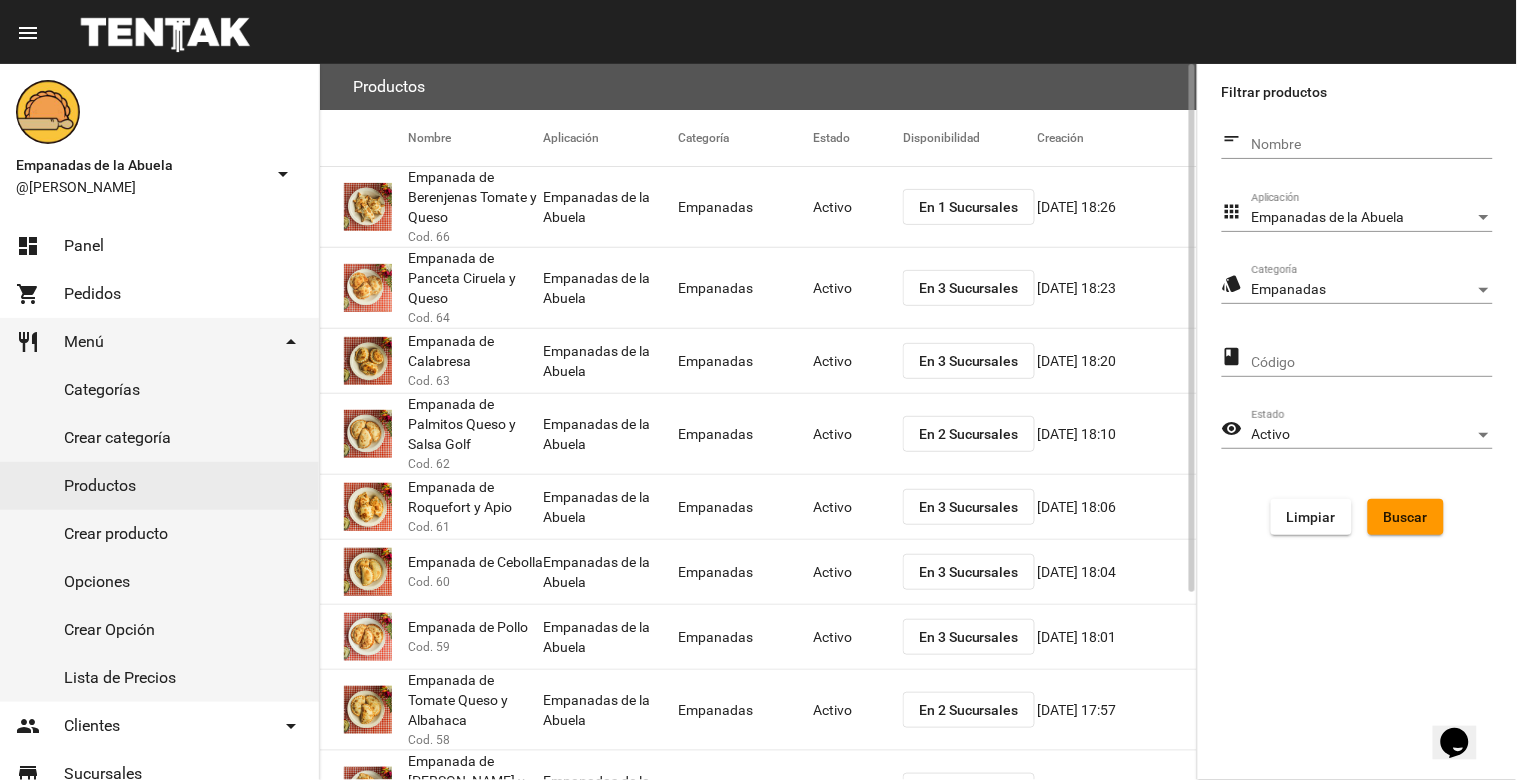 click on "En 1 Sucursales" 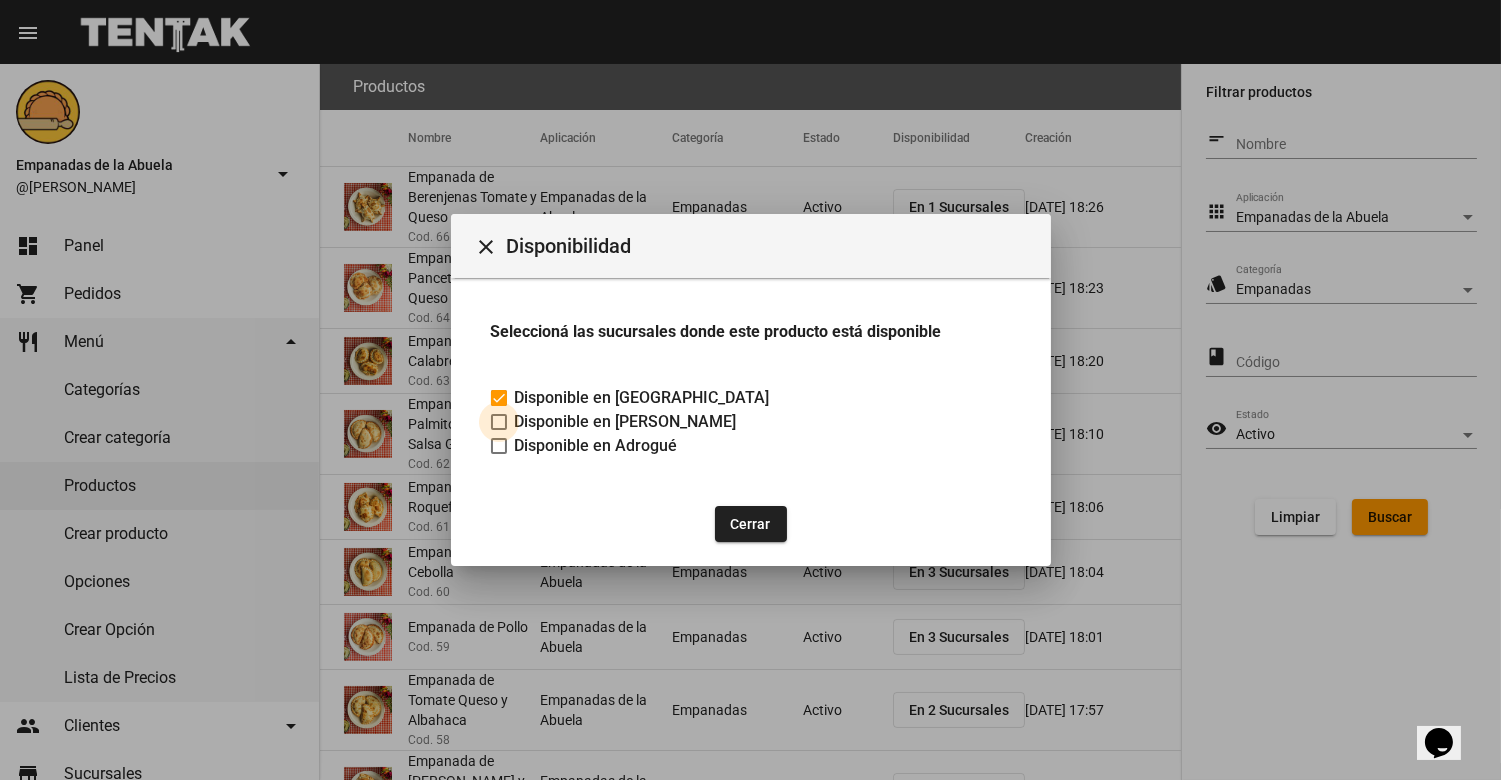 click on "Disponible en [PERSON_NAME]" at bounding box center [626, 422] 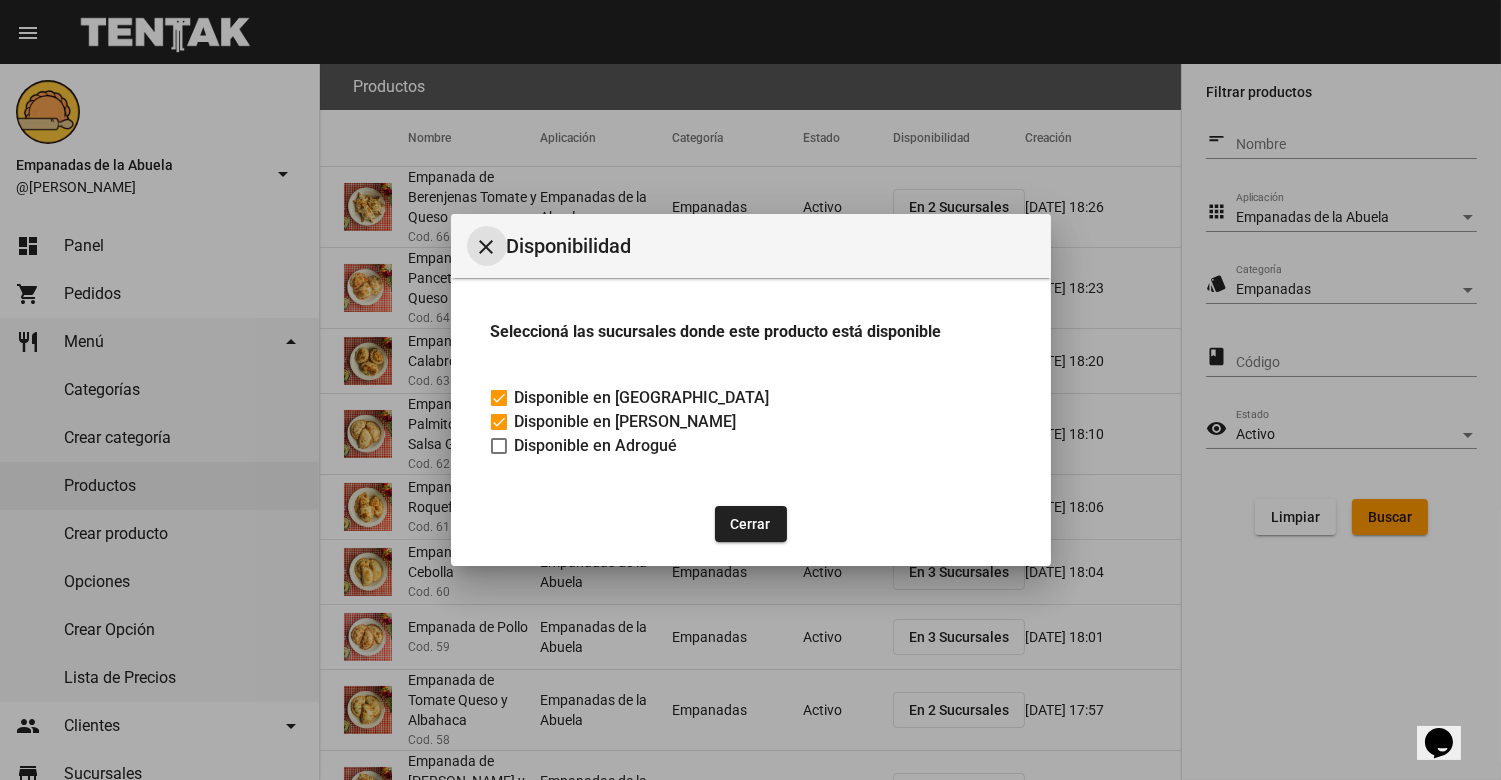 click on "close" at bounding box center (487, 247) 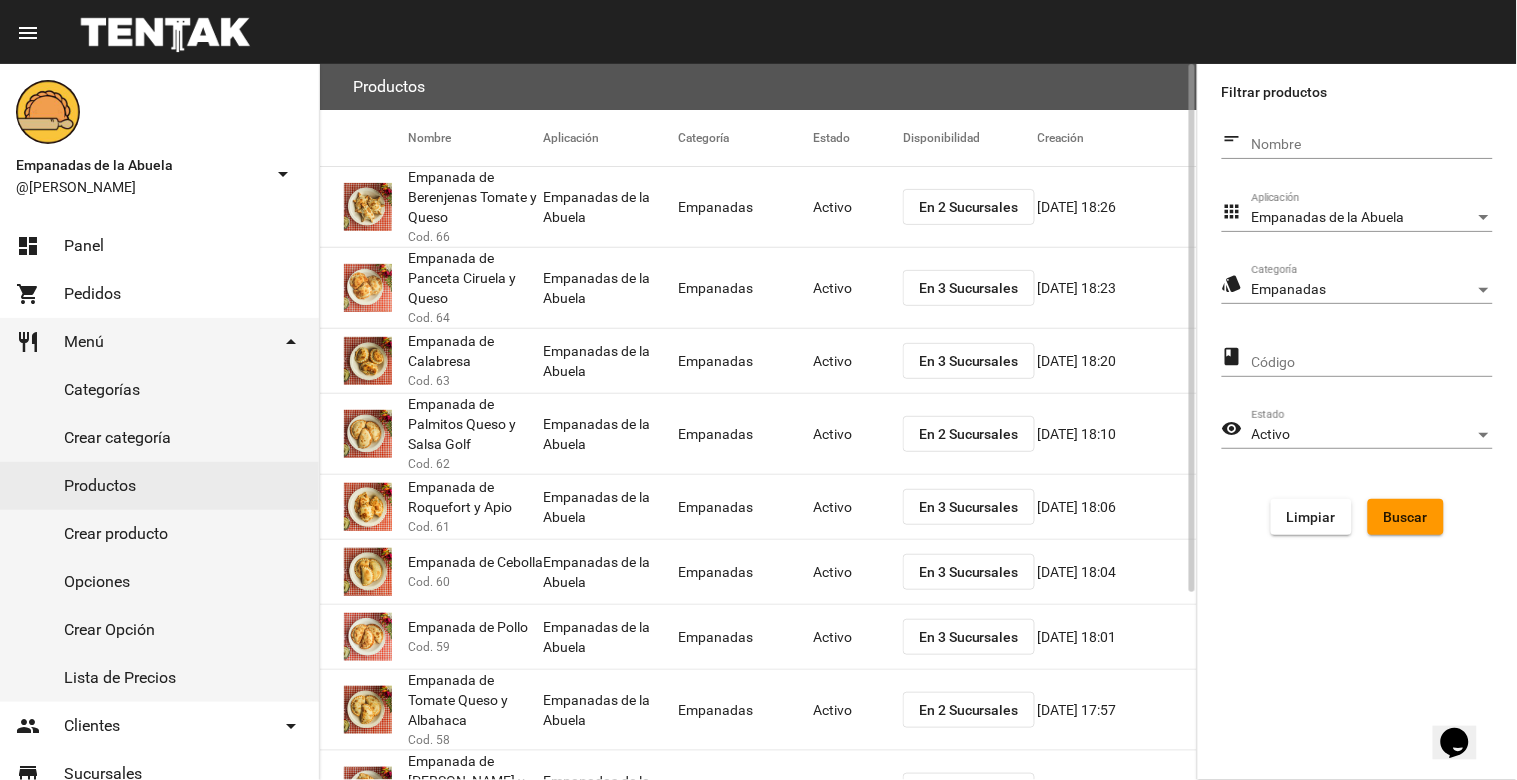 click on "En 2 Sucursales" 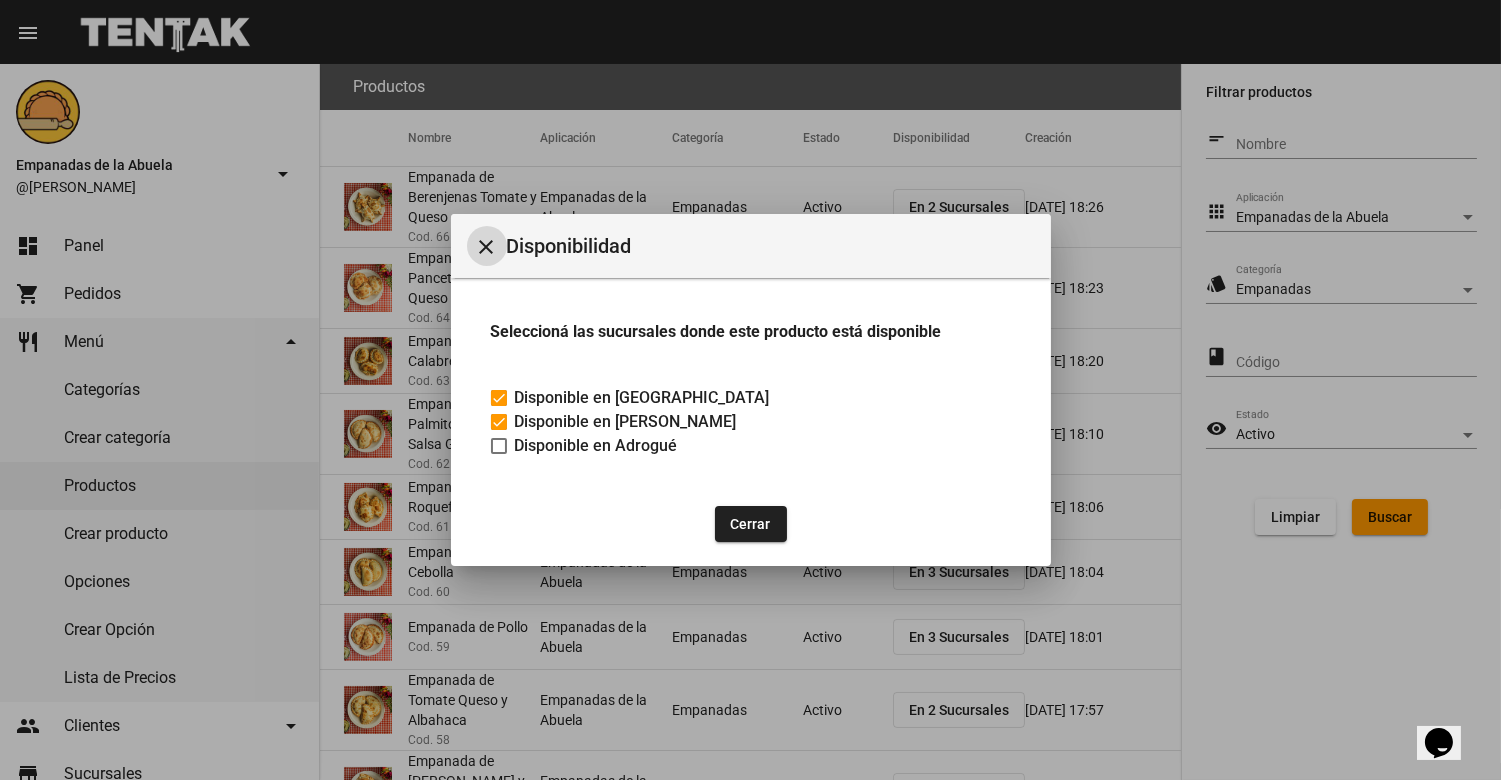 click on "close" at bounding box center (487, 247) 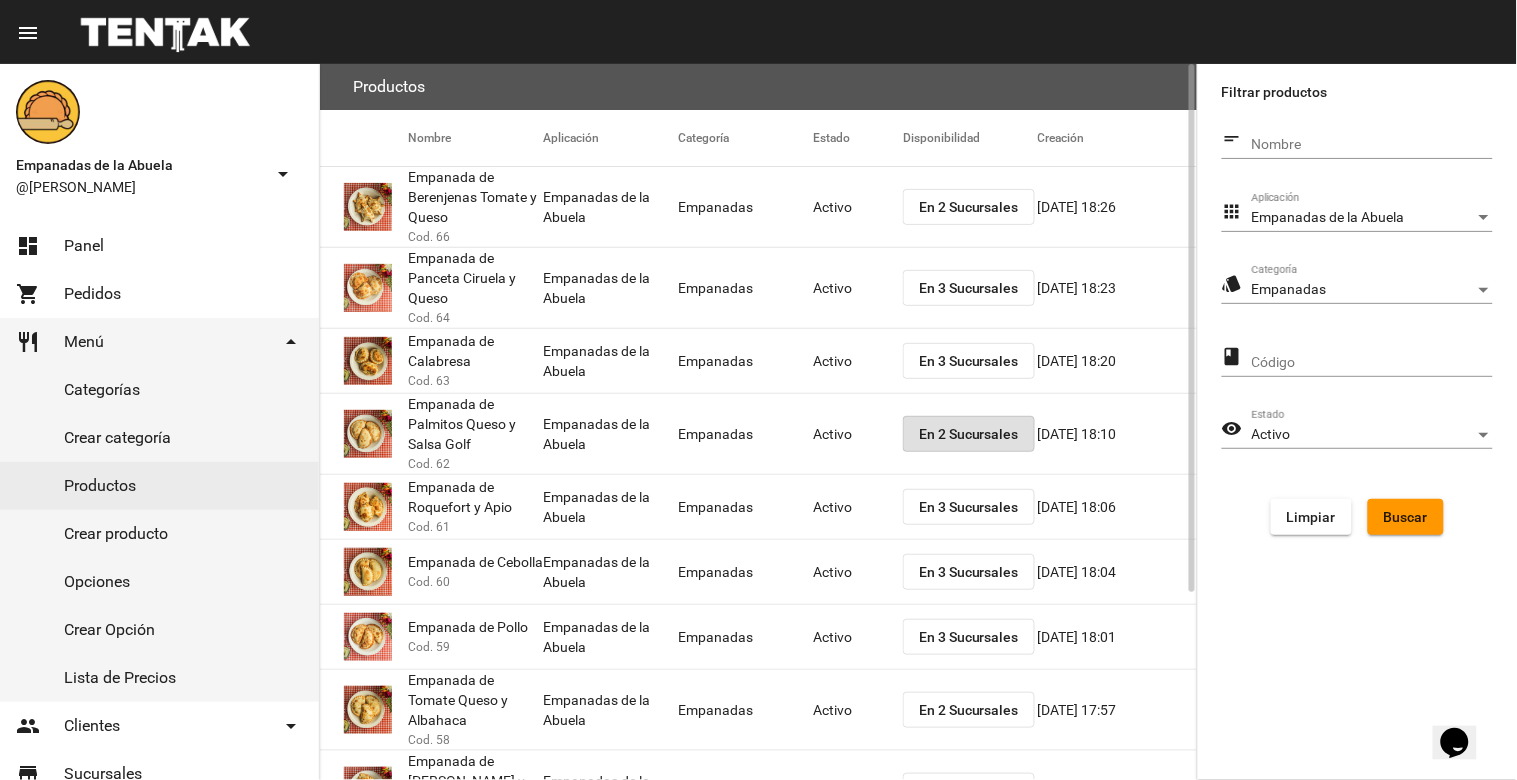 scroll, scrollTop: 222, scrollLeft: 0, axis: vertical 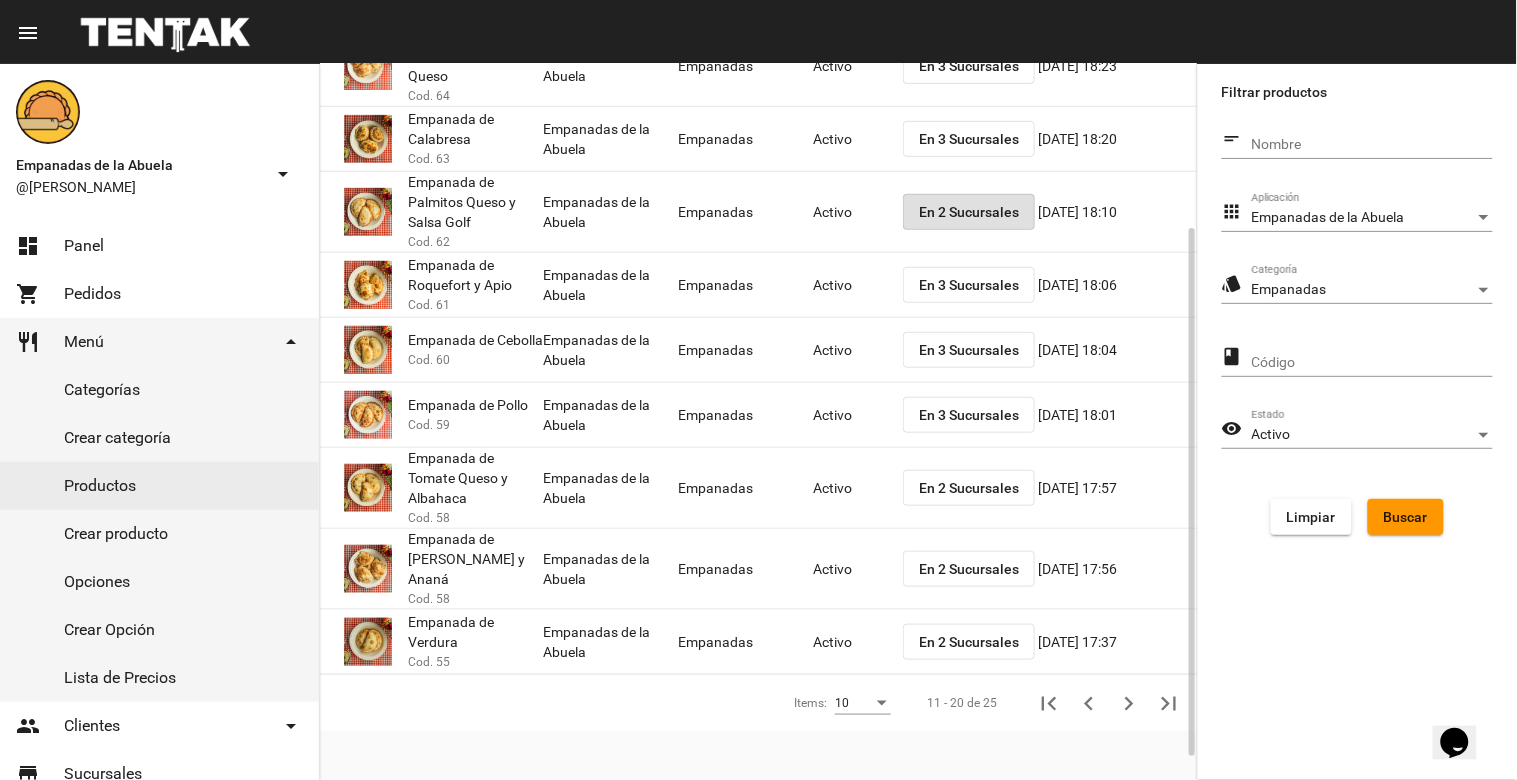 click on "En 2 Sucursales" 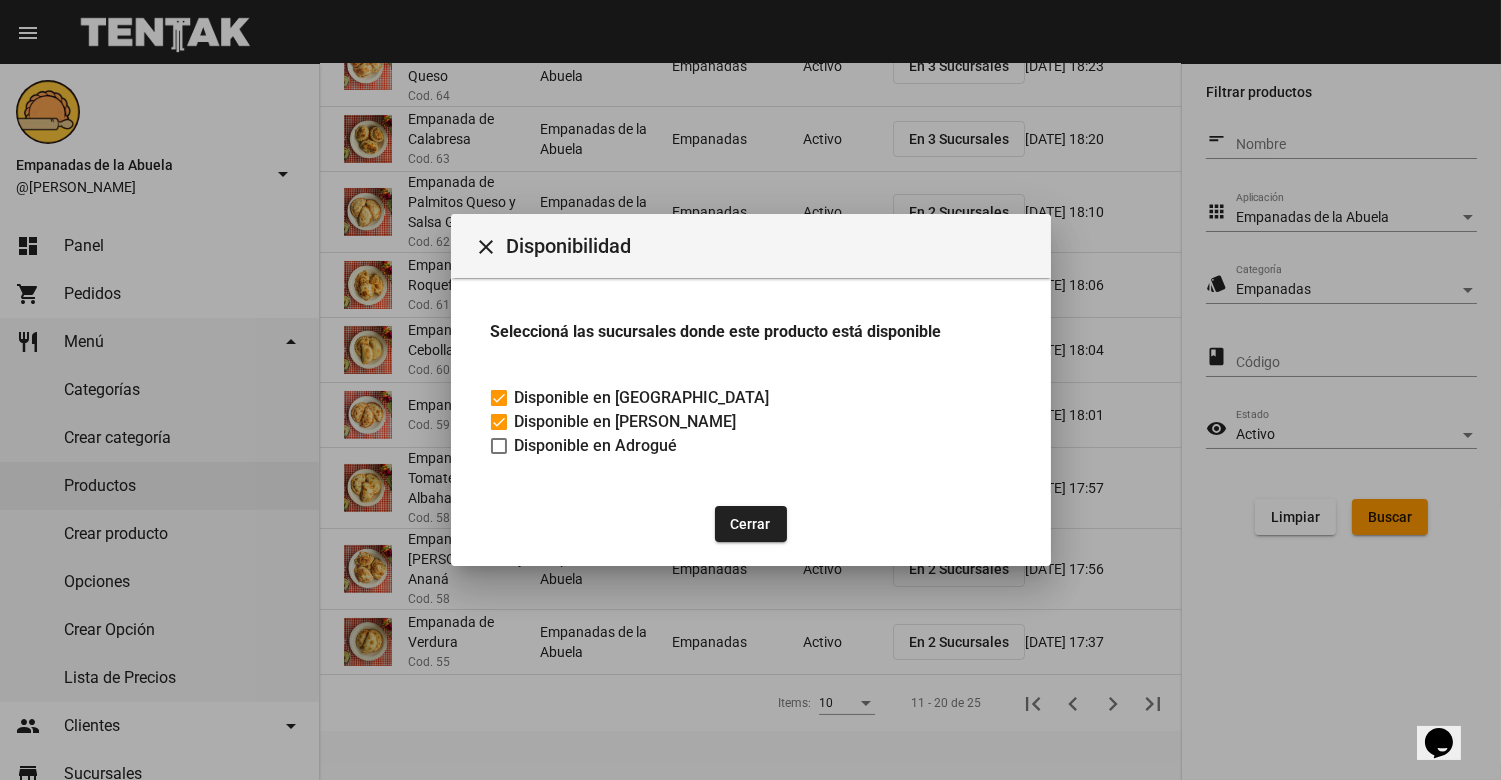 click on "Disponibilidad" at bounding box center [771, 246] 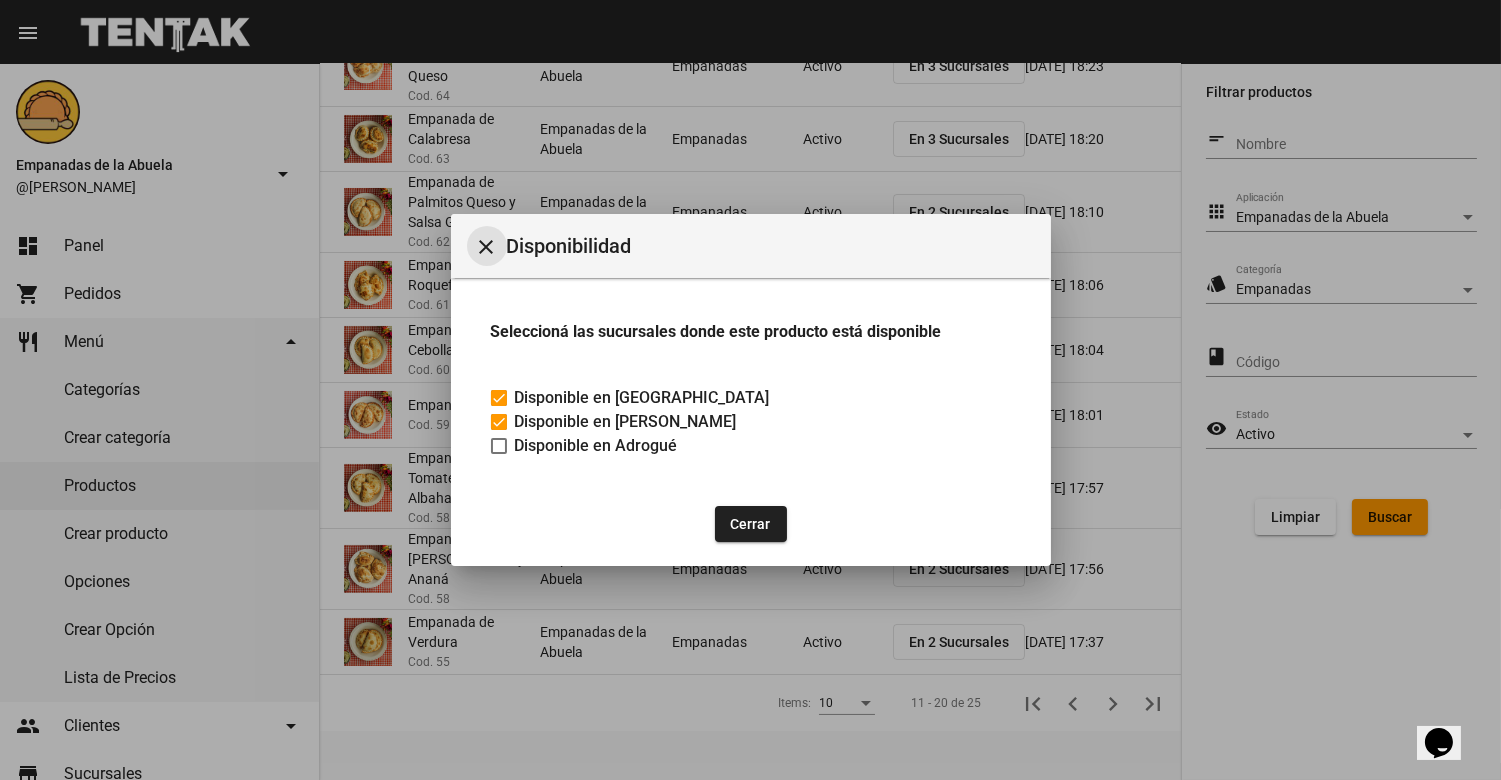 click on "close" at bounding box center (487, 247) 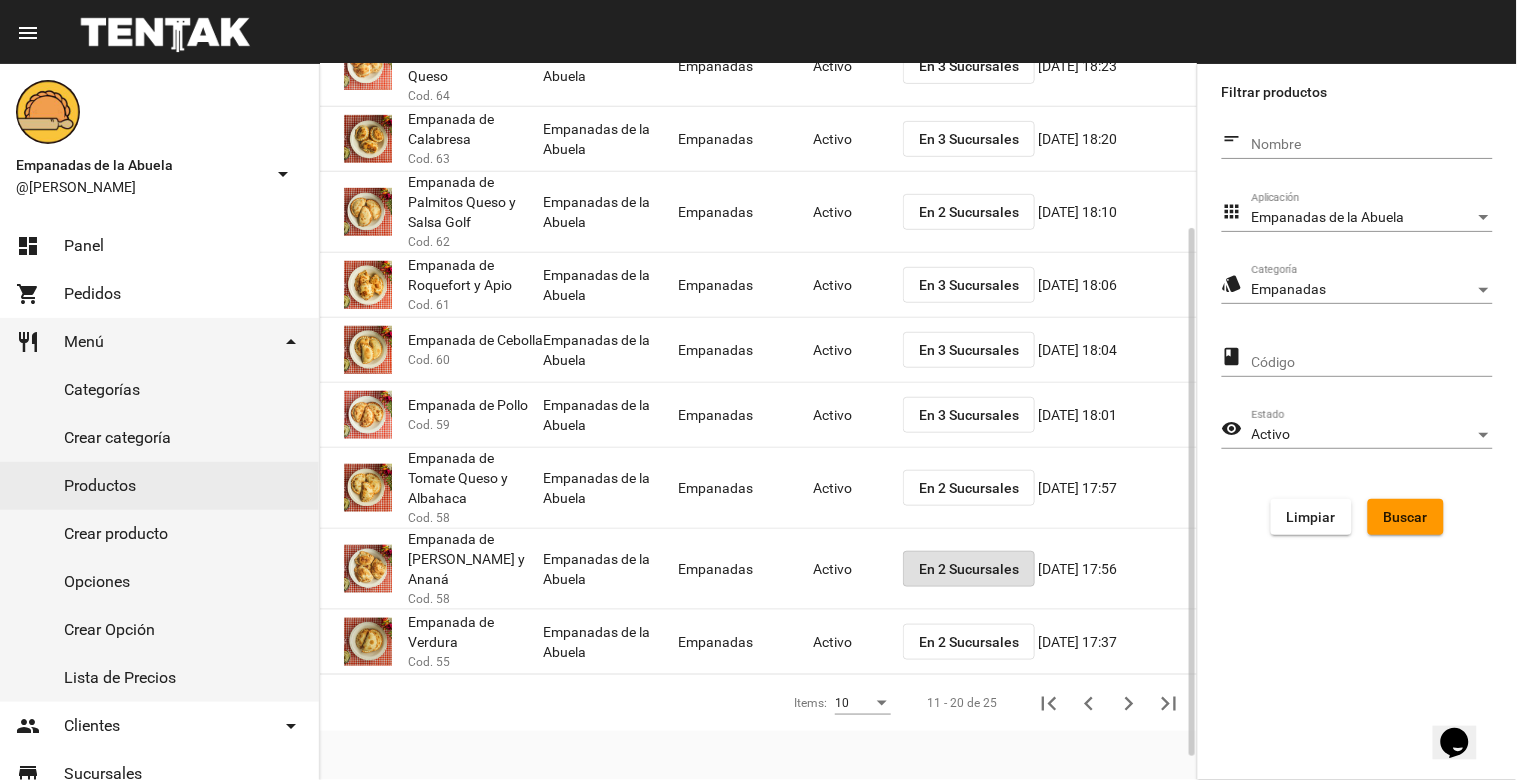 click on "En 2 Sucursales" 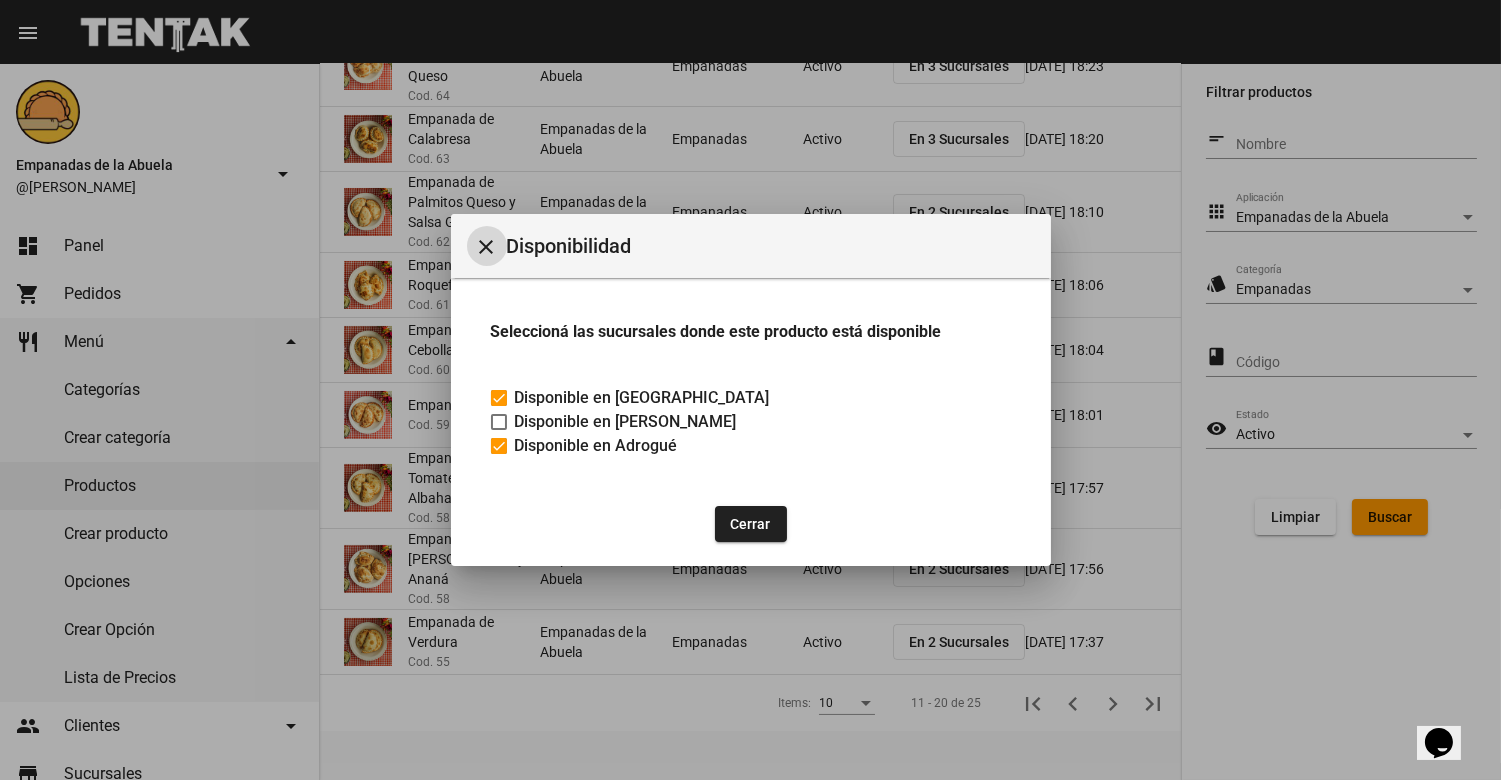 click on "Disponible en [PERSON_NAME]" at bounding box center [626, 422] 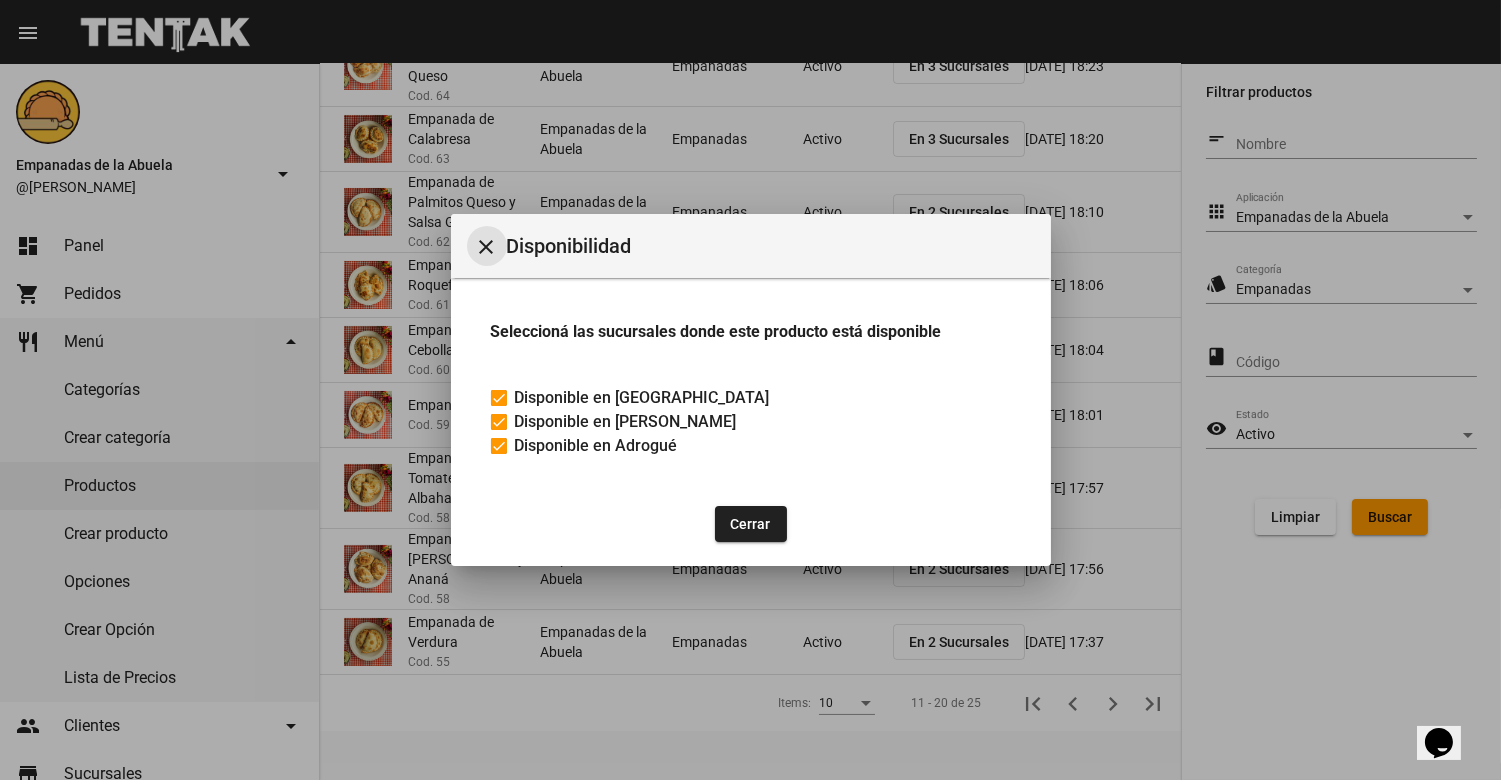 click on "close" at bounding box center (487, 247) 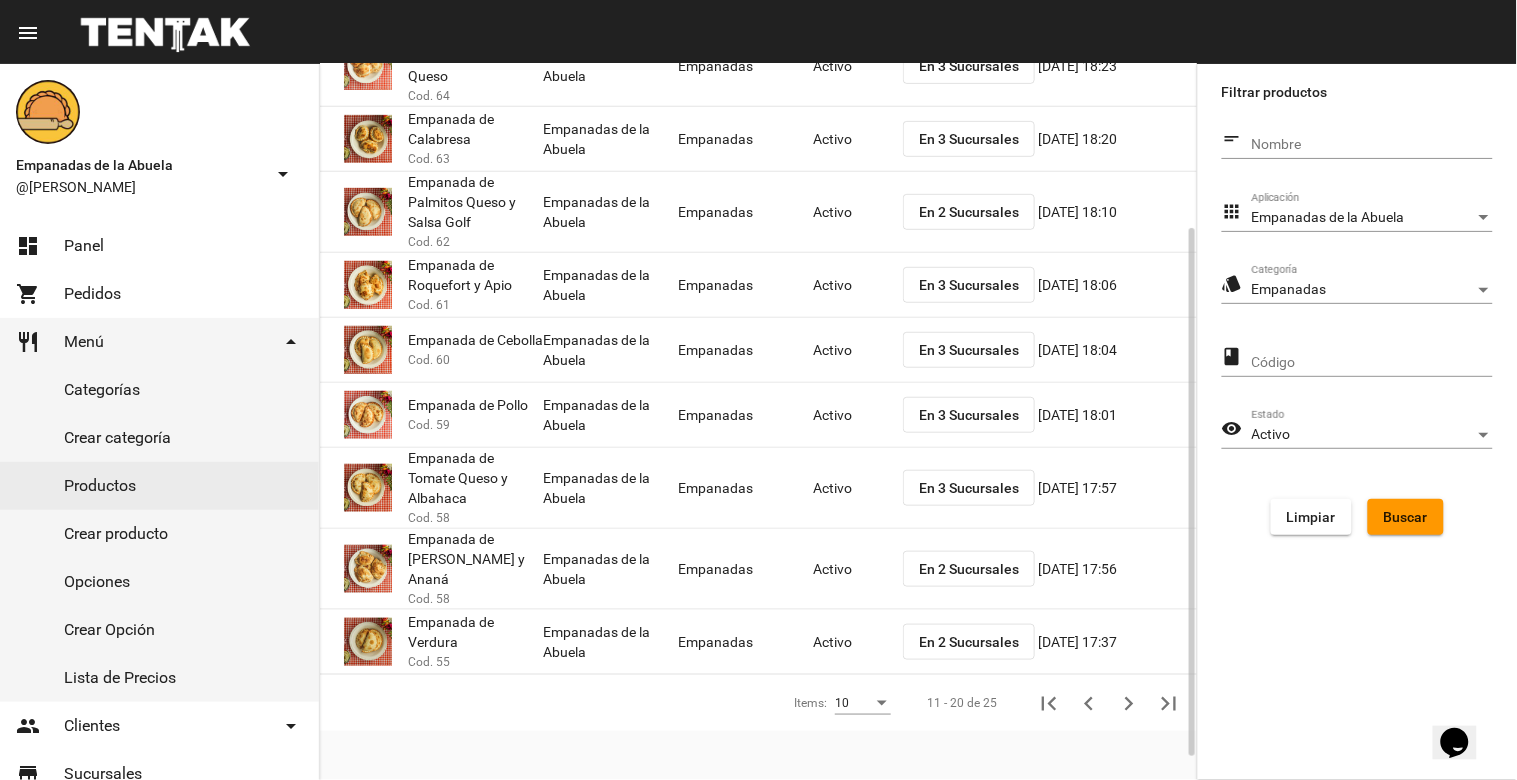 click on "En 2 Sucursales" 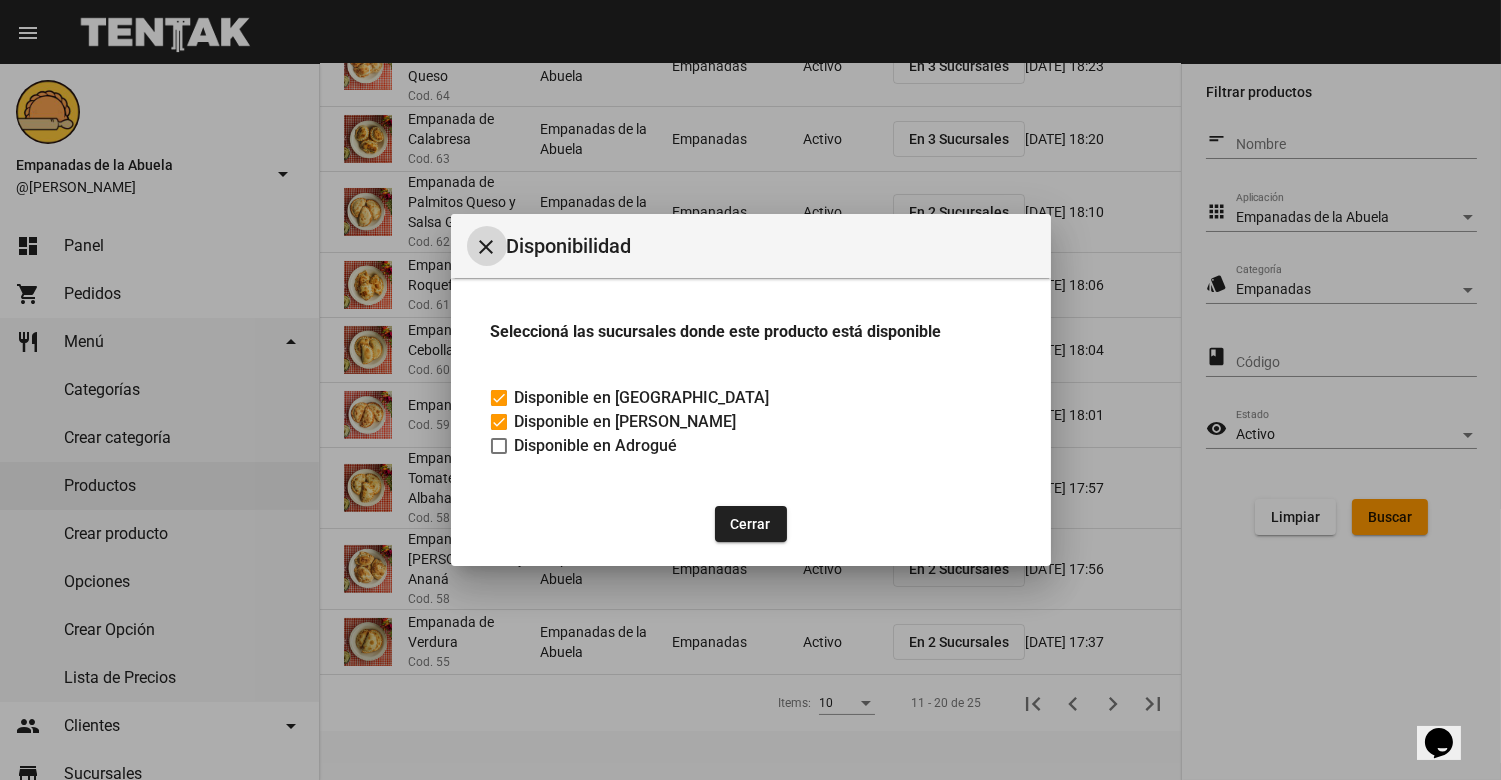 click on "close" at bounding box center [487, 247] 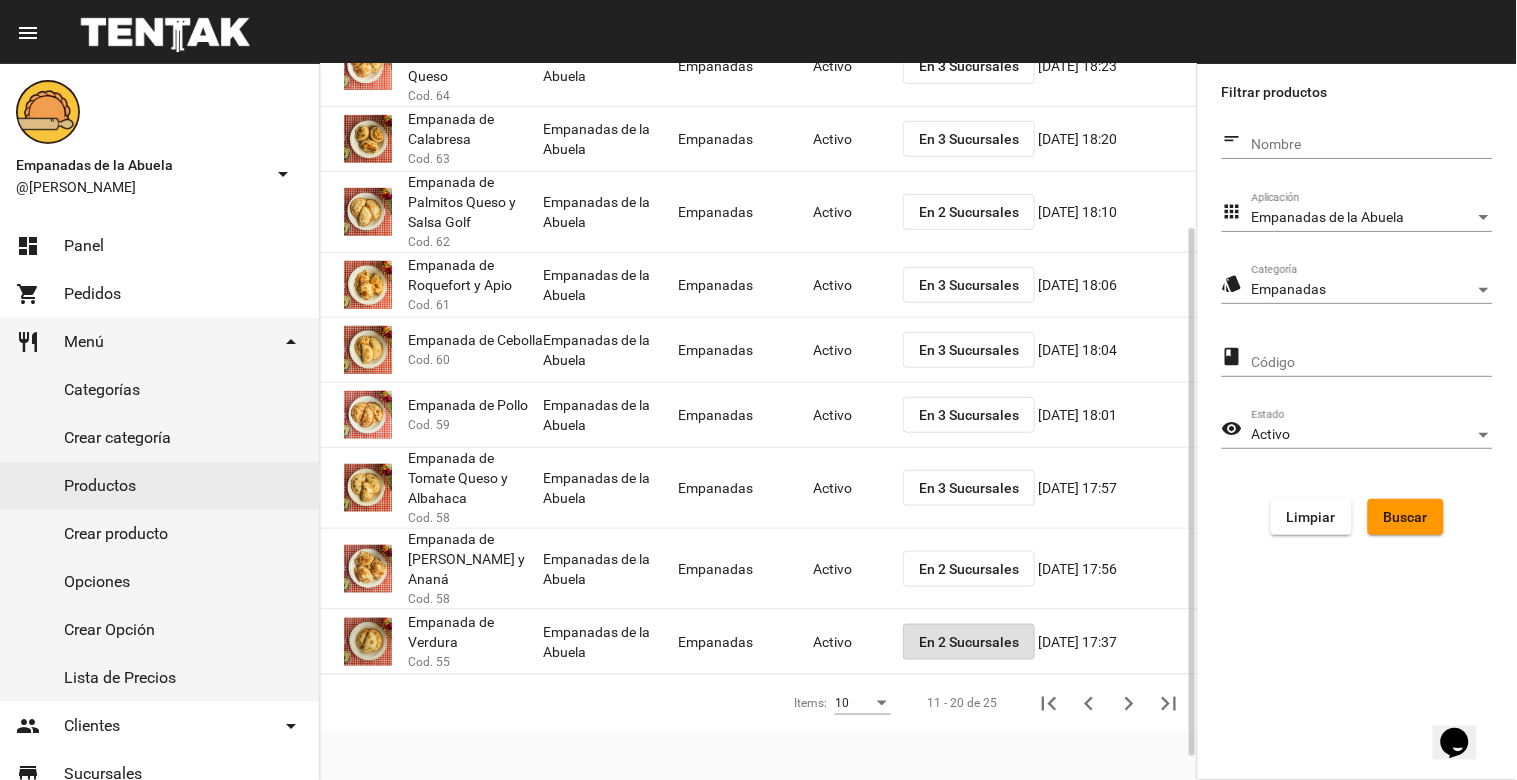click on "En 2 Sucursales" 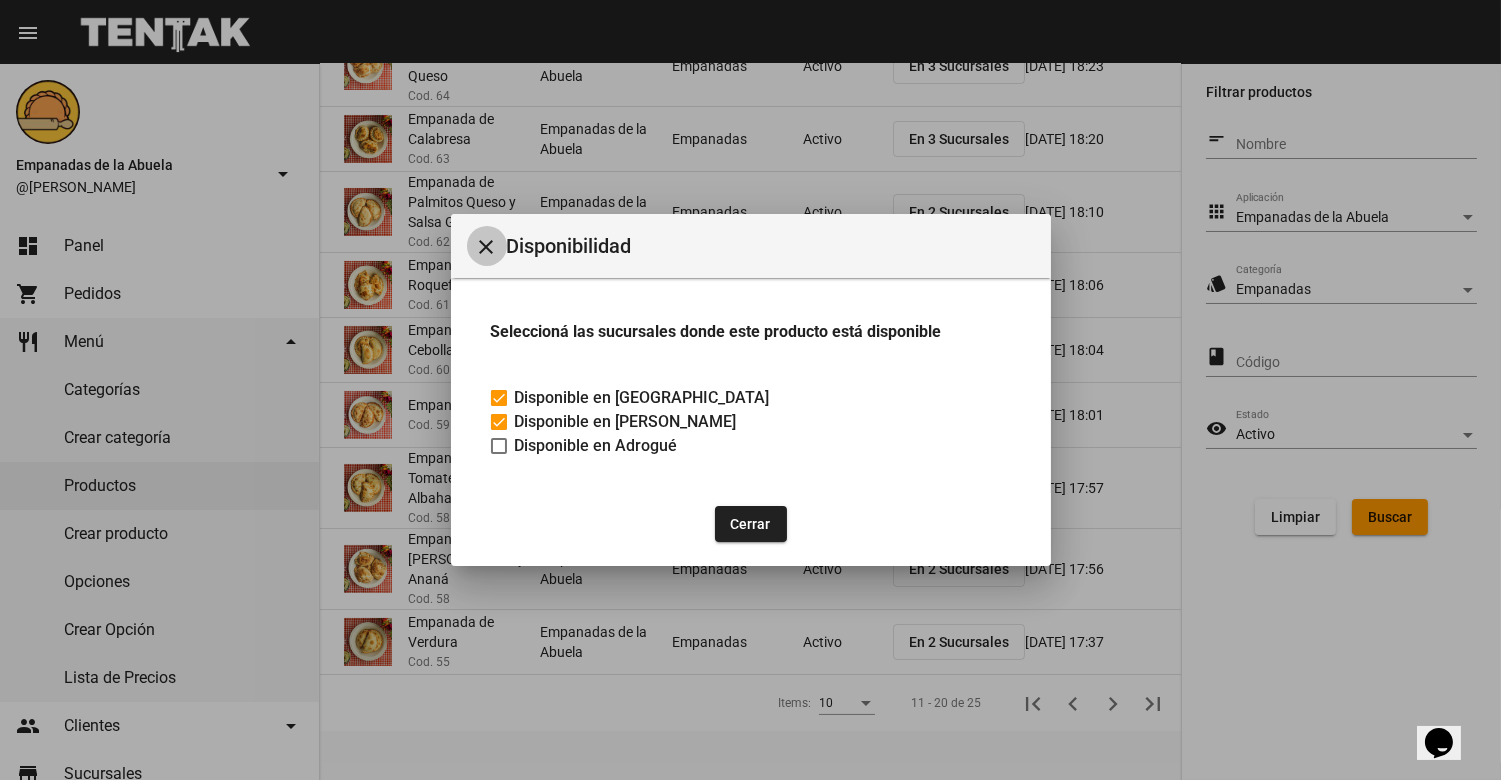 click on "close" at bounding box center [487, 247] 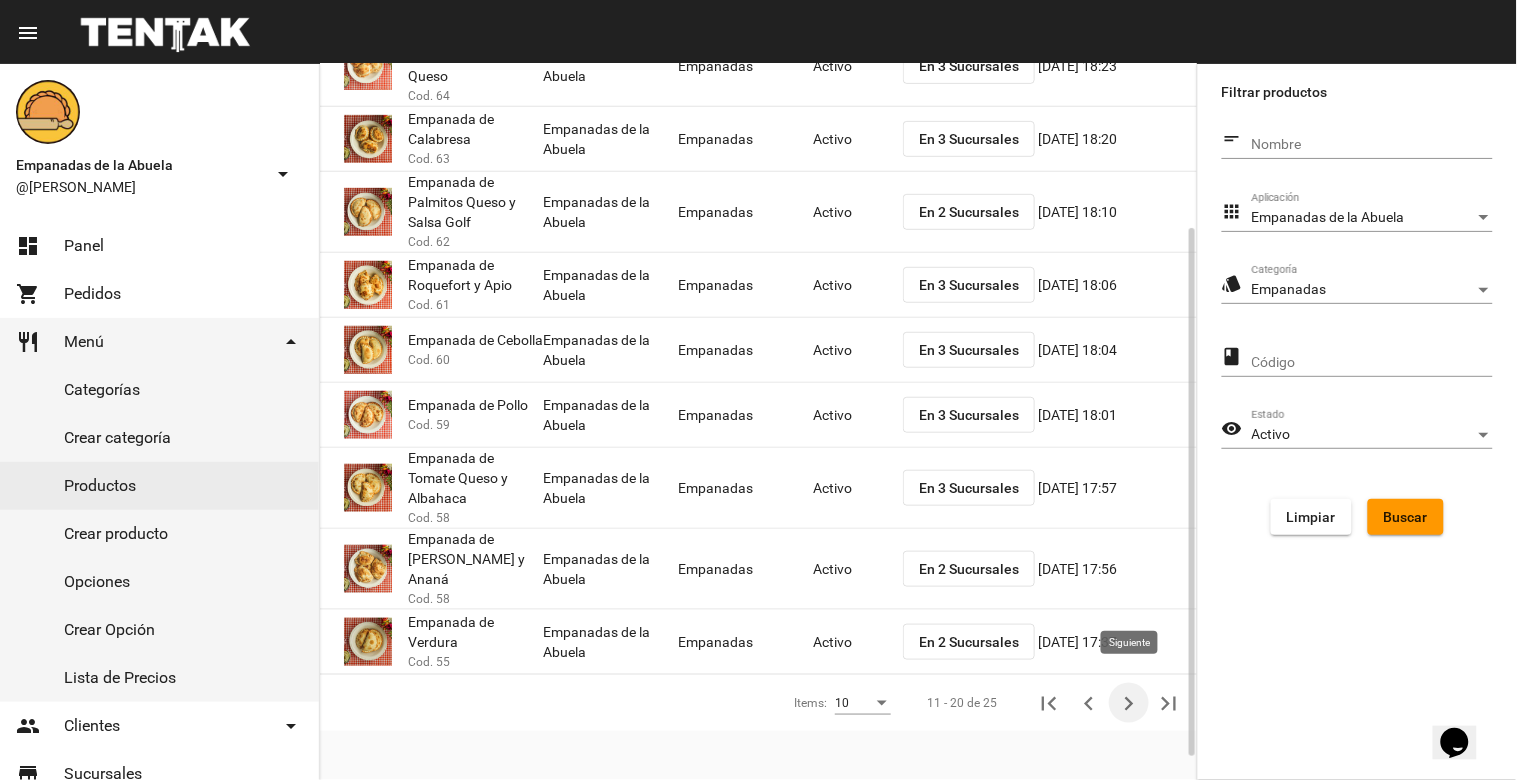 click 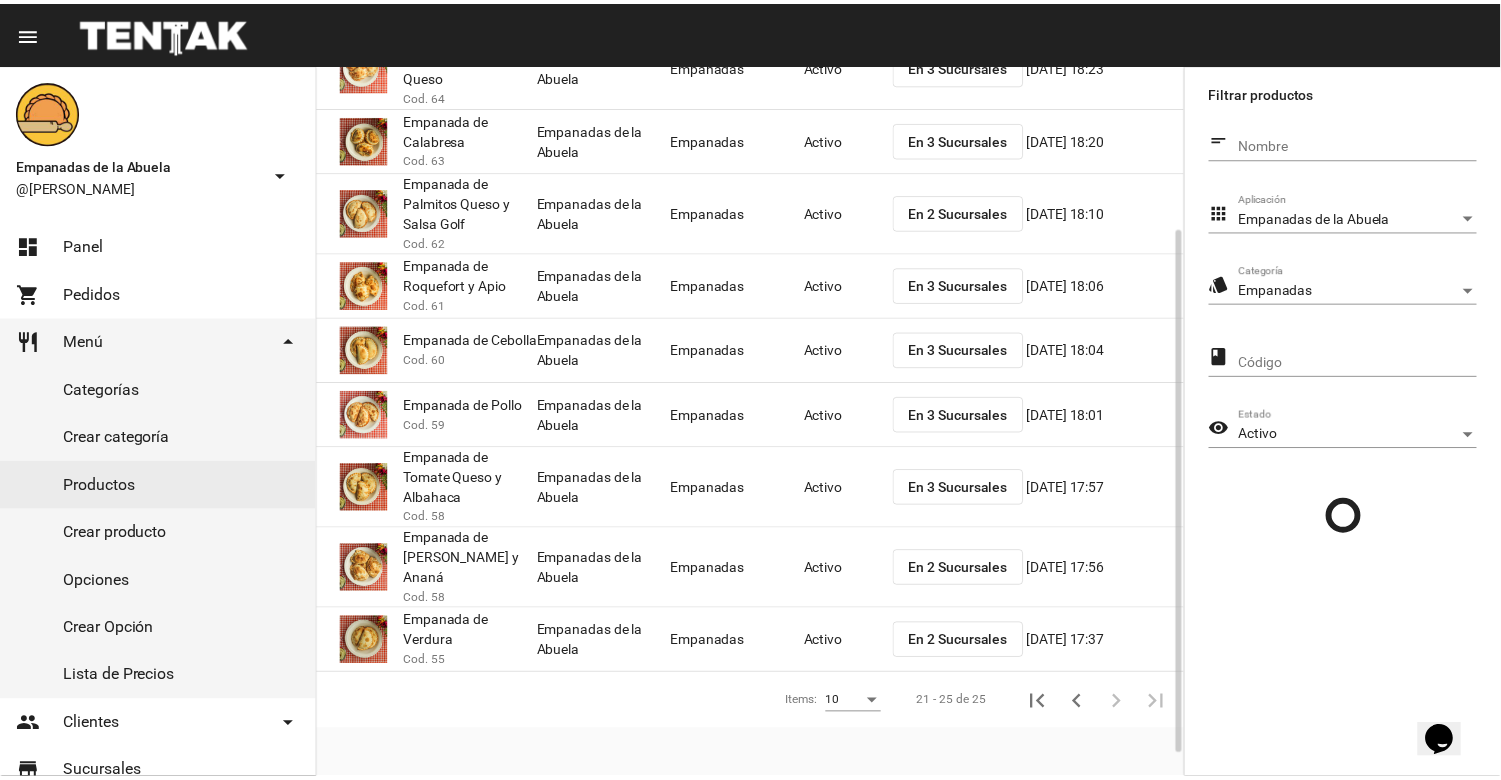 scroll, scrollTop: 0, scrollLeft: 0, axis: both 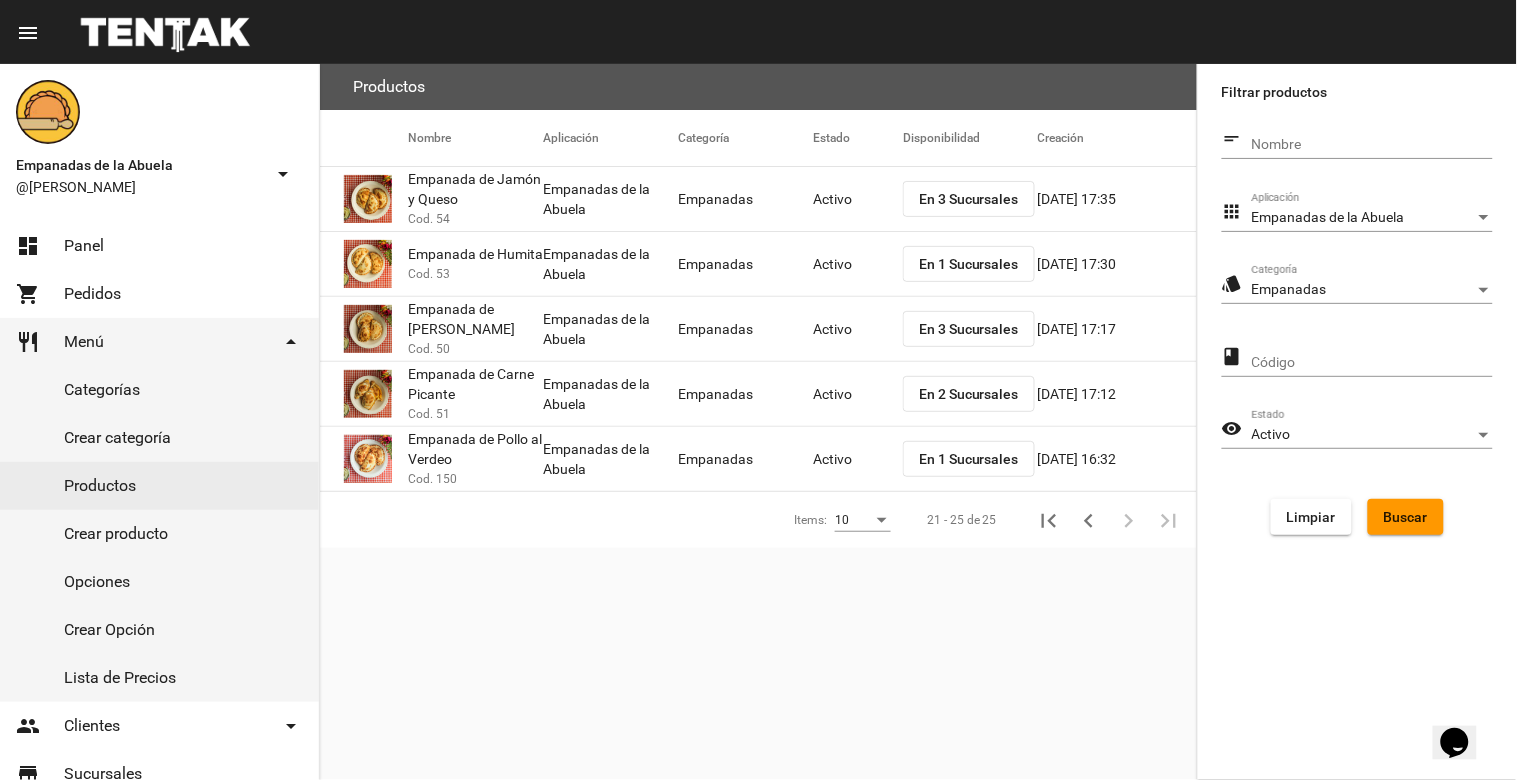 click on "En 1 Sucursales" 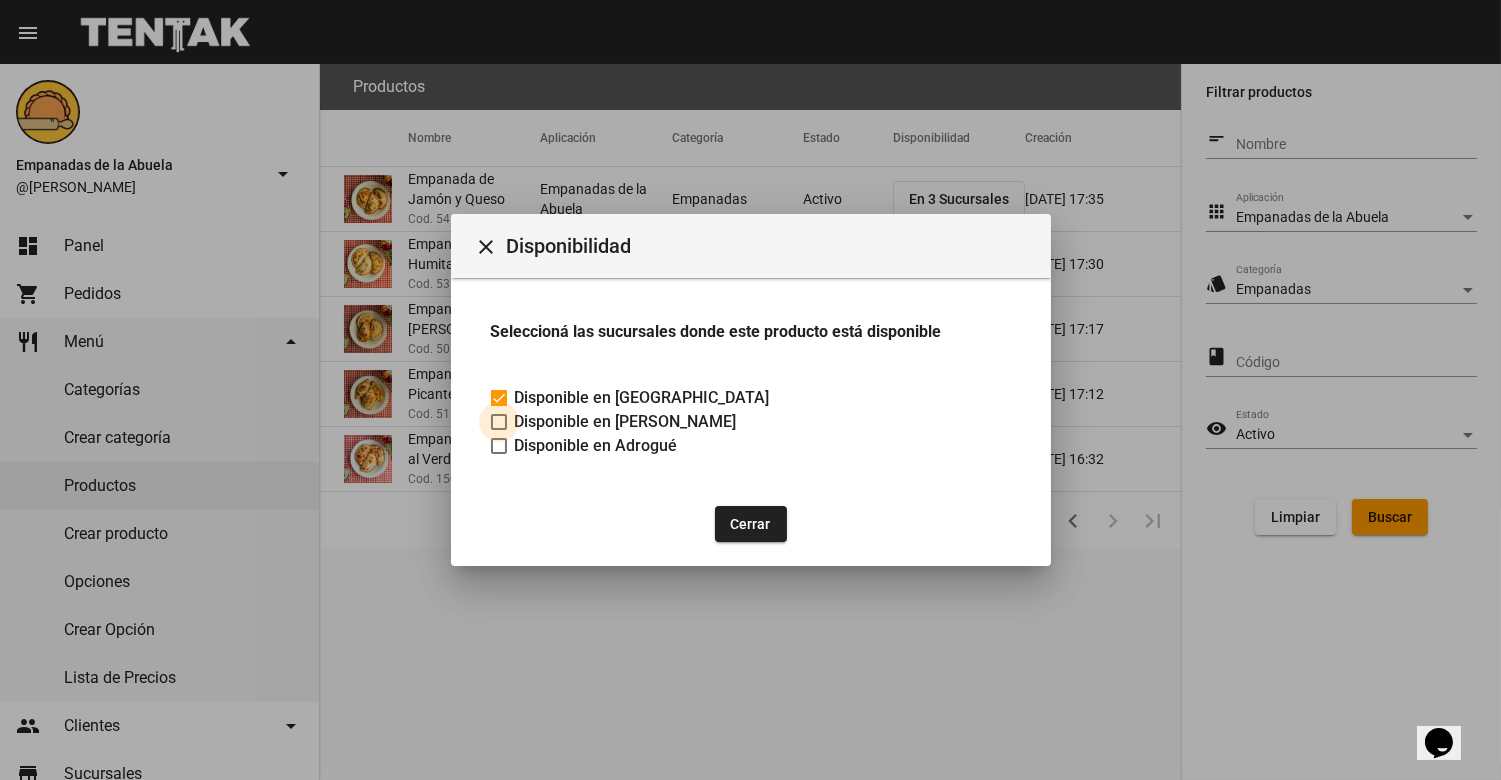 click on "Disponible en [PERSON_NAME]" at bounding box center [626, 422] 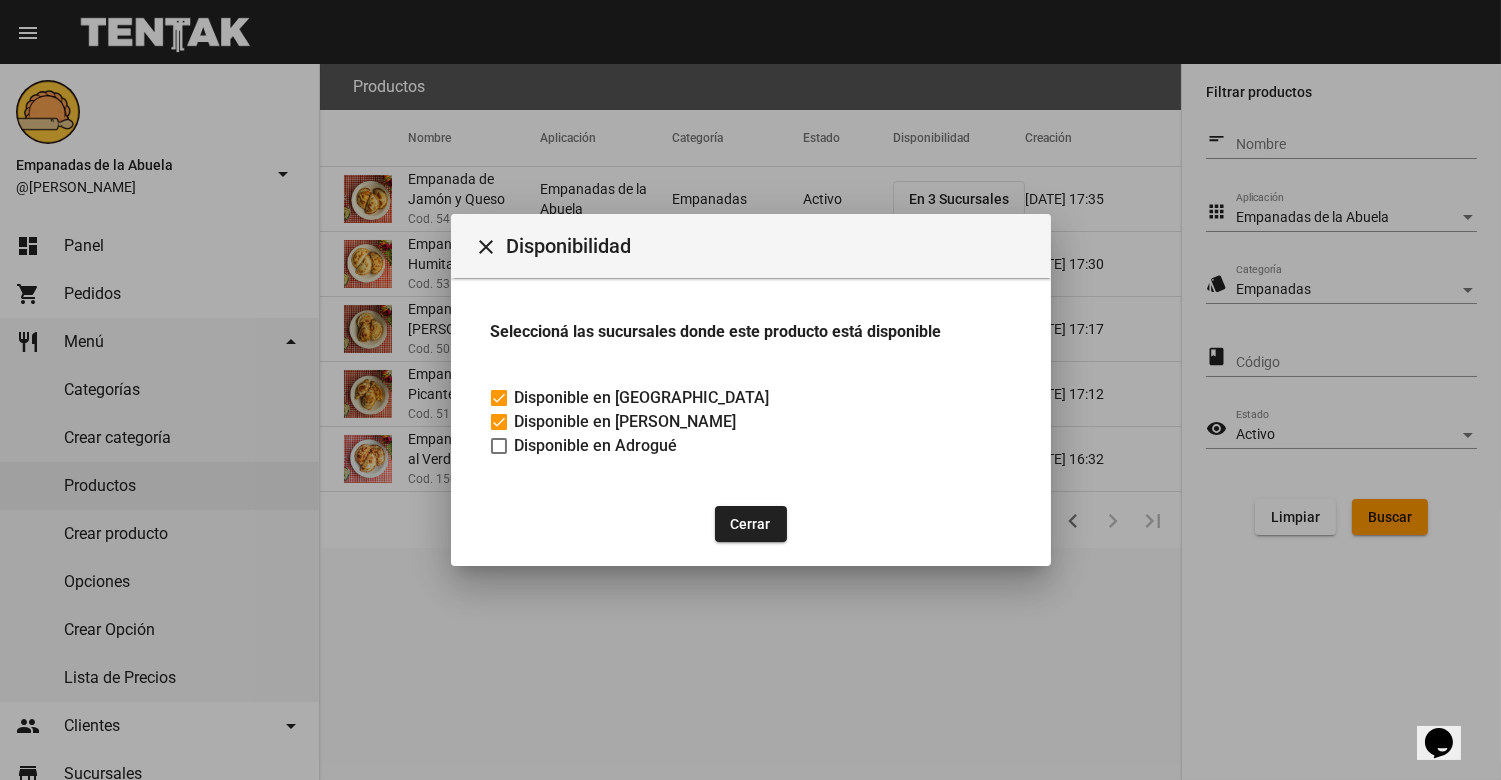 click on "close Disponibilidad" at bounding box center (751, 246) 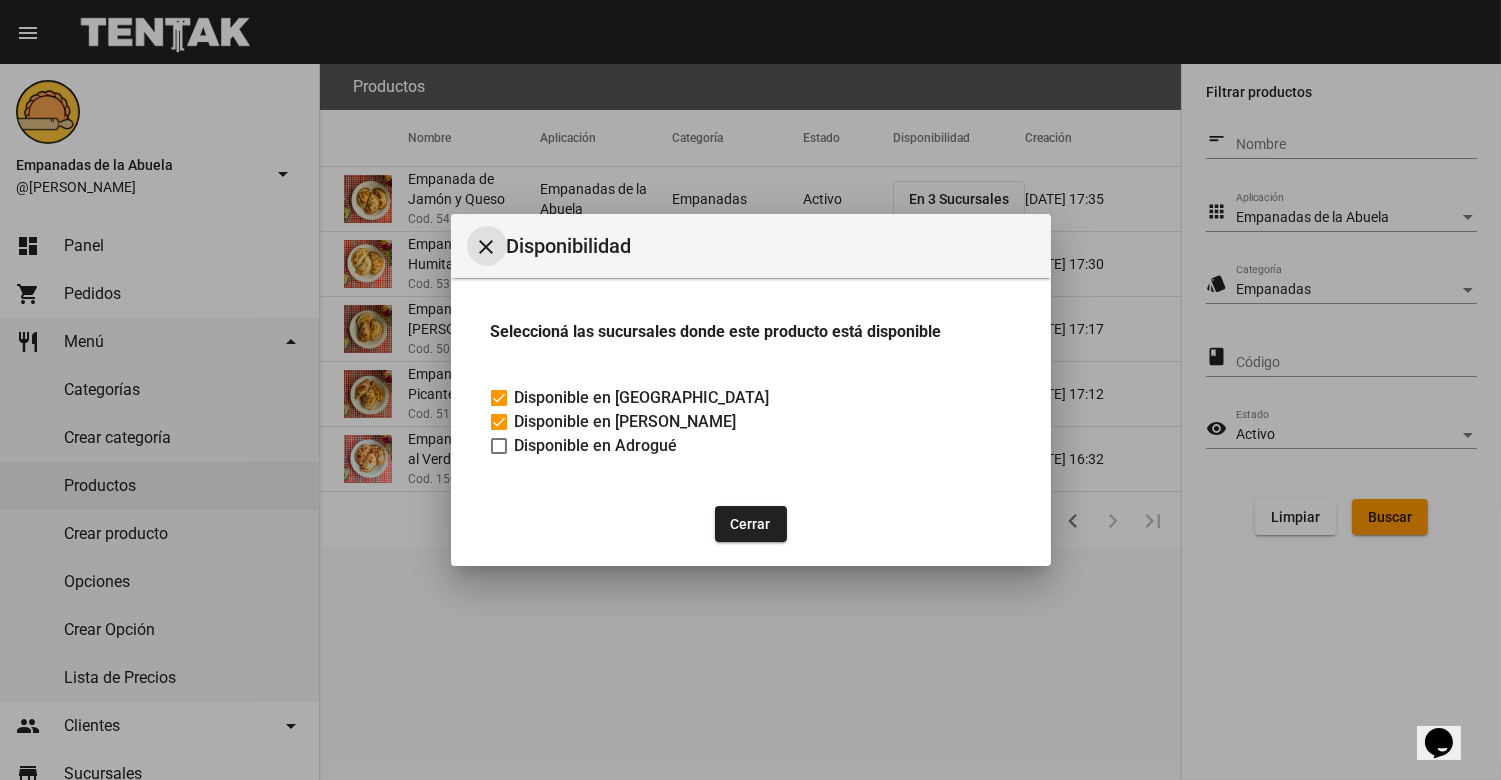 click on "close" at bounding box center [487, 247] 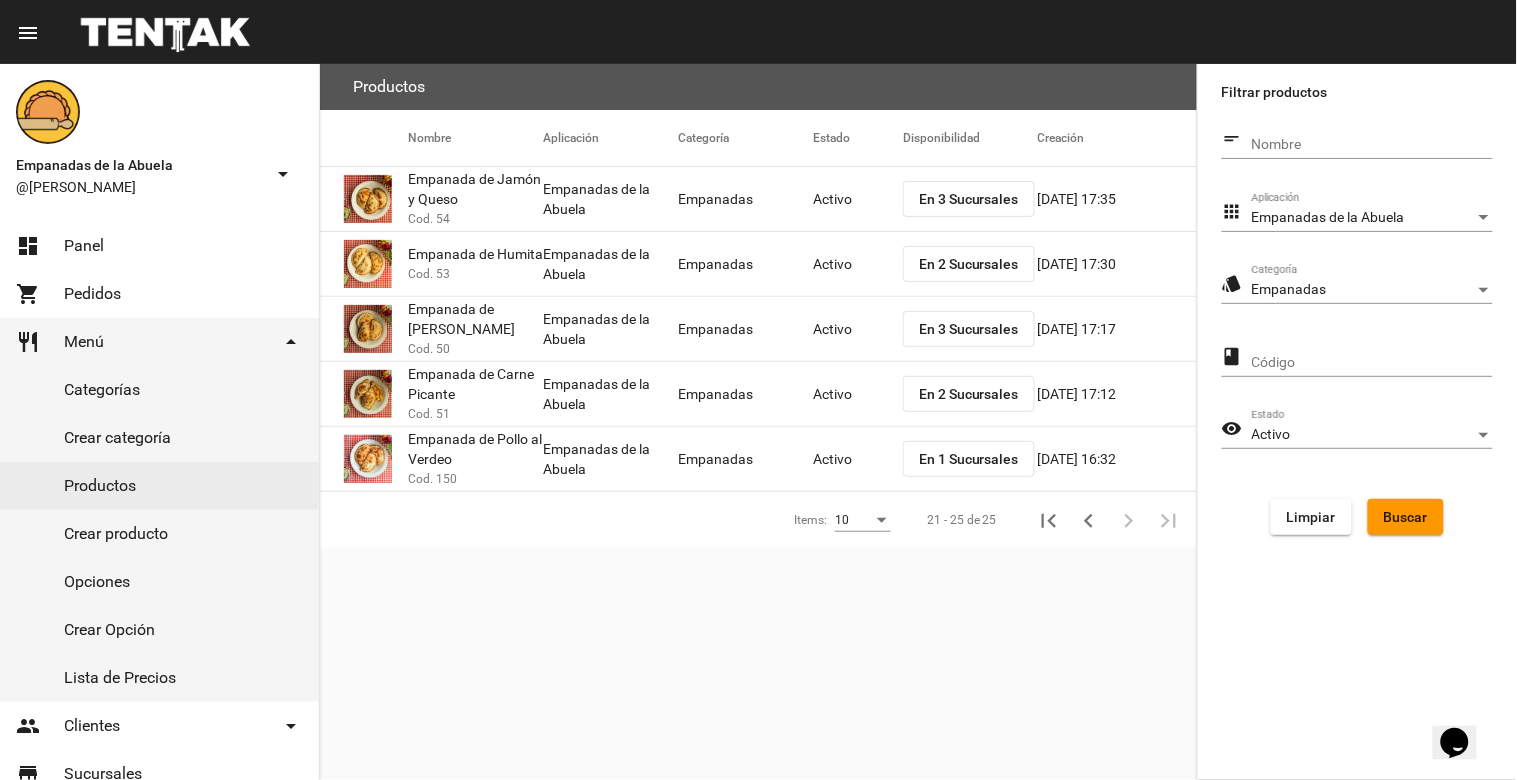 click on "En 2 Sucursales" 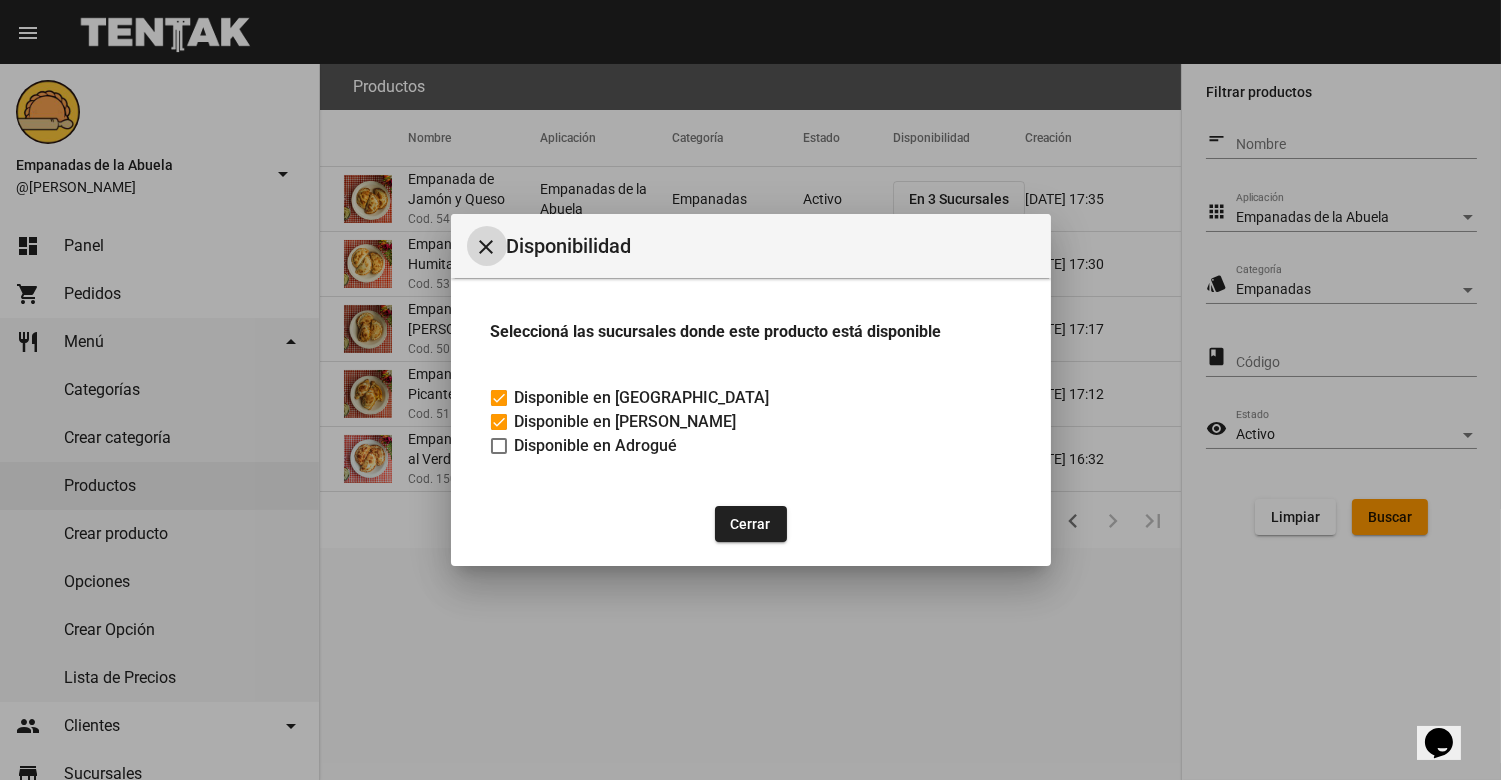 click on "close" at bounding box center [487, 247] 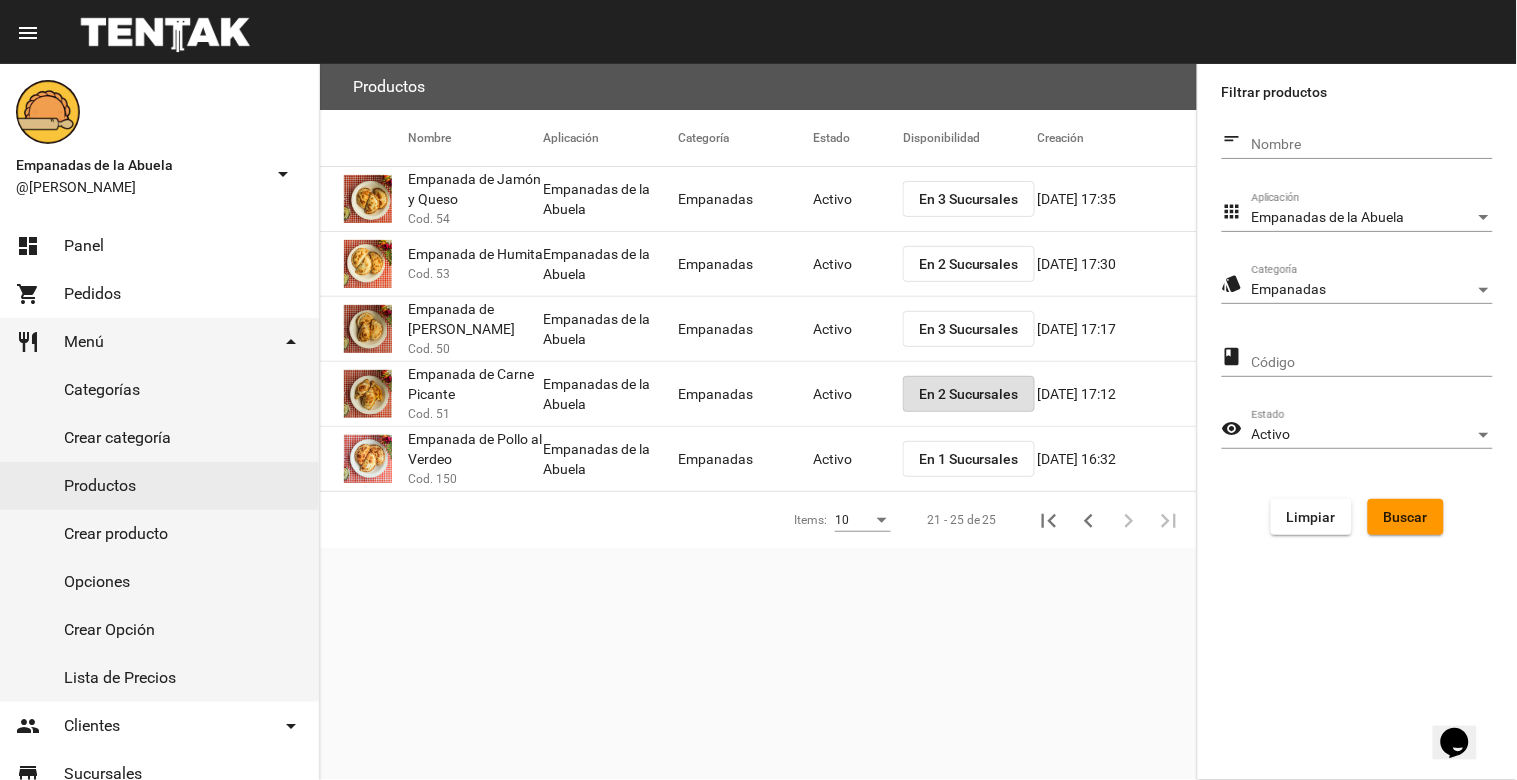 click on "En 1 Sucursales" 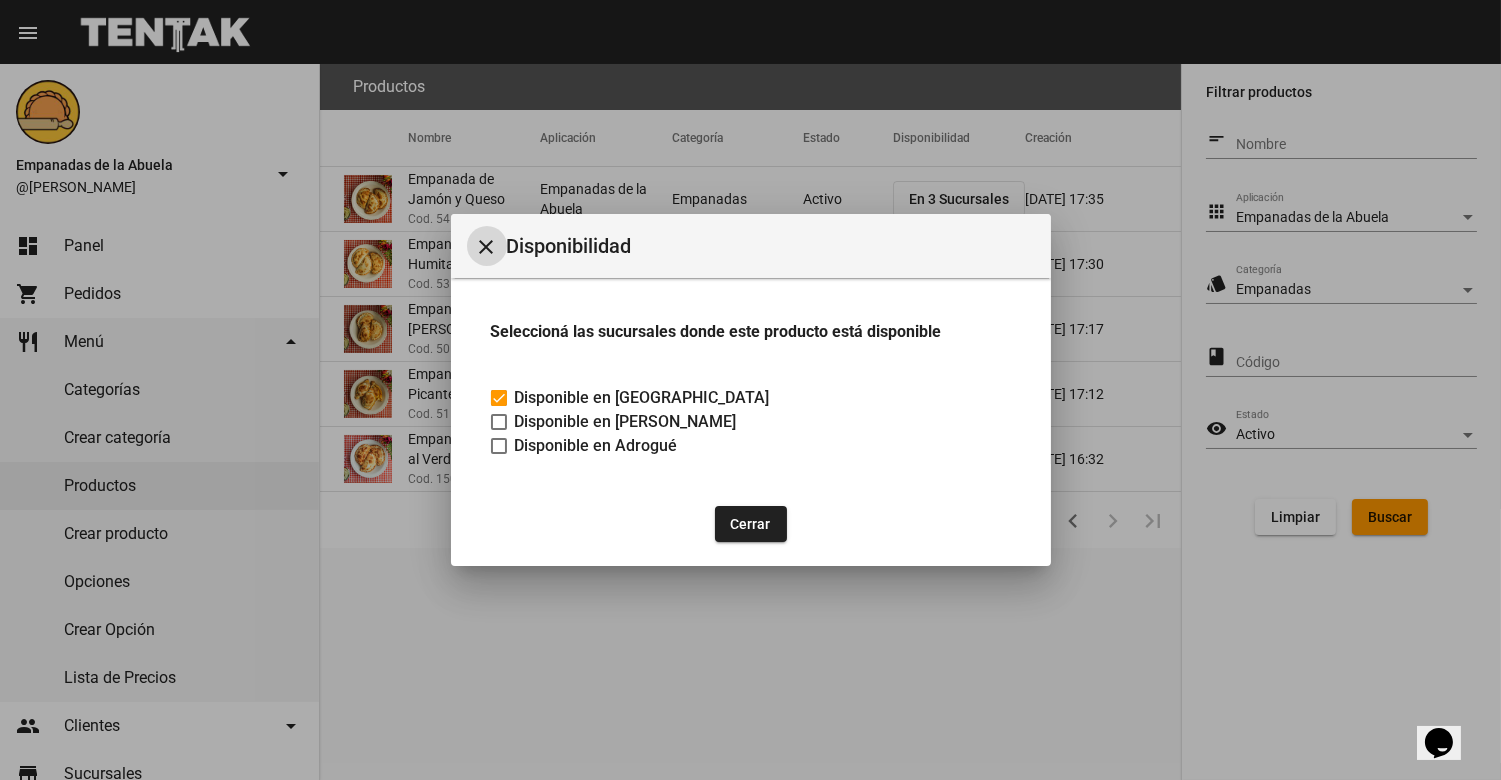 click on "Disponible en [PERSON_NAME]" at bounding box center (626, 422) 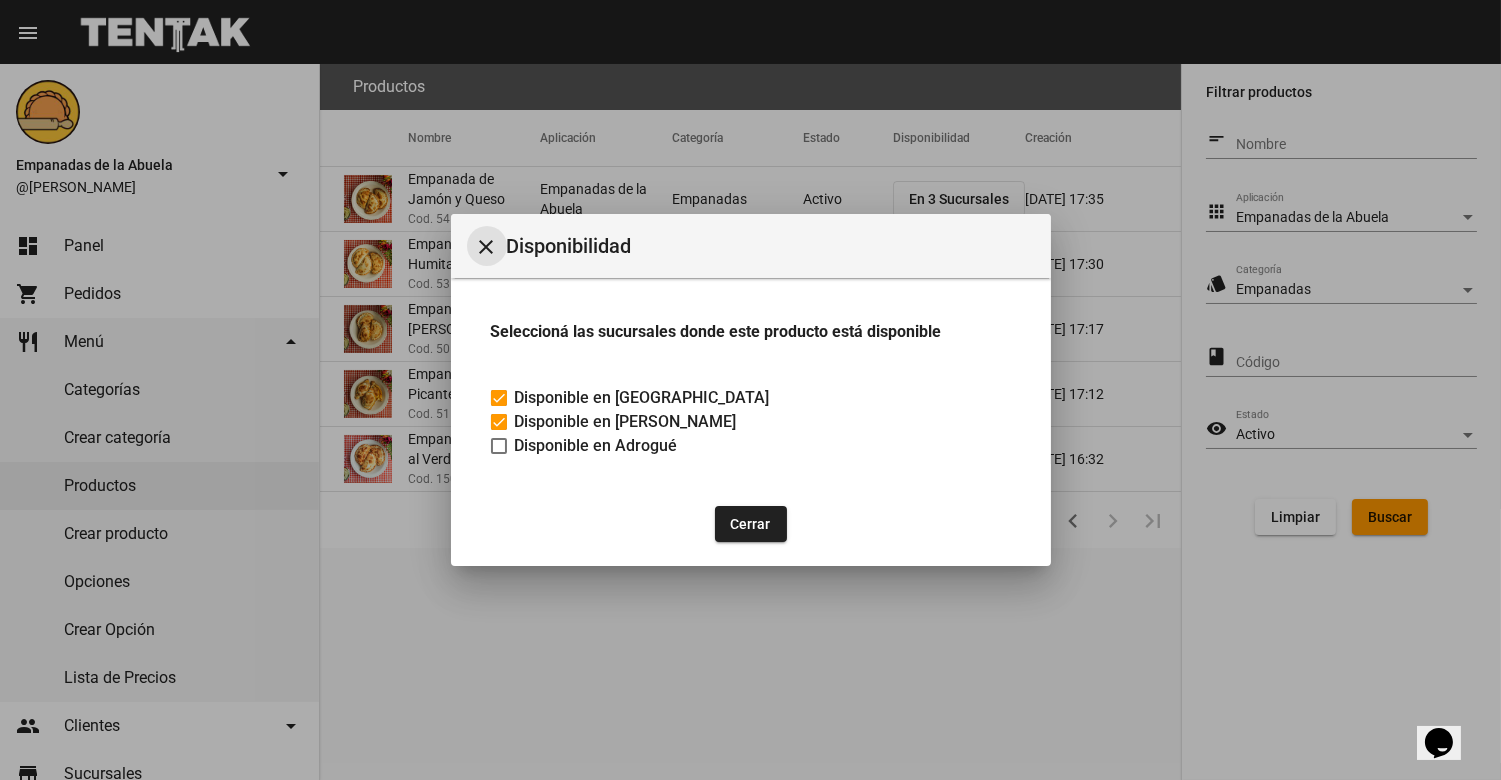click on "close" at bounding box center [487, 247] 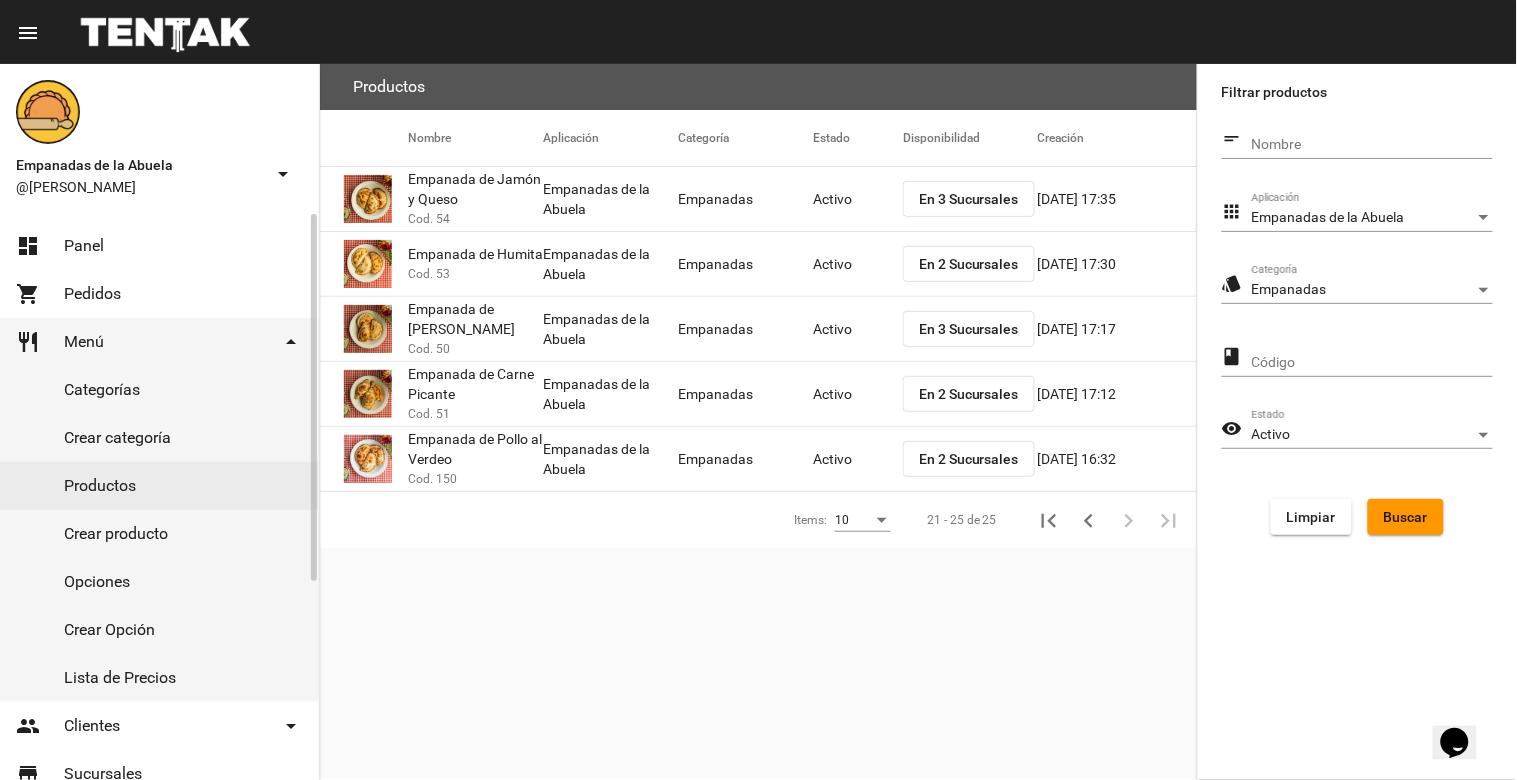 click on "Panel" 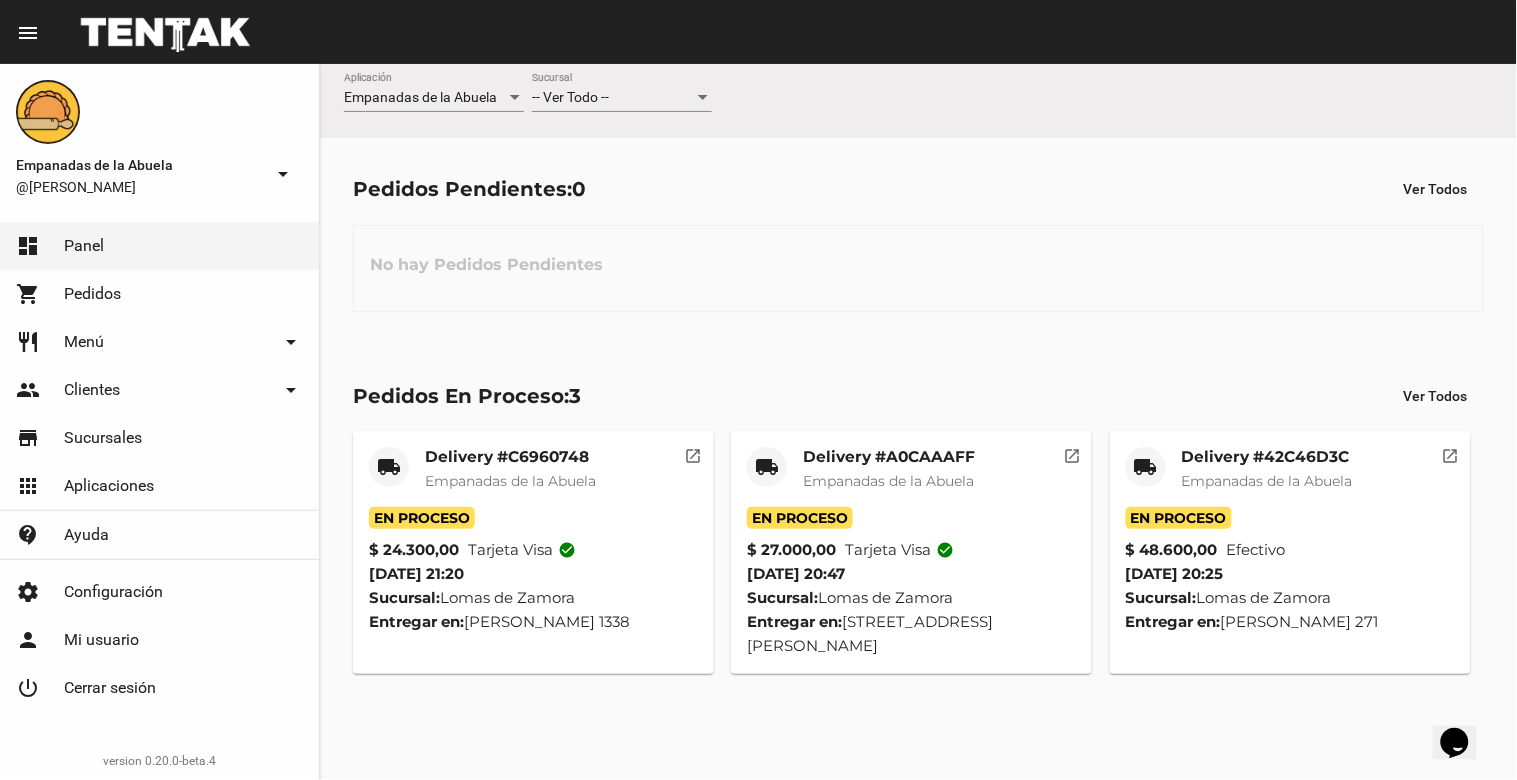 click on "-- Ver Todo -- Sucursal" 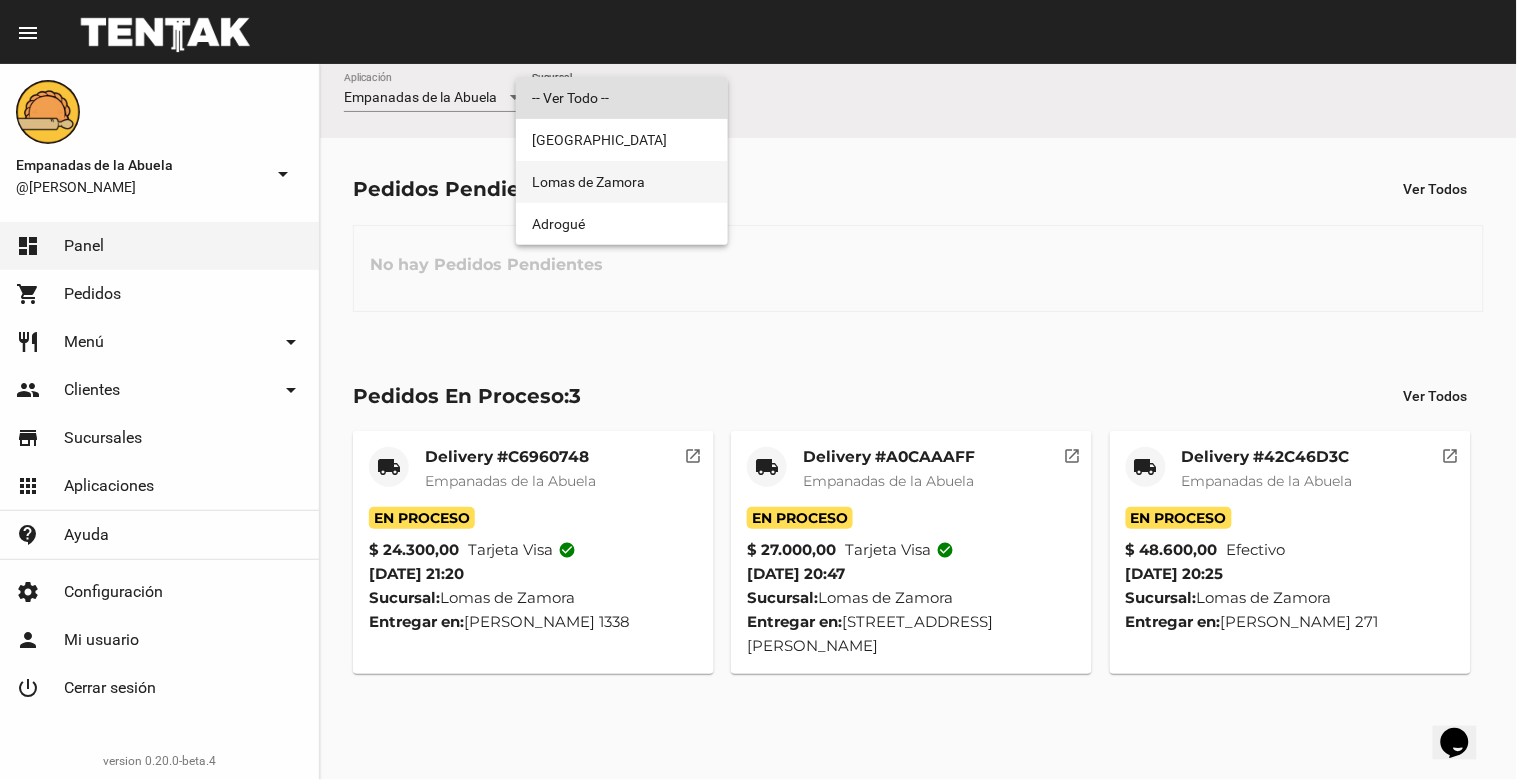 click on "Lomas de Zamora" at bounding box center [622, 182] 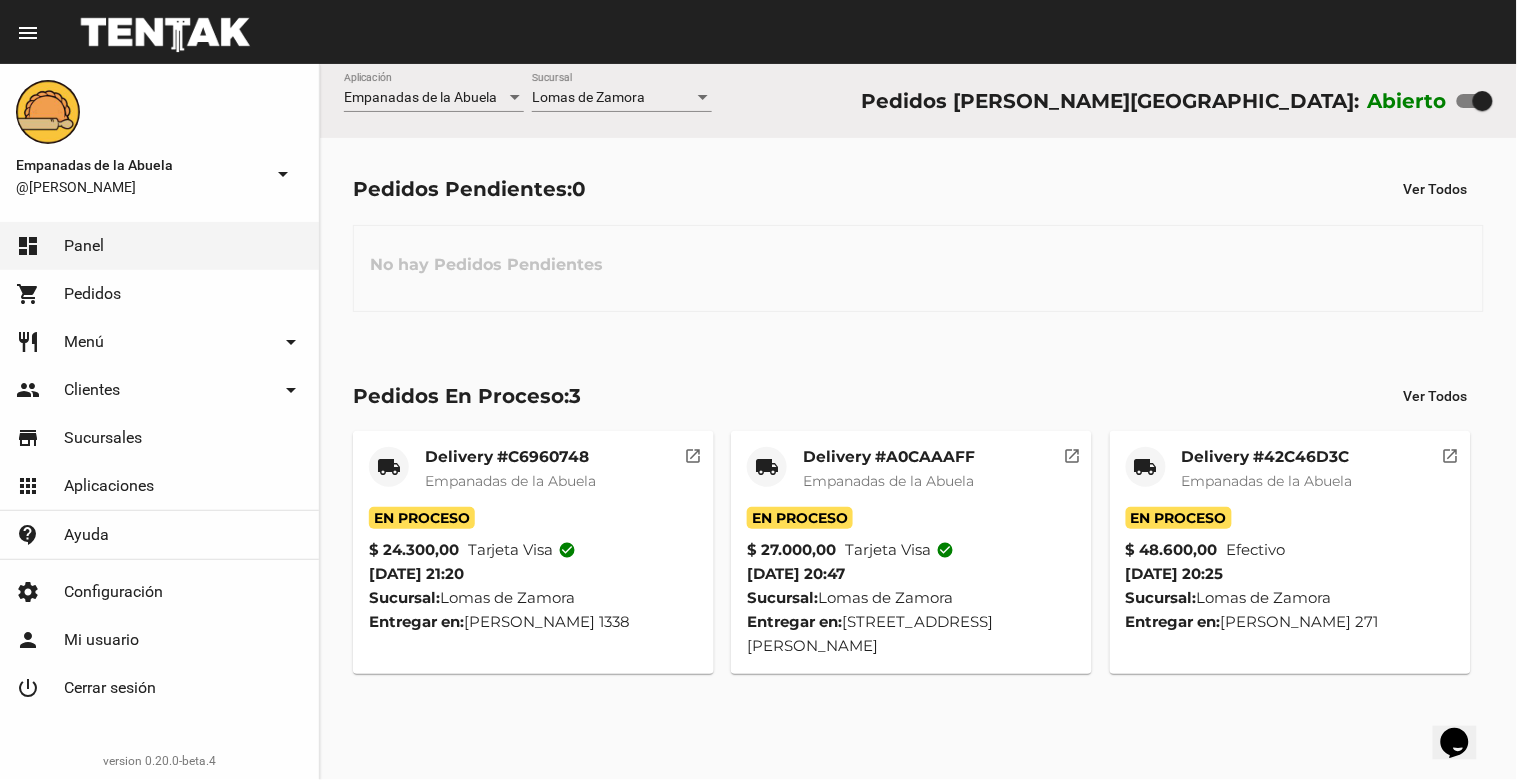 click on "No hay Pedidos Pendientes" 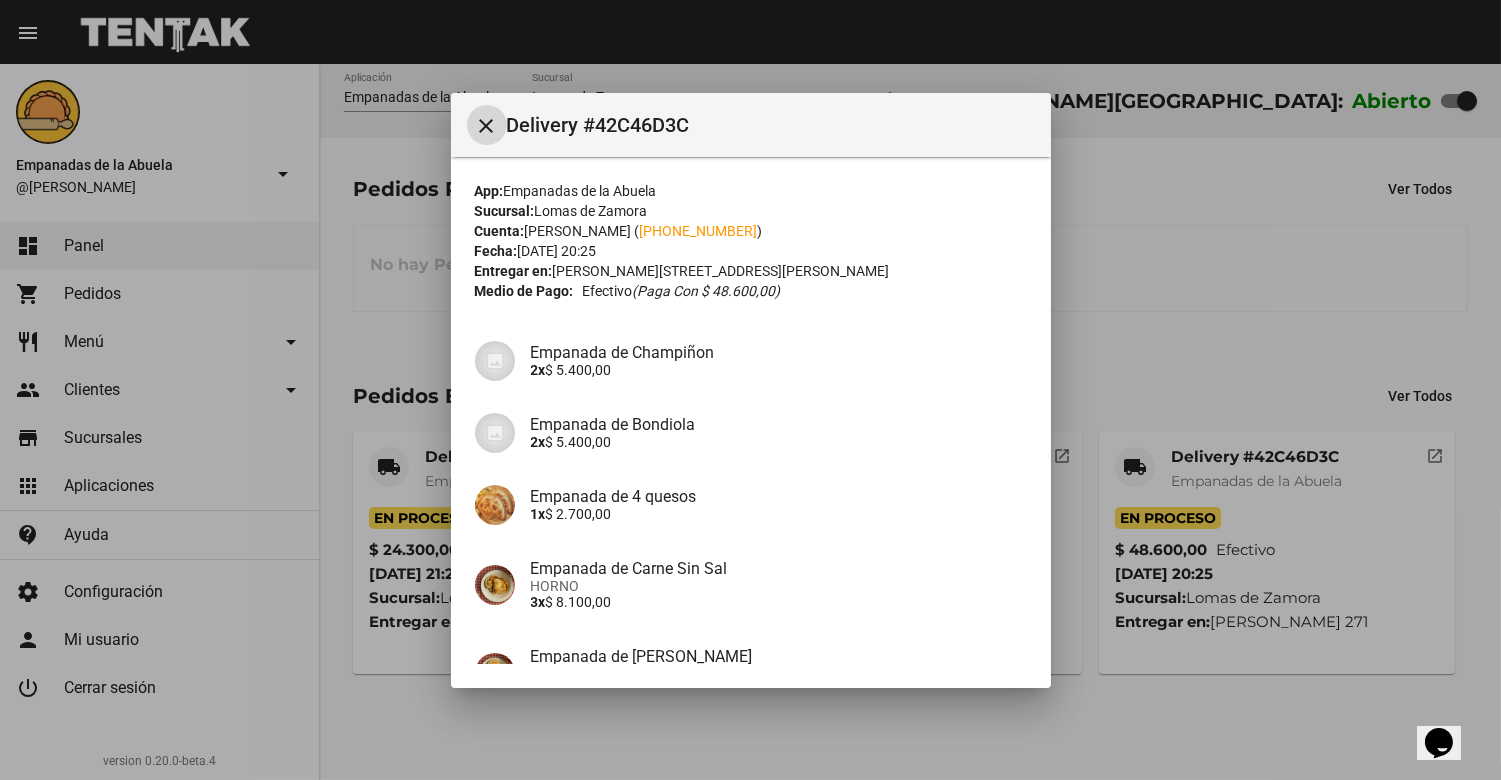 scroll, scrollTop: 426, scrollLeft: 0, axis: vertical 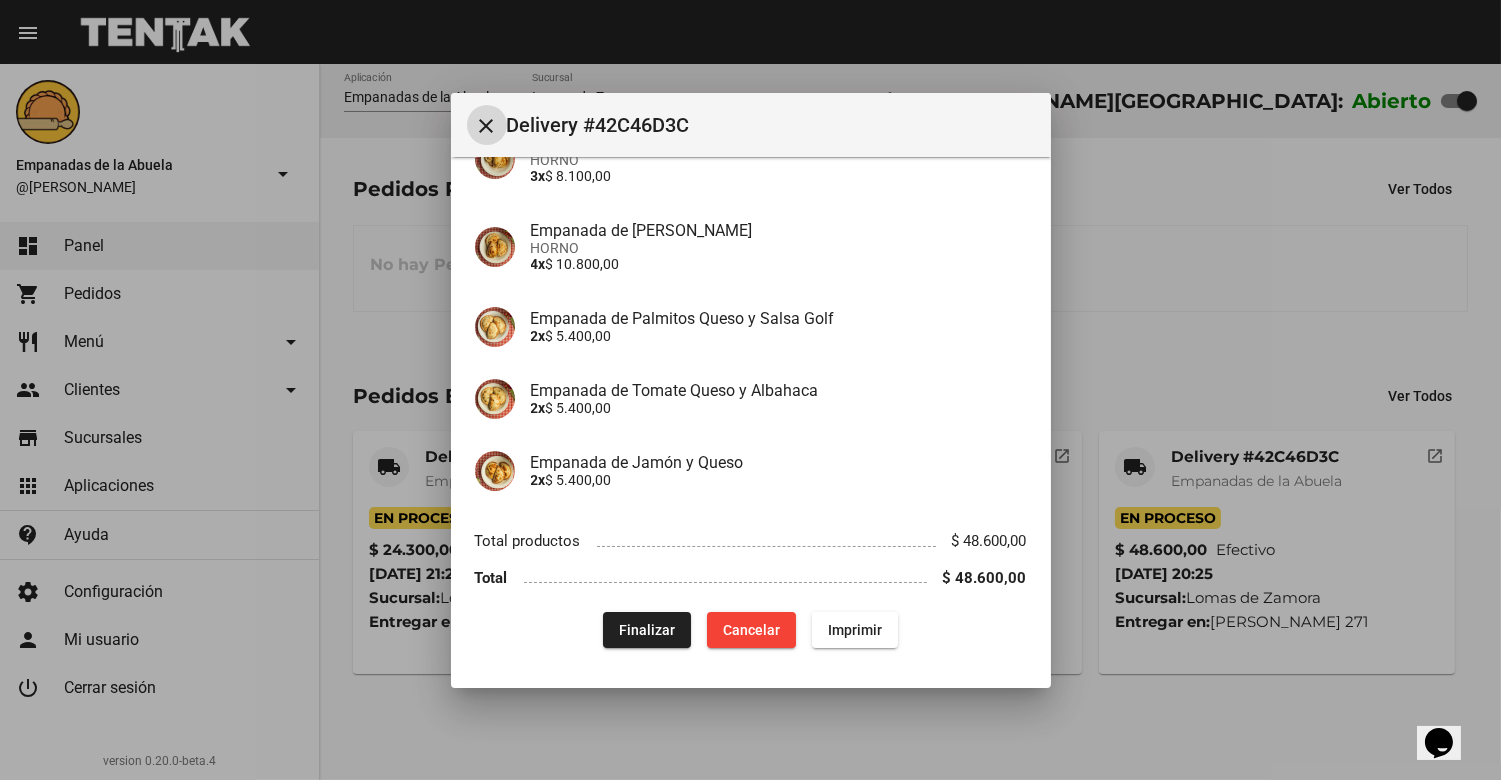 click on "Finalizar" 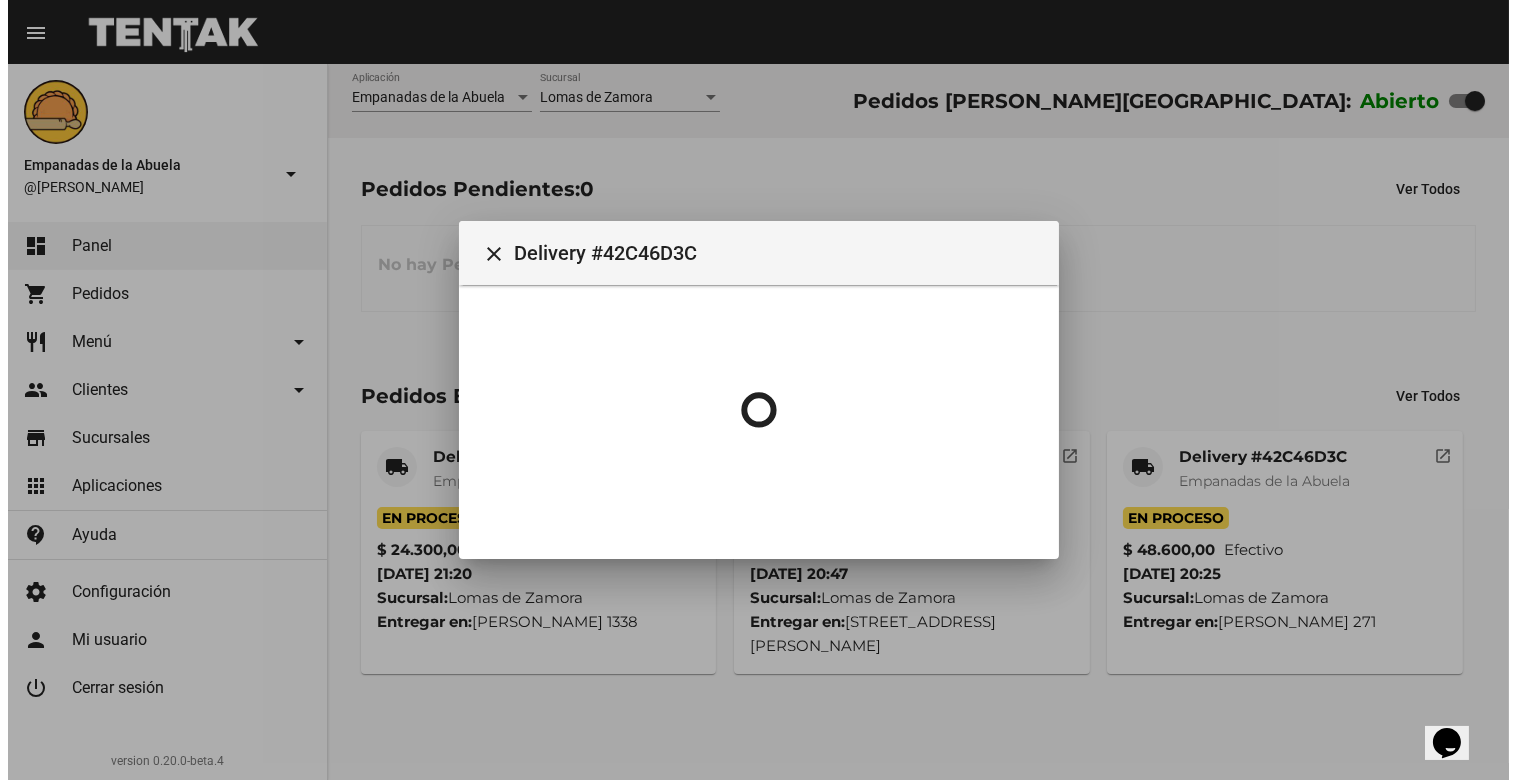 scroll, scrollTop: 0, scrollLeft: 0, axis: both 